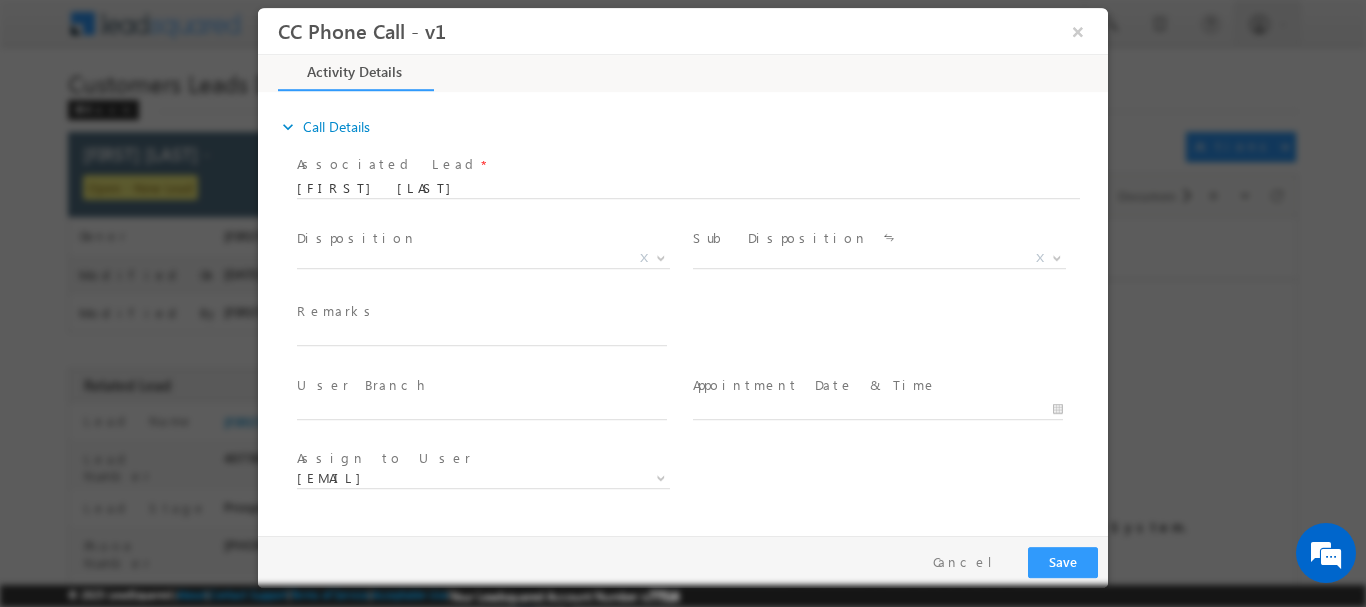 scroll, scrollTop: 0, scrollLeft: 0, axis: both 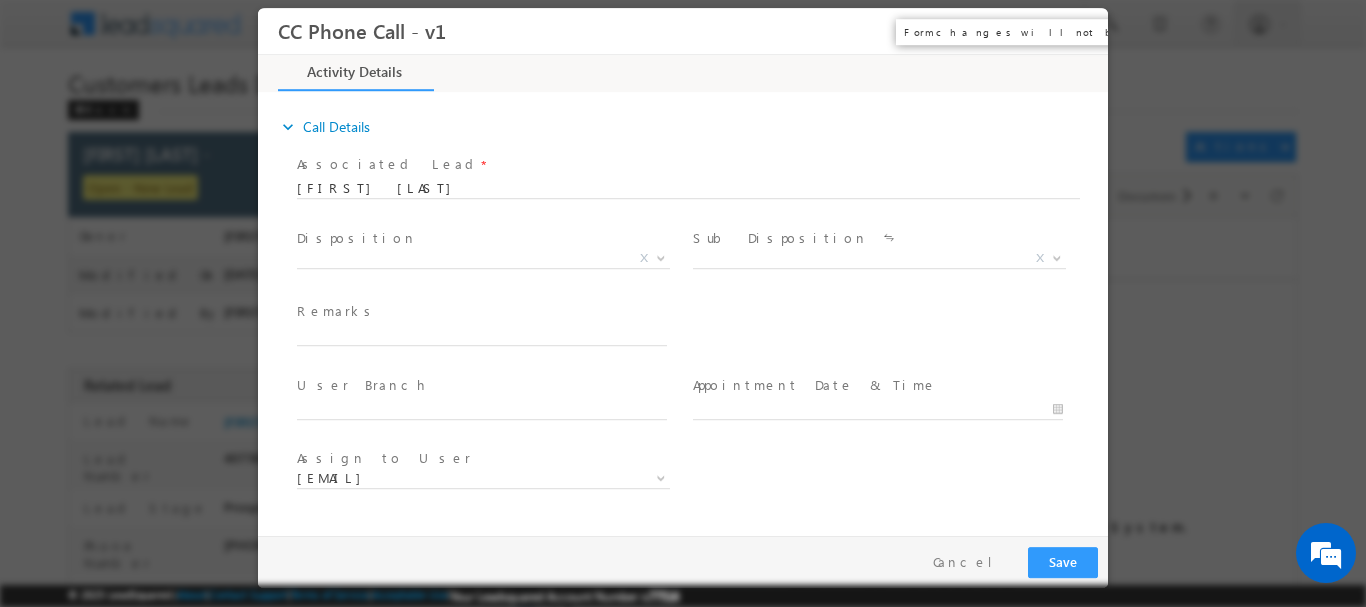 click on "×" at bounding box center (1078, 30) 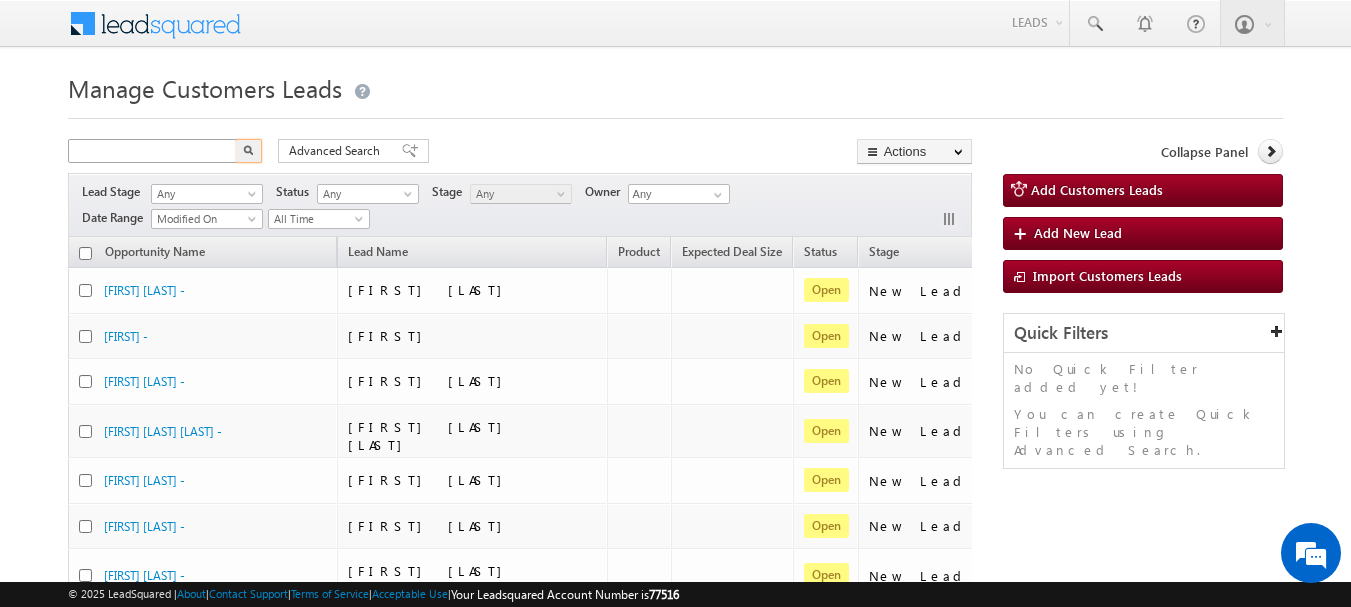 click at bounding box center (153, 151) 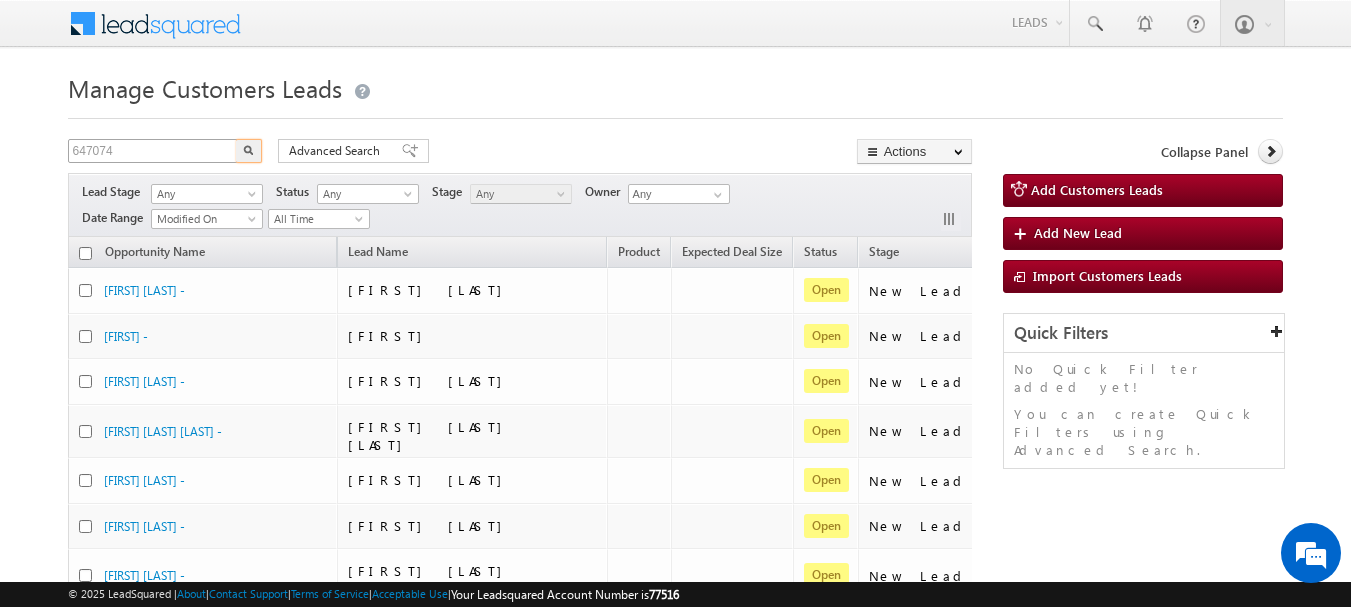 scroll, scrollTop: 0, scrollLeft: 0, axis: both 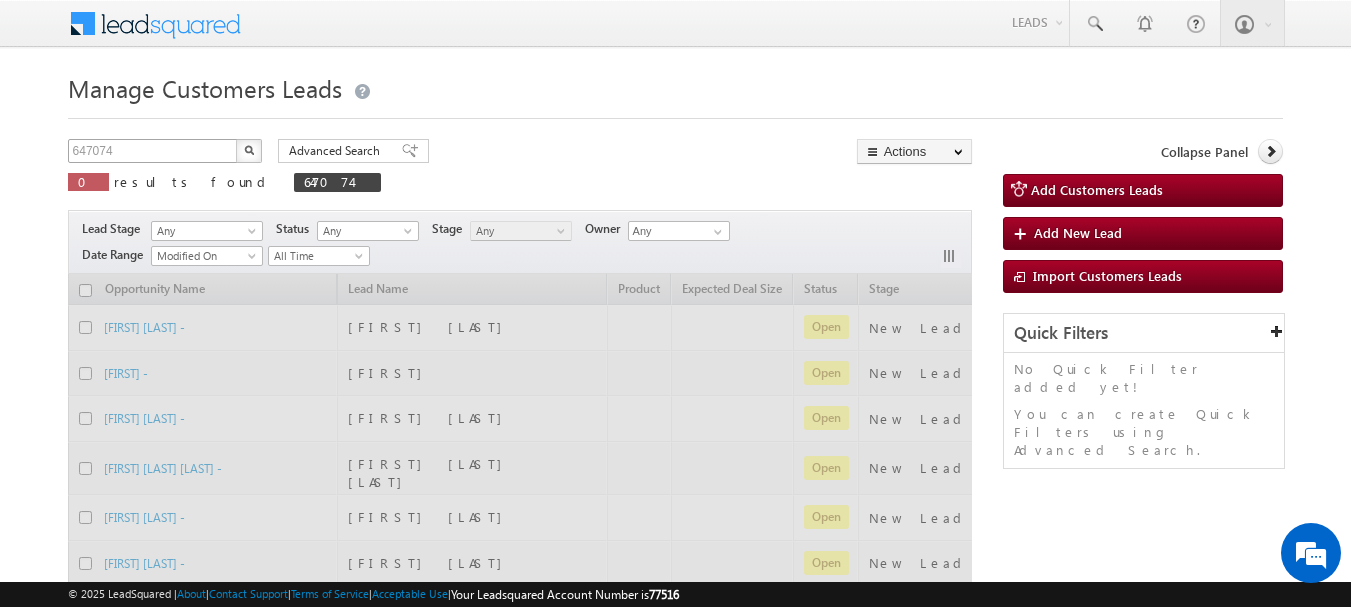 type 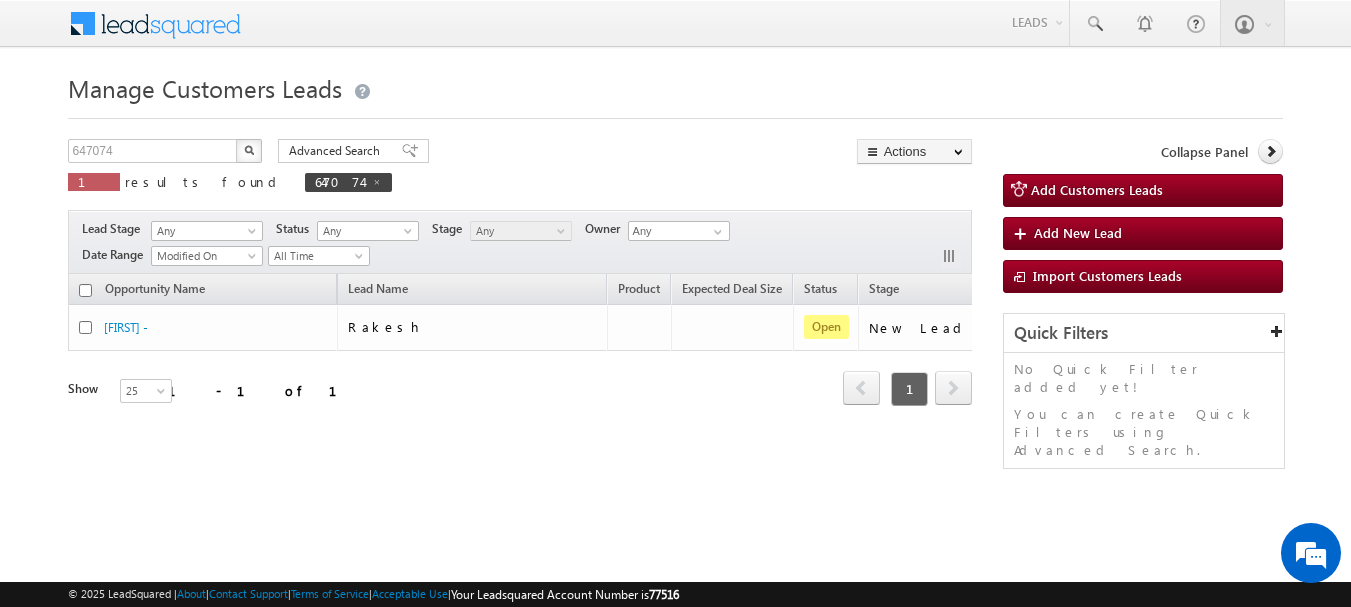click on "Opportunity Name
Lead Name     Product         Expected Deal Size
Status       Stage     Owner
Actions
[FIRST] [LAST]  -    [FIRST]              Open New Lead [FIRST] [LAST]               Refresh first prev 1 next last 1 - 1 of 1
Show
15
25
50
100
200
25" at bounding box center [520, 367] 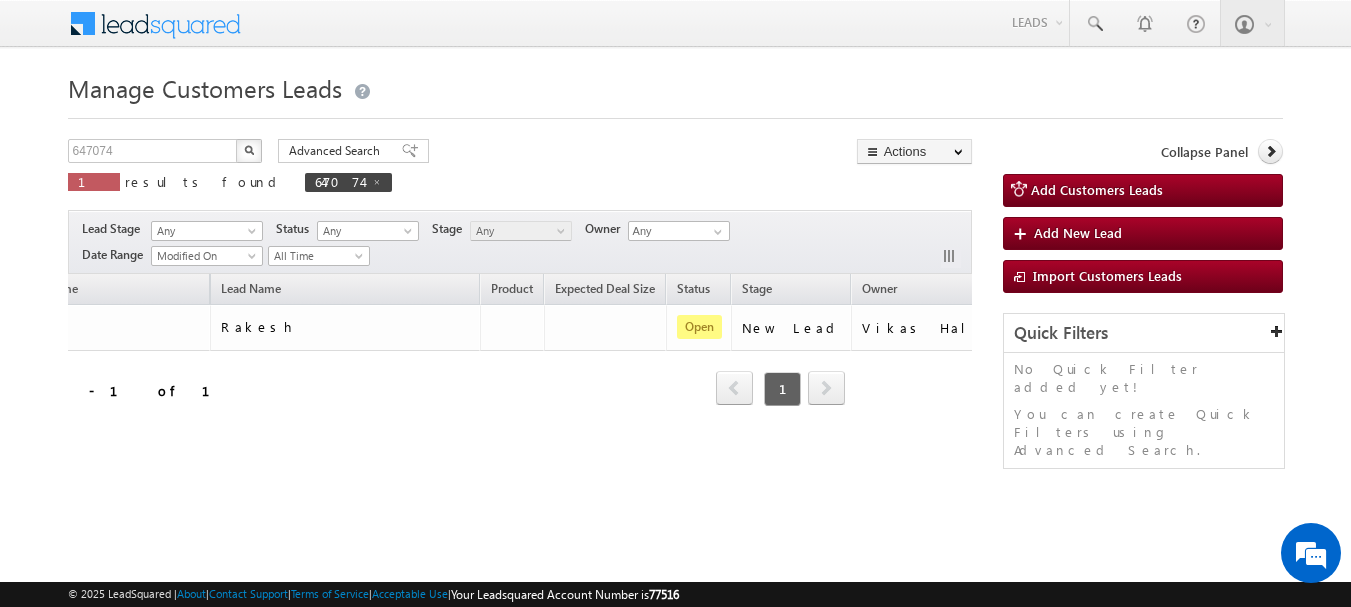 scroll, scrollTop: 0, scrollLeft: 141, axis: horizontal 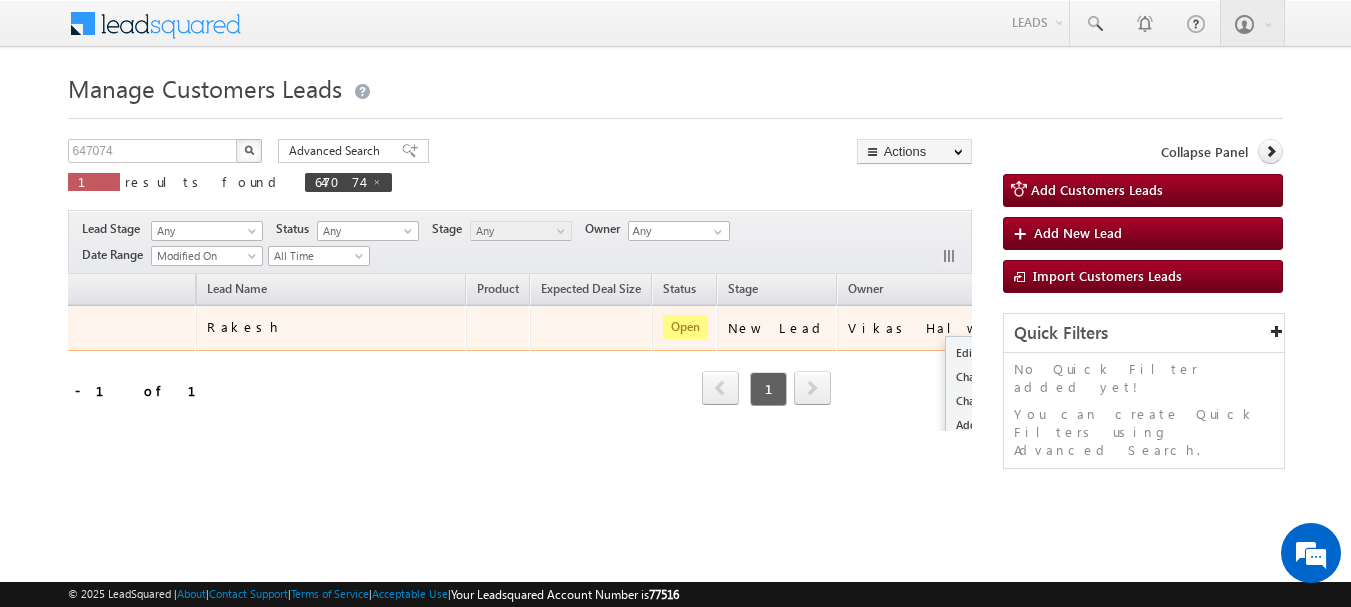 click at bounding box center [1036, 327] 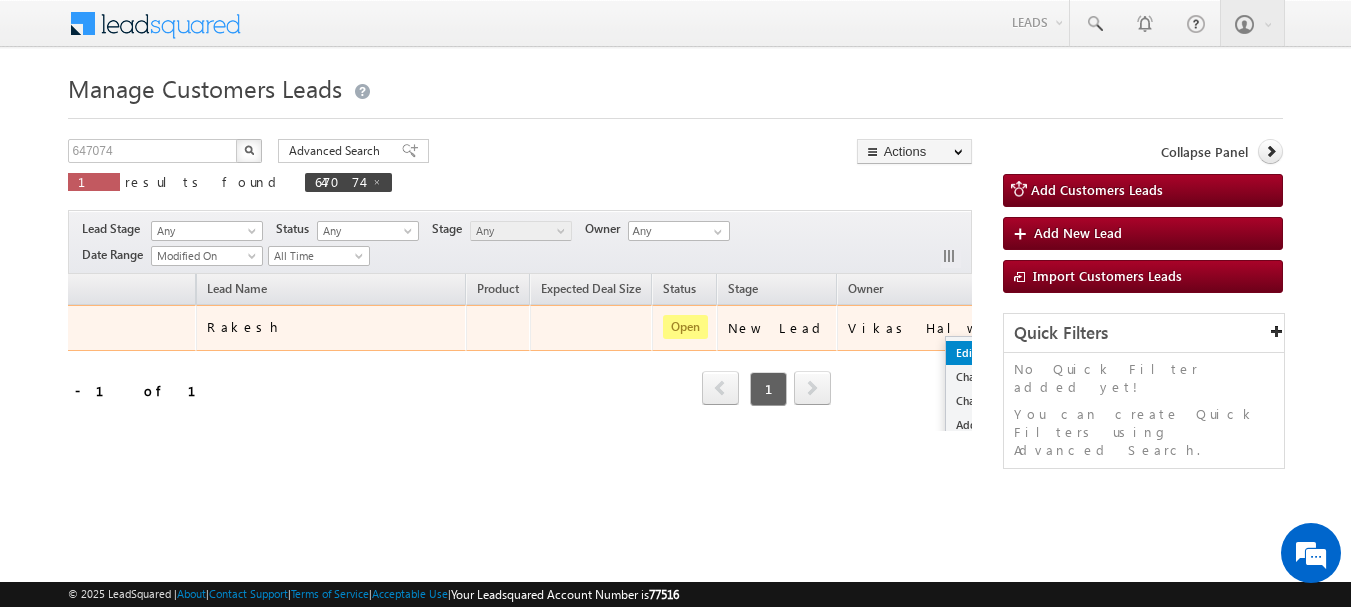 click on "Edit" at bounding box center (996, 353) 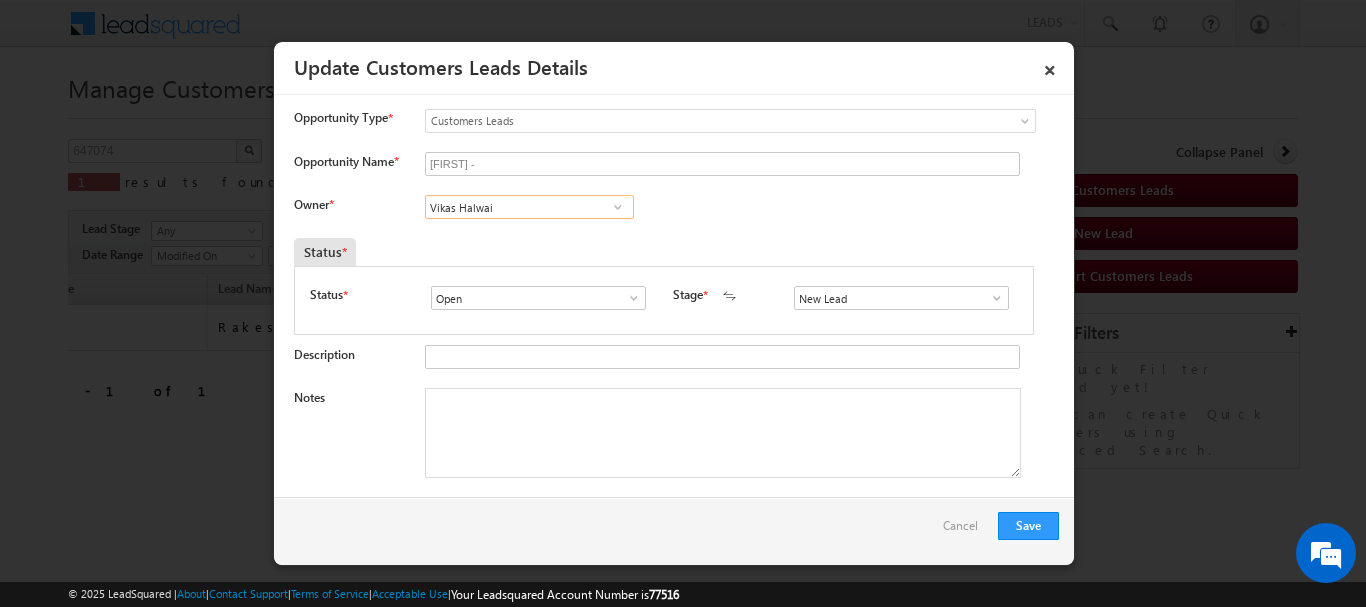 click on "Vikas Halwai" at bounding box center (529, 207) 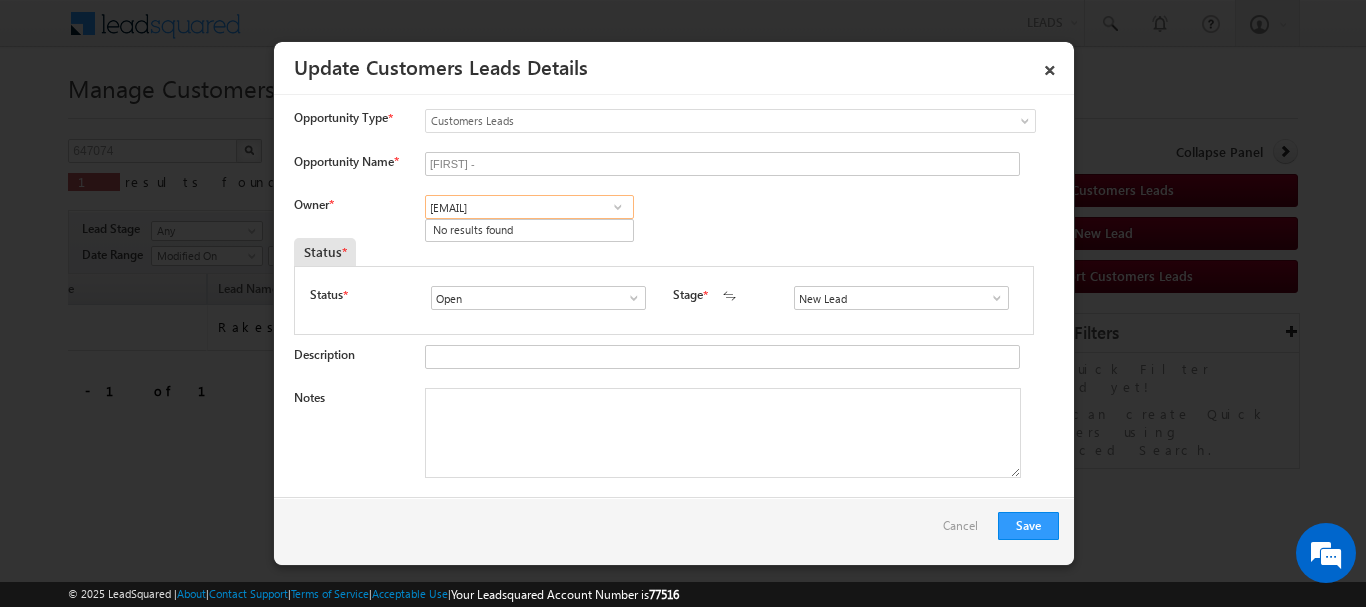 type on "[EMAIL]" 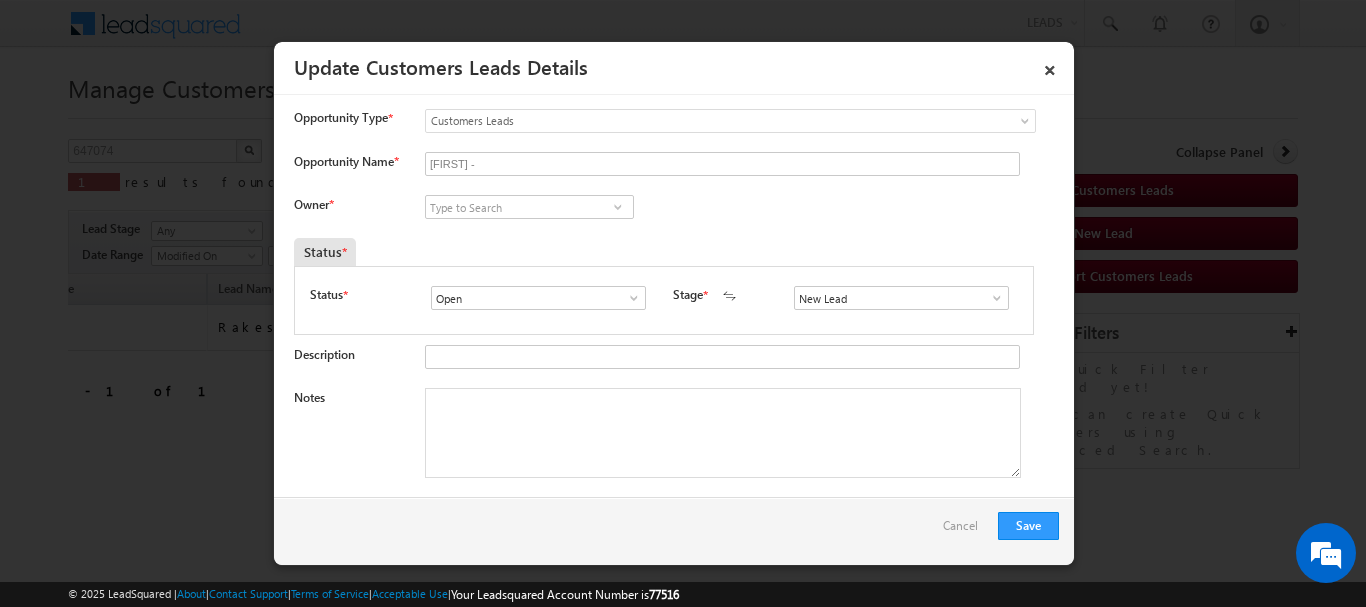 click at bounding box center (618, 207) 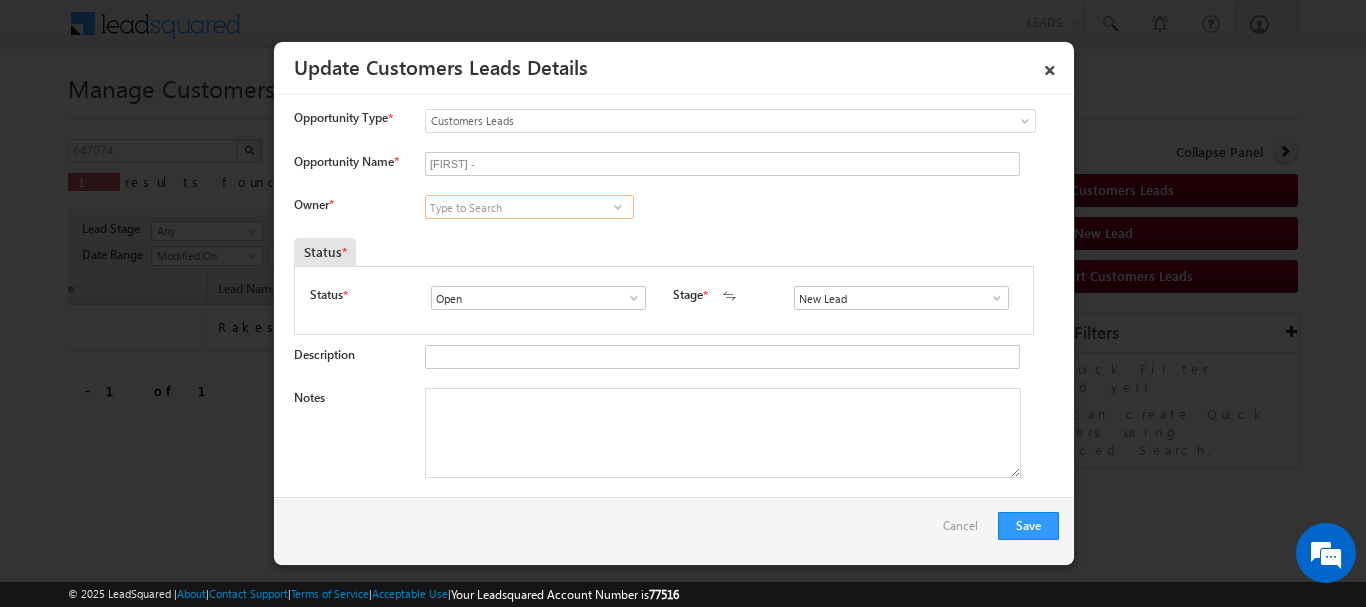 paste on "[EMAIL]" 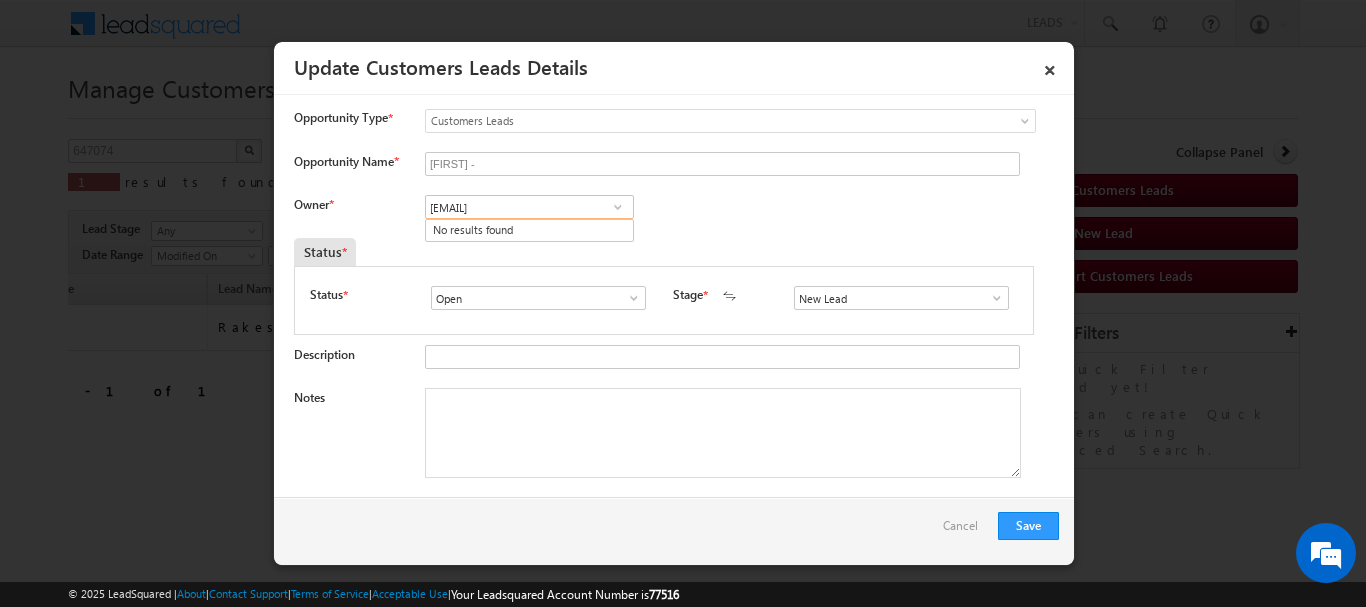 click on "[EMAIL]" at bounding box center [529, 207] 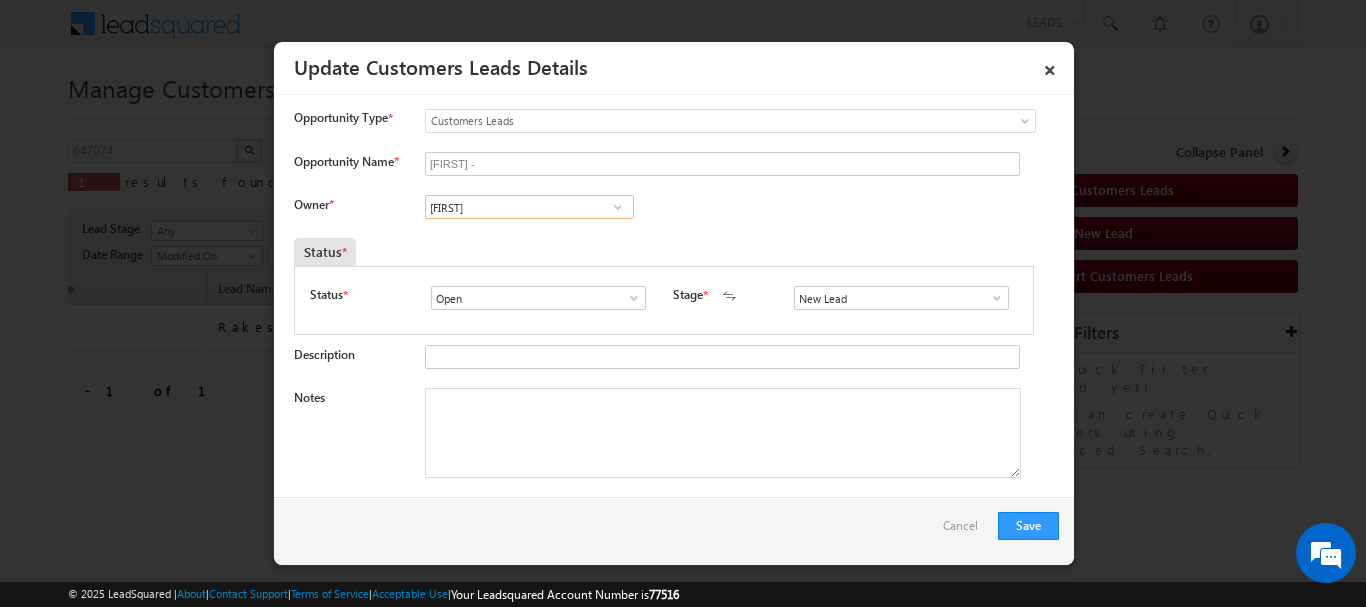 paste on "[FIRST] [LAST]" 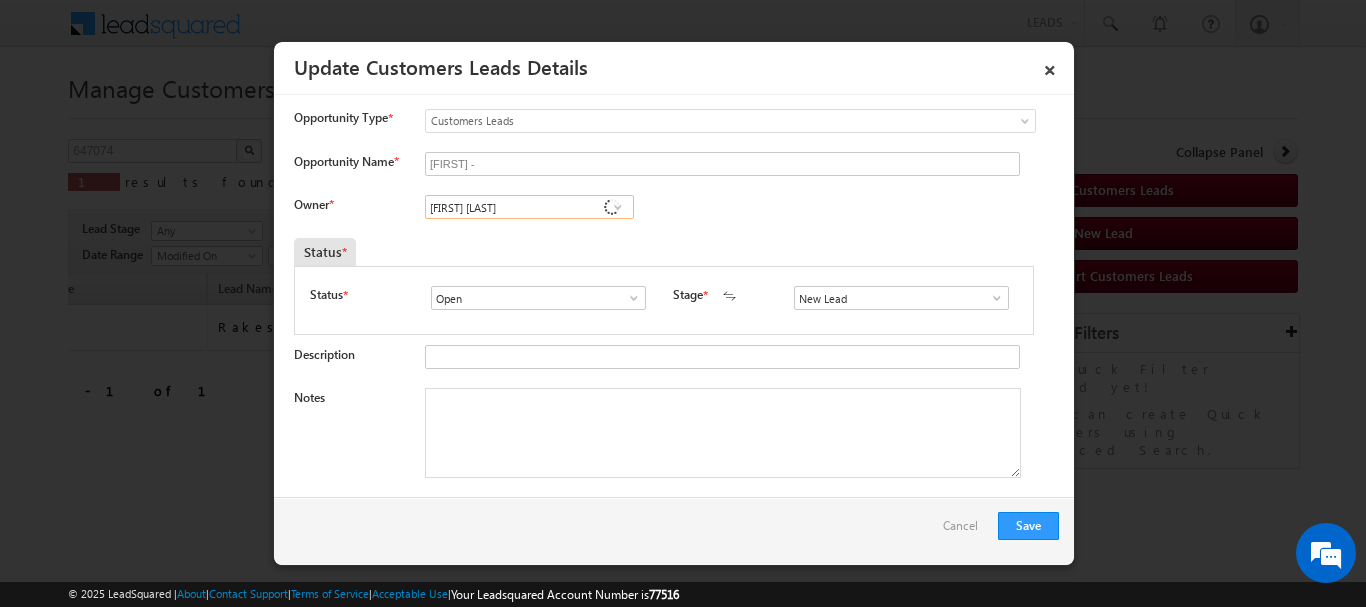 click on "[FIRST] [LAST]" at bounding box center [529, 207] 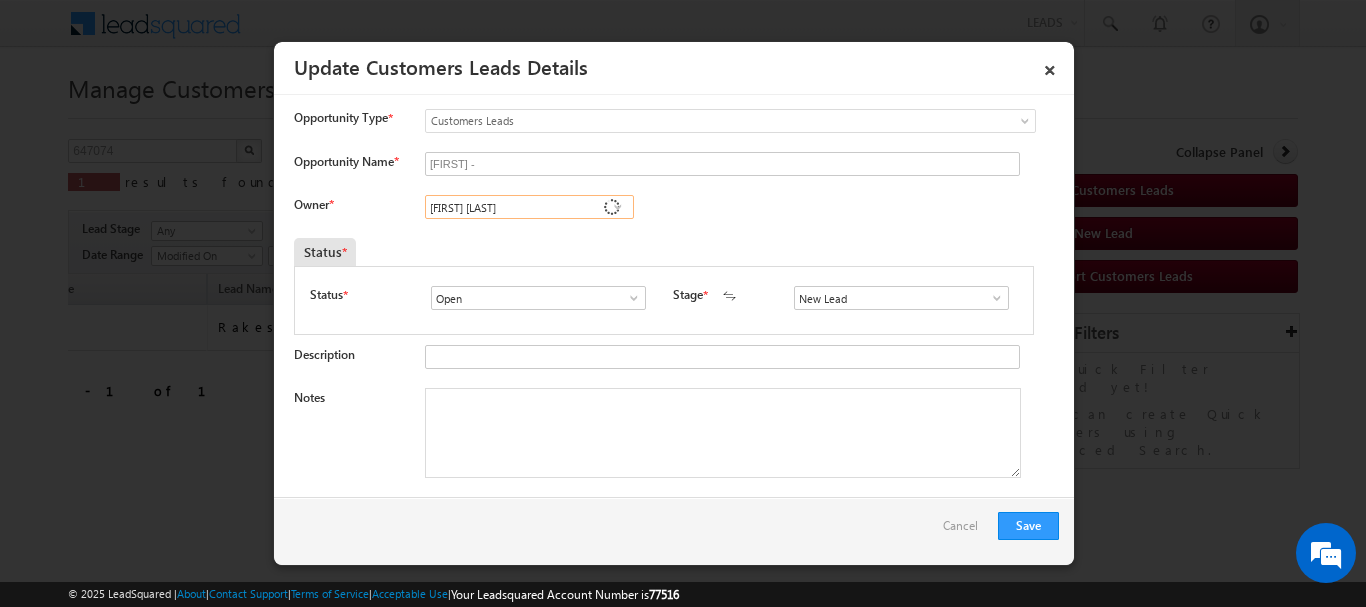 type on "[FIRST] [LAST]" 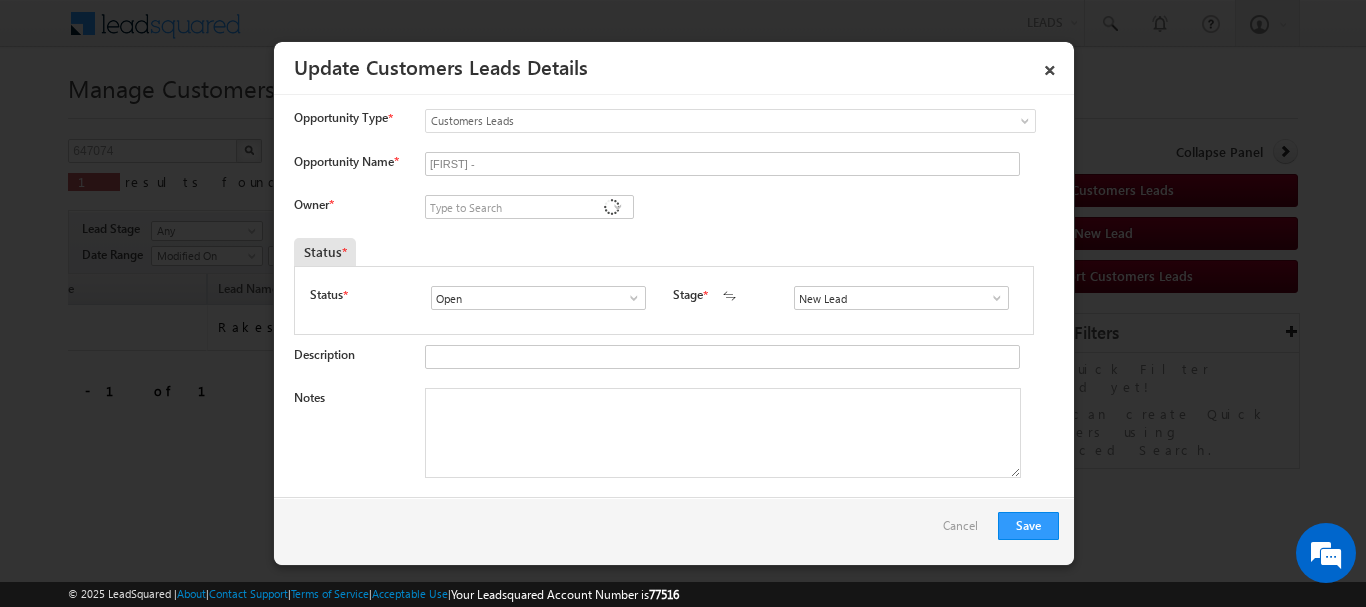 click at bounding box center (618, 207) 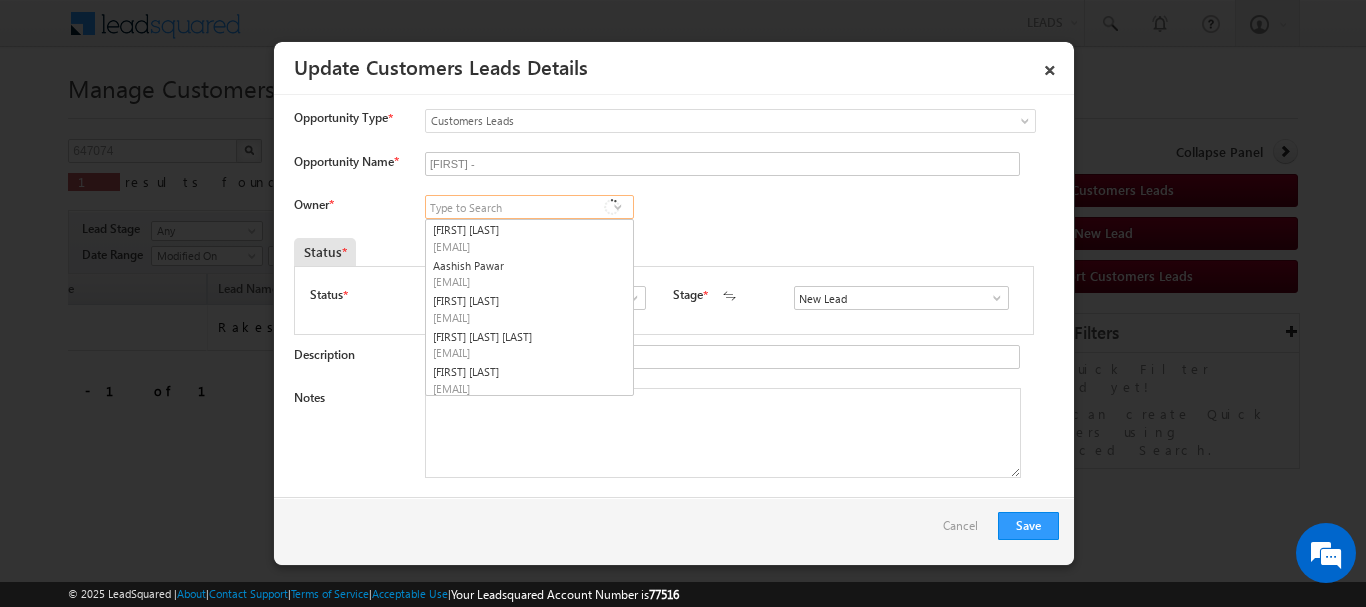paste on "[FIRST] [LAST]" 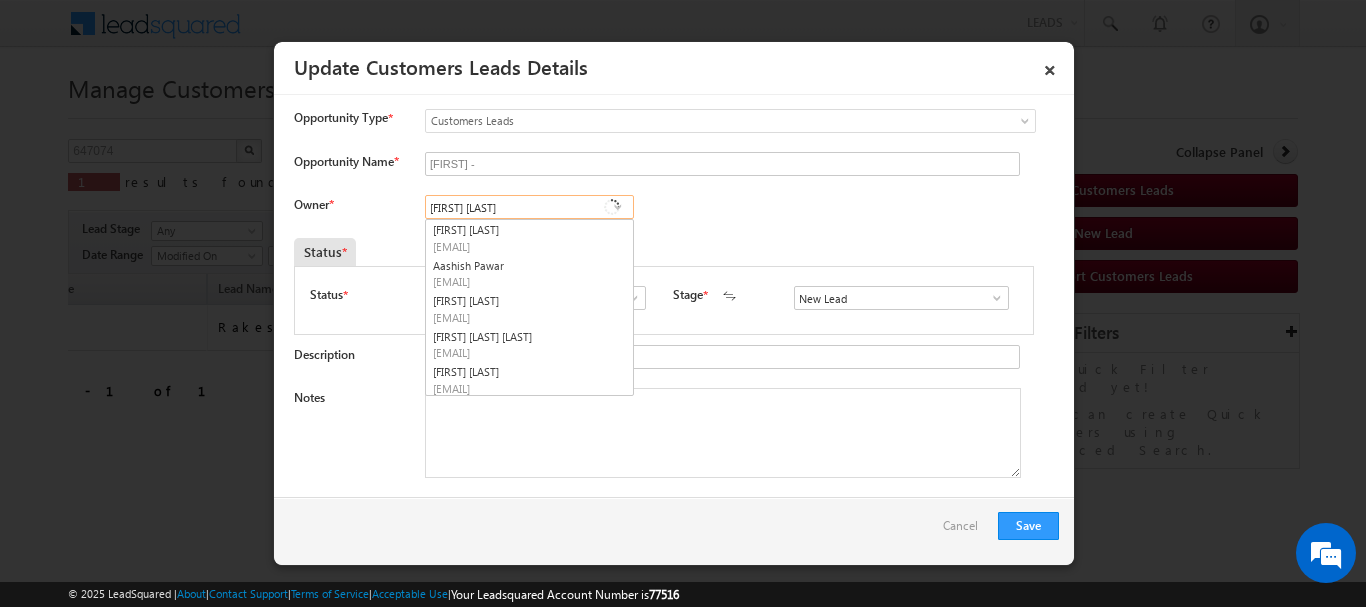 click on "[FIRST] [LAST]" at bounding box center [529, 207] 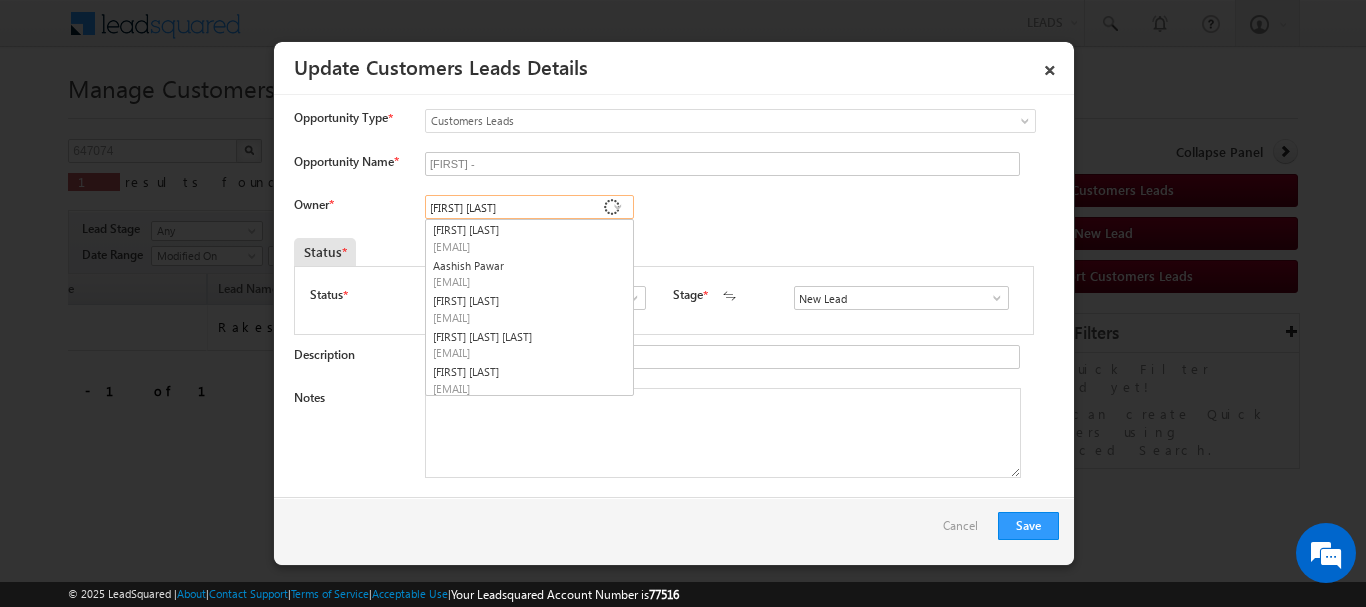 type on "[FIRST] [LAST]" 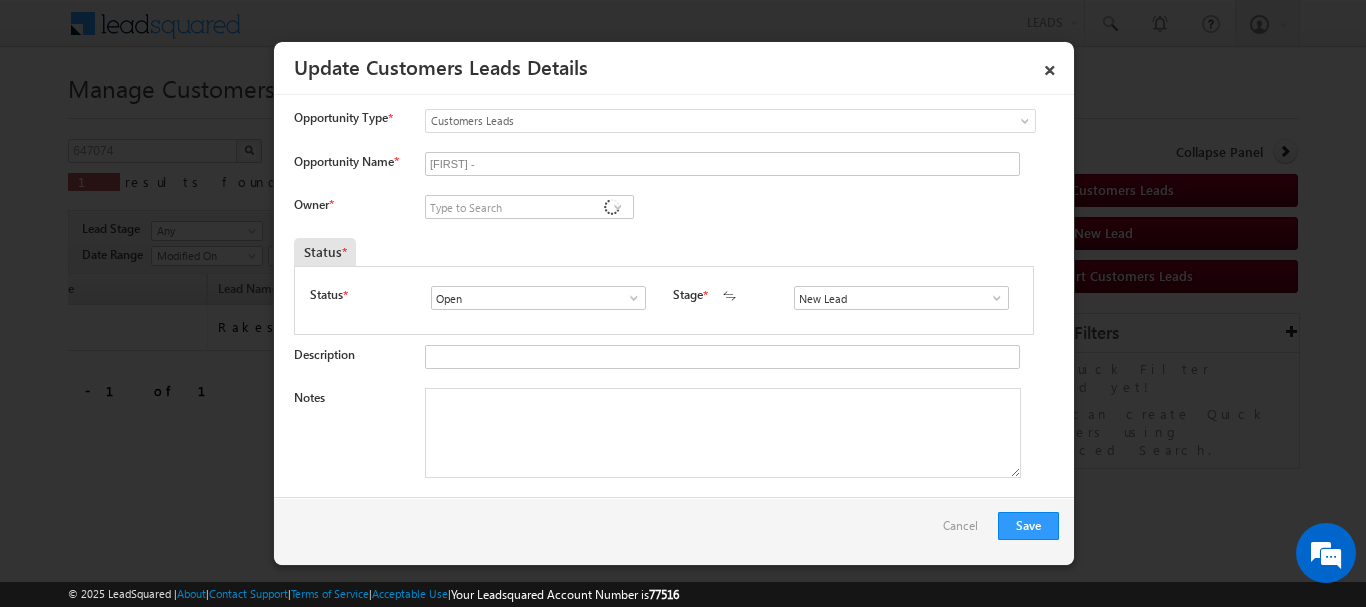 click at bounding box center [618, 207] 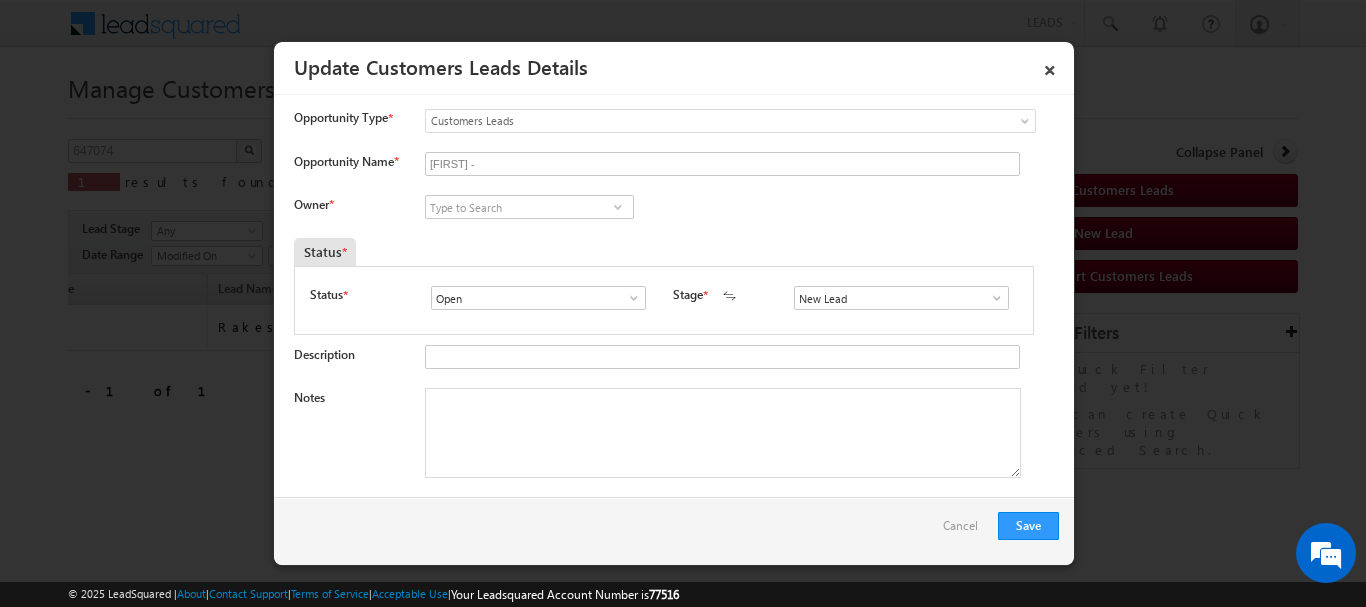 click at bounding box center (617, 207) 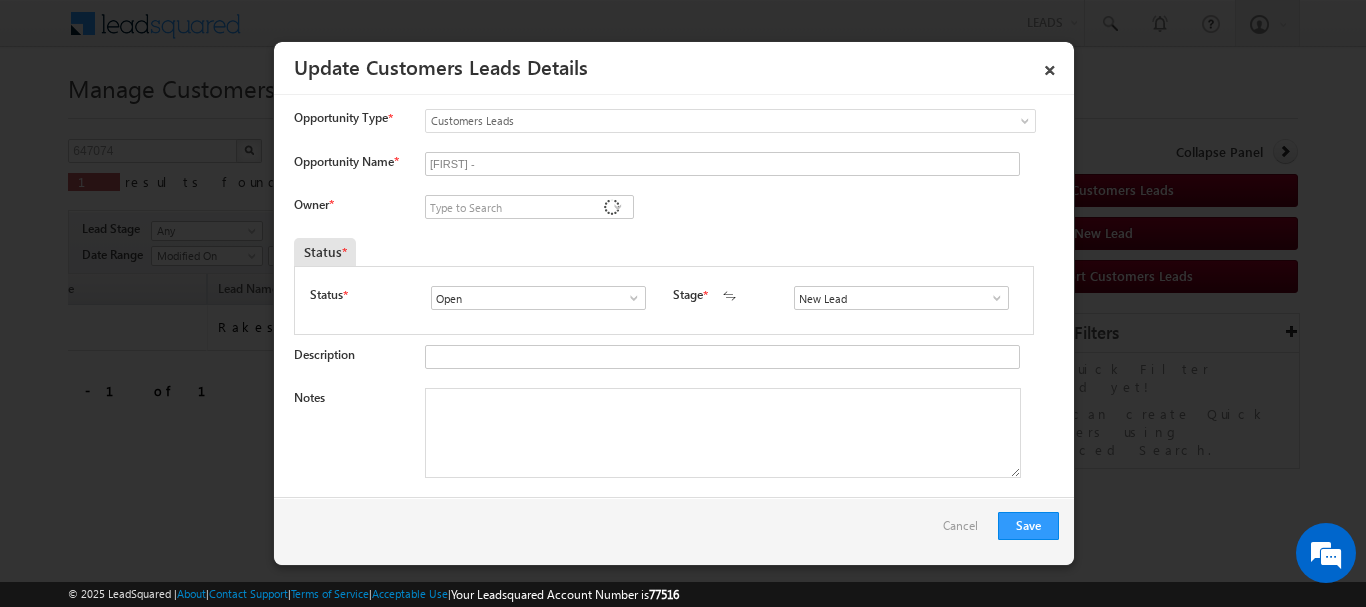click at bounding box center [618, 207] 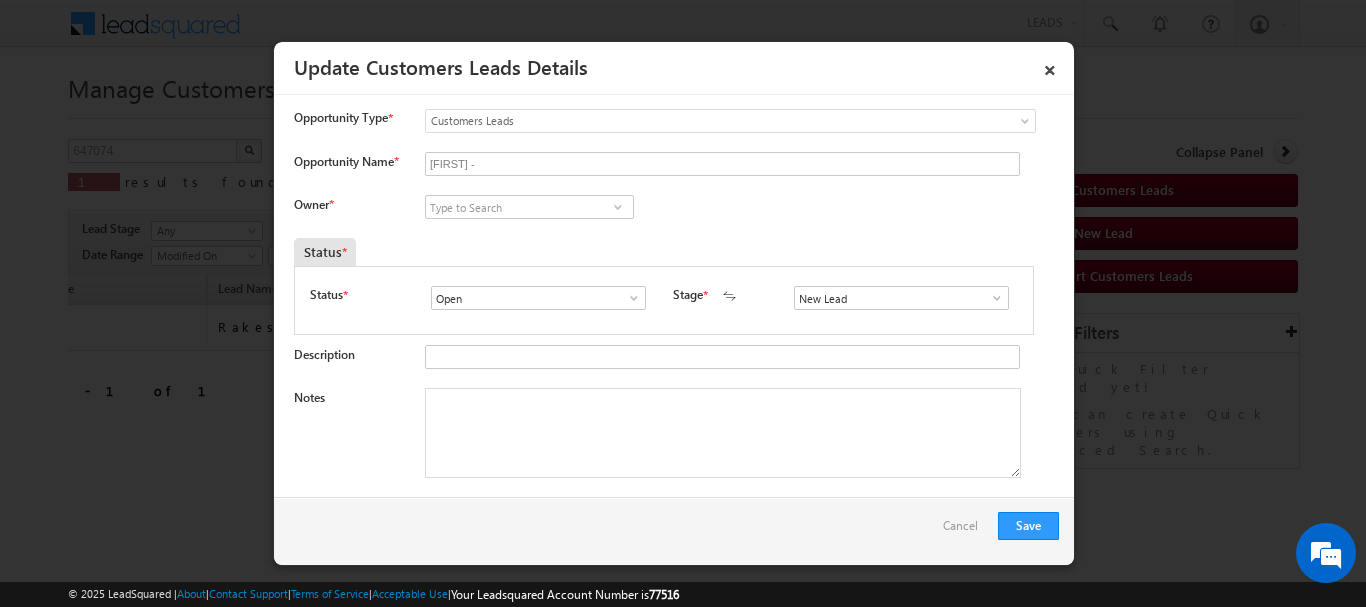 click at bounding box center (618, 207) 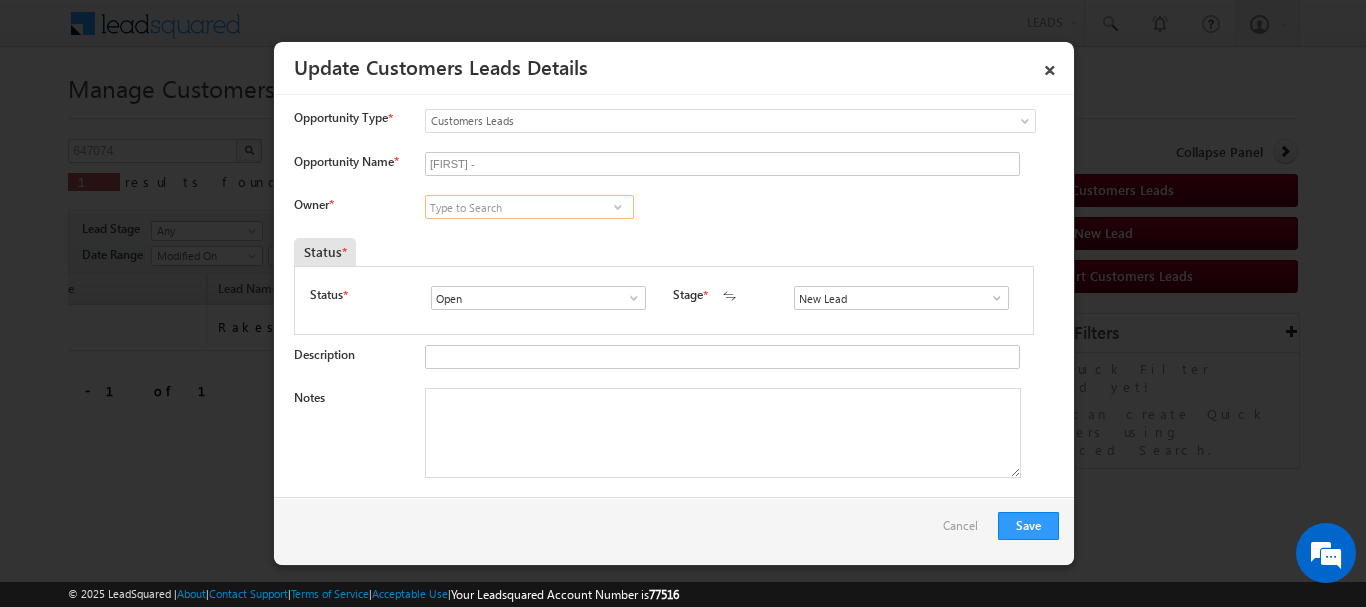 paste on "[FIRST] [LAST]" 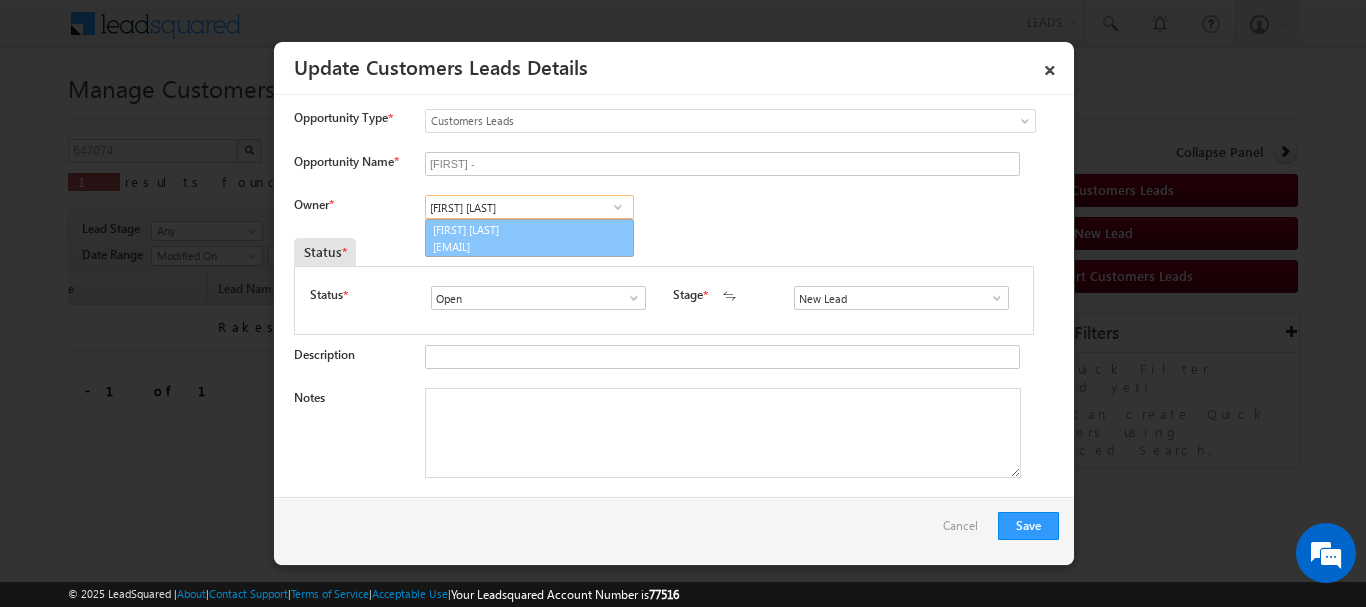 click on "[FIRST] [LAST]   [EMAIL]" at bounding box center [529, 238] 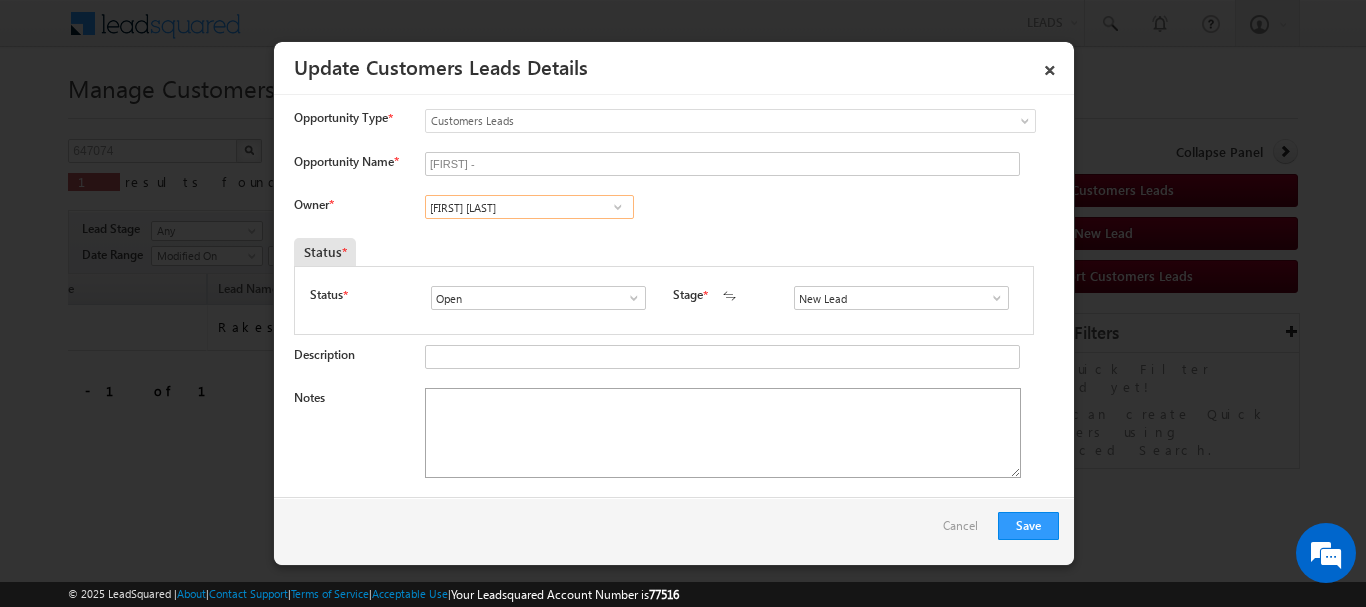 type on "[FIRST] [LAST]" 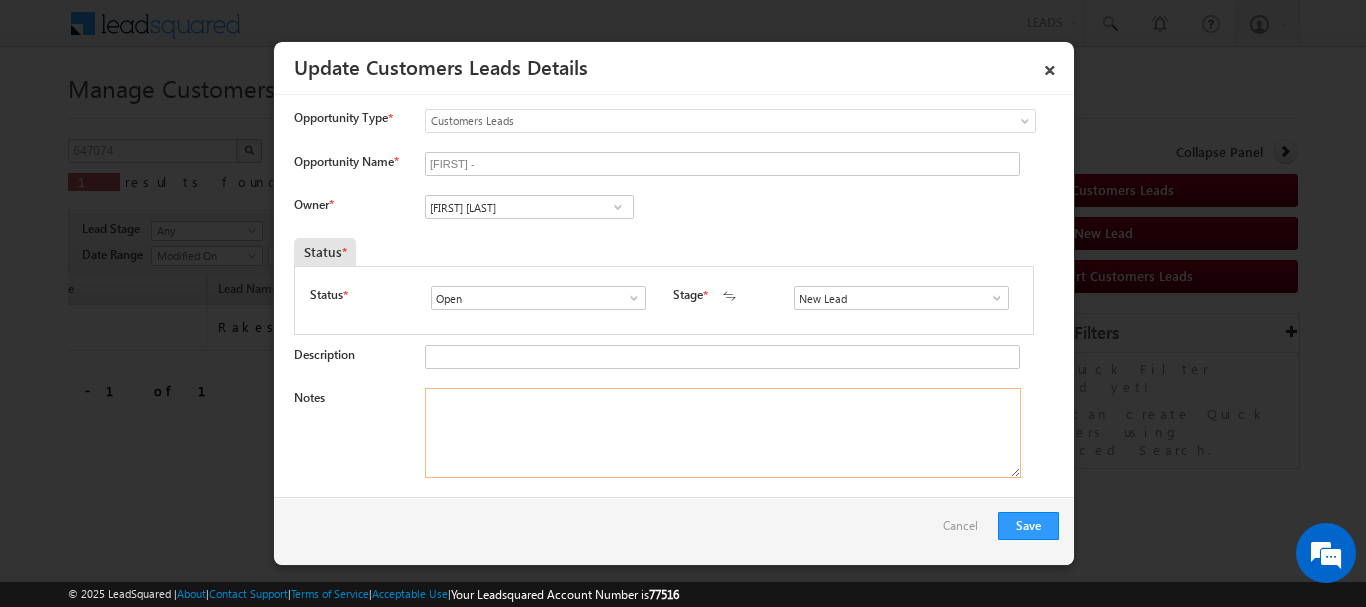 click on "Notes" at bounding box center [723, 433] 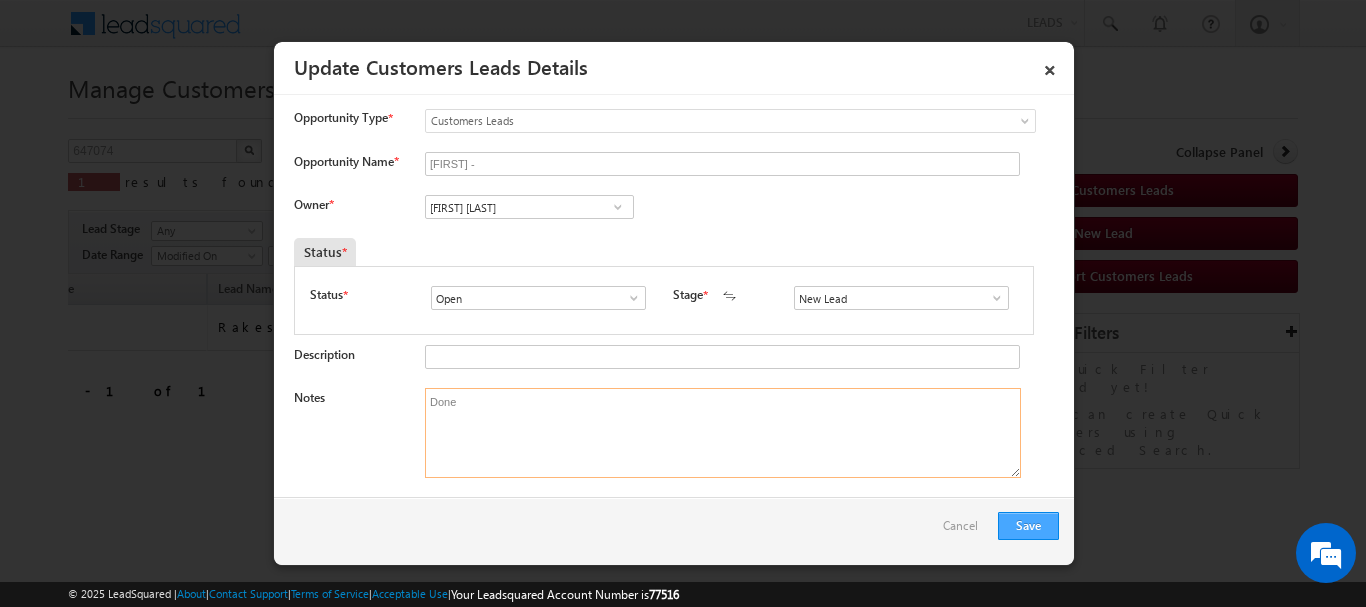 type on "Done" 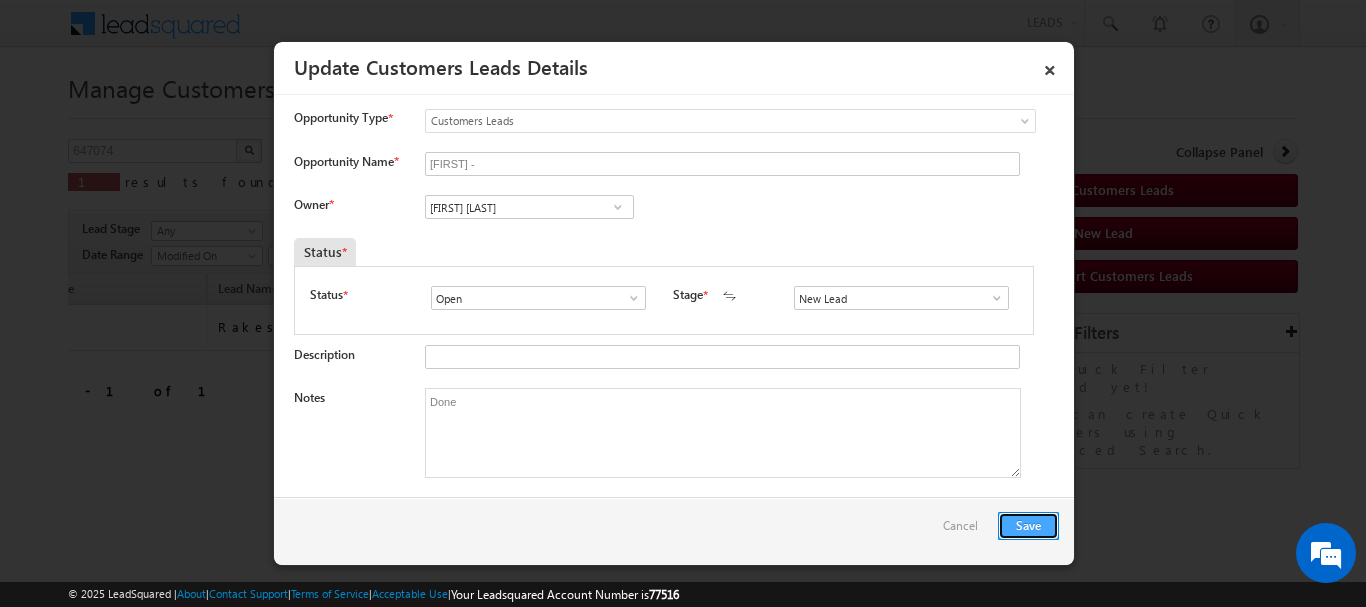 click on "Save" at bounding box center [1028, 526] 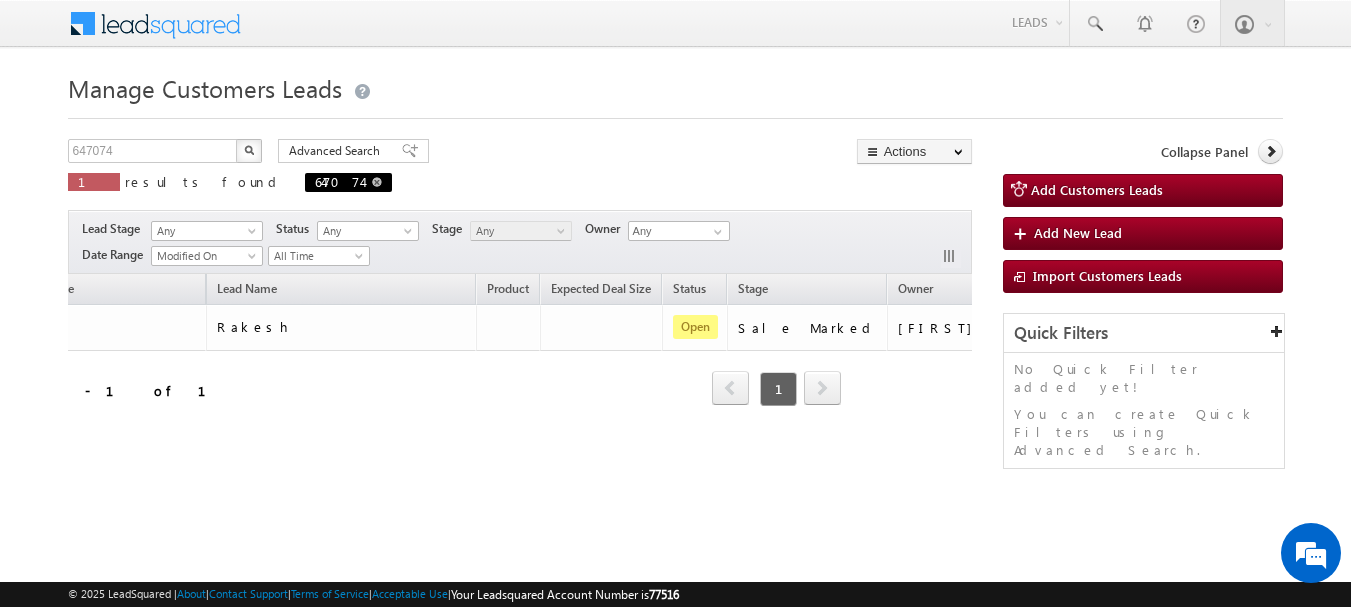 click at bounding box center (377, 181) 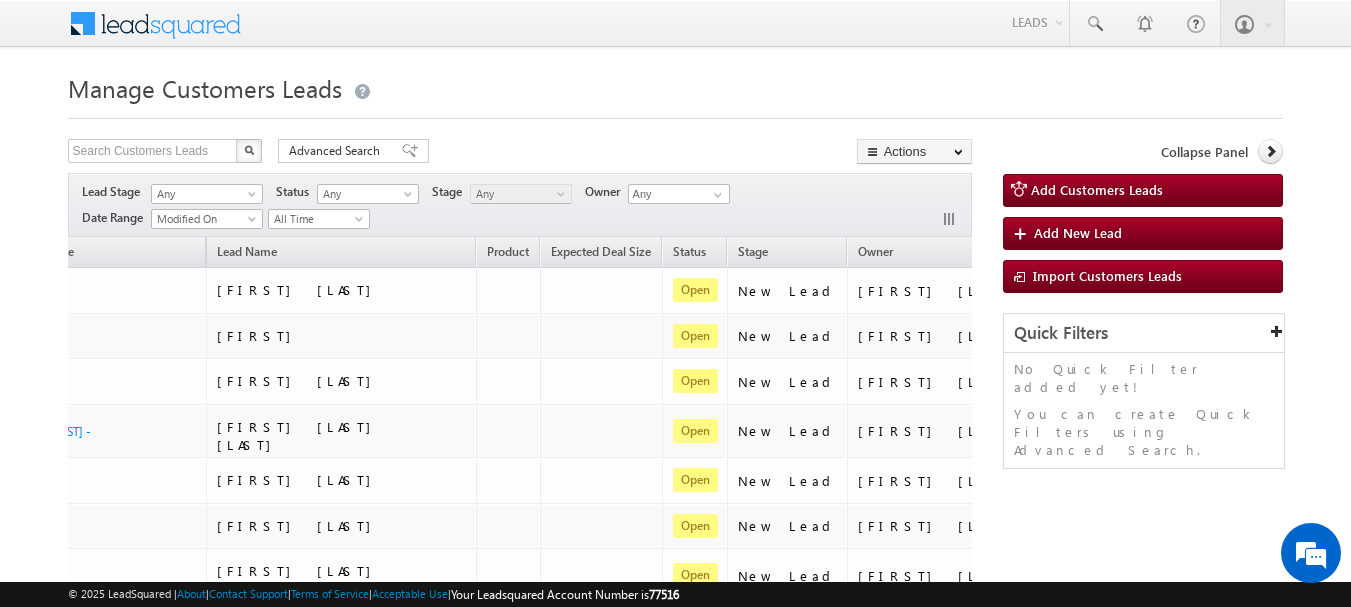 click on "Search Customers Leads X   410842 results found" at bounding box center (165, 152) 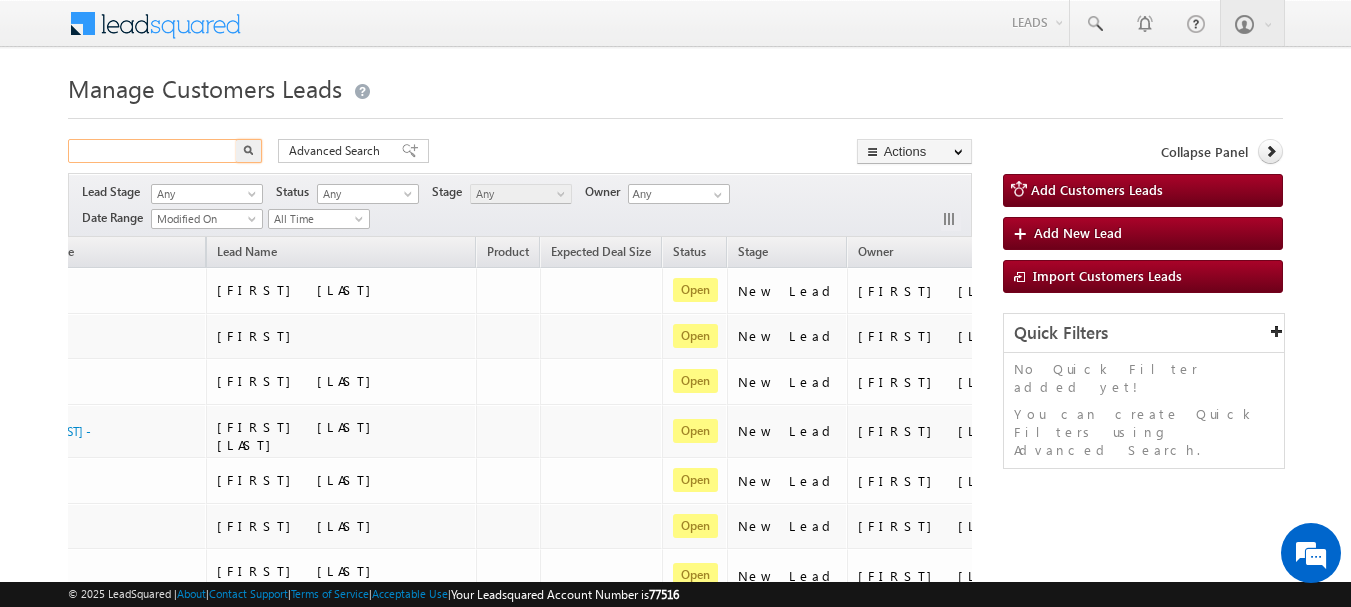 click at bounding box center (153, 151) 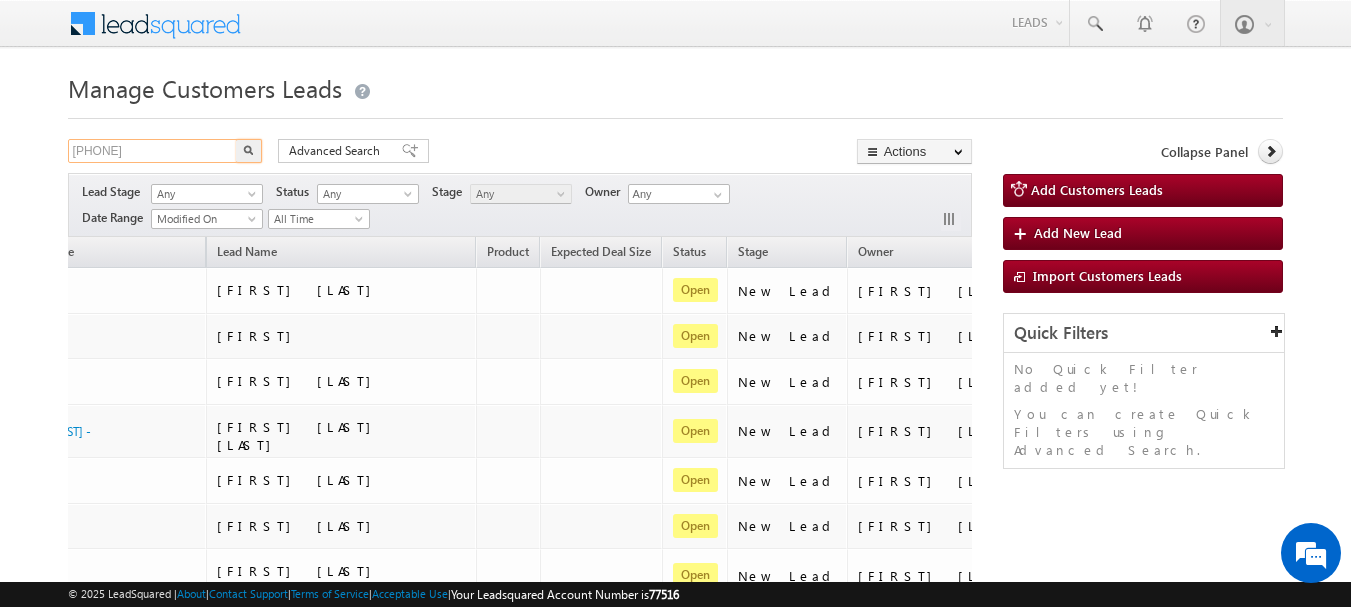 type on "[PHONE]" 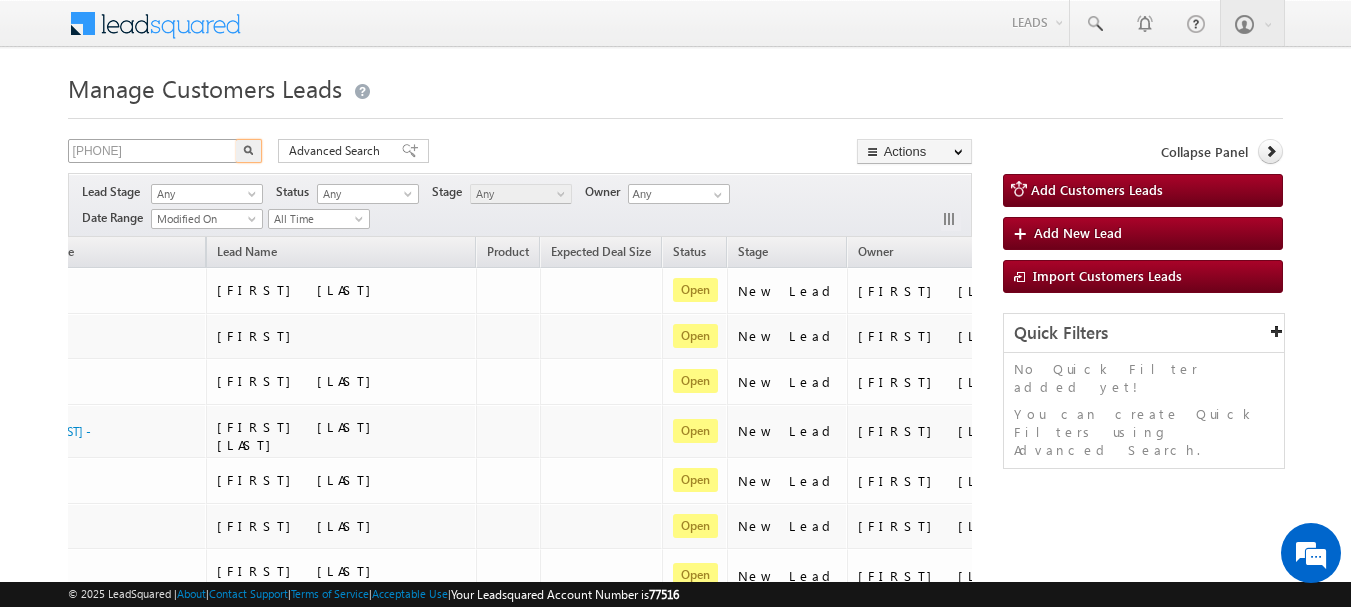 click at bounding box center [249, 151] 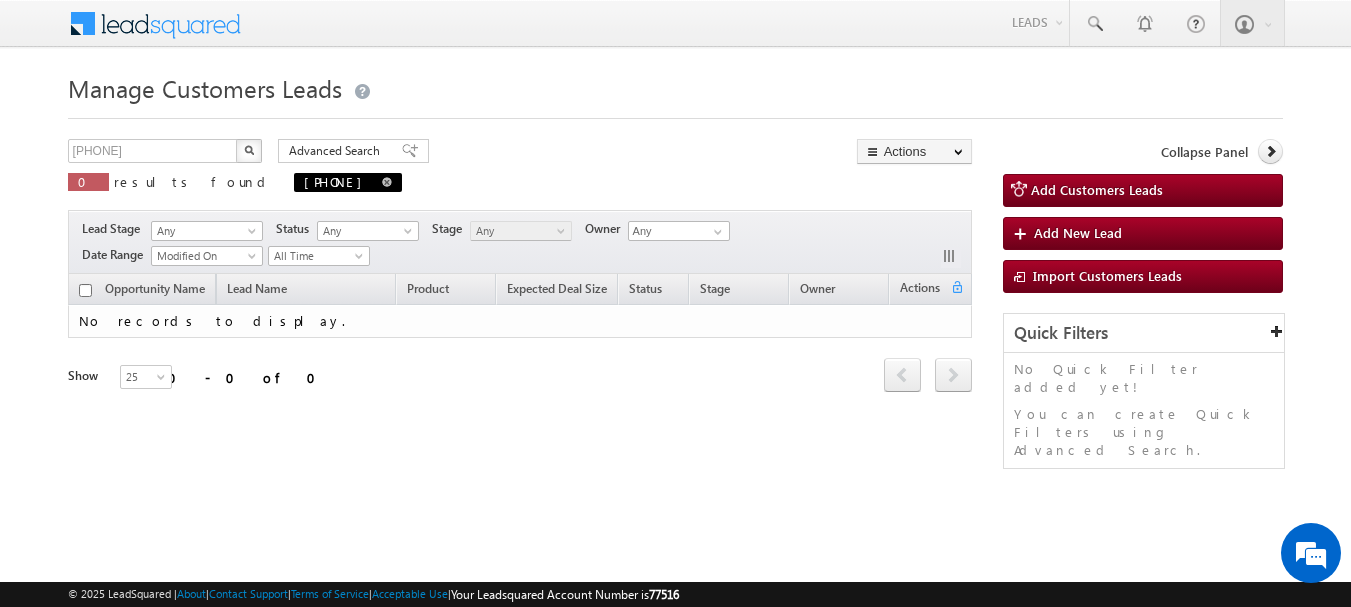 scroll, scrollTop: 0, scrollLeft: 0, axis: both 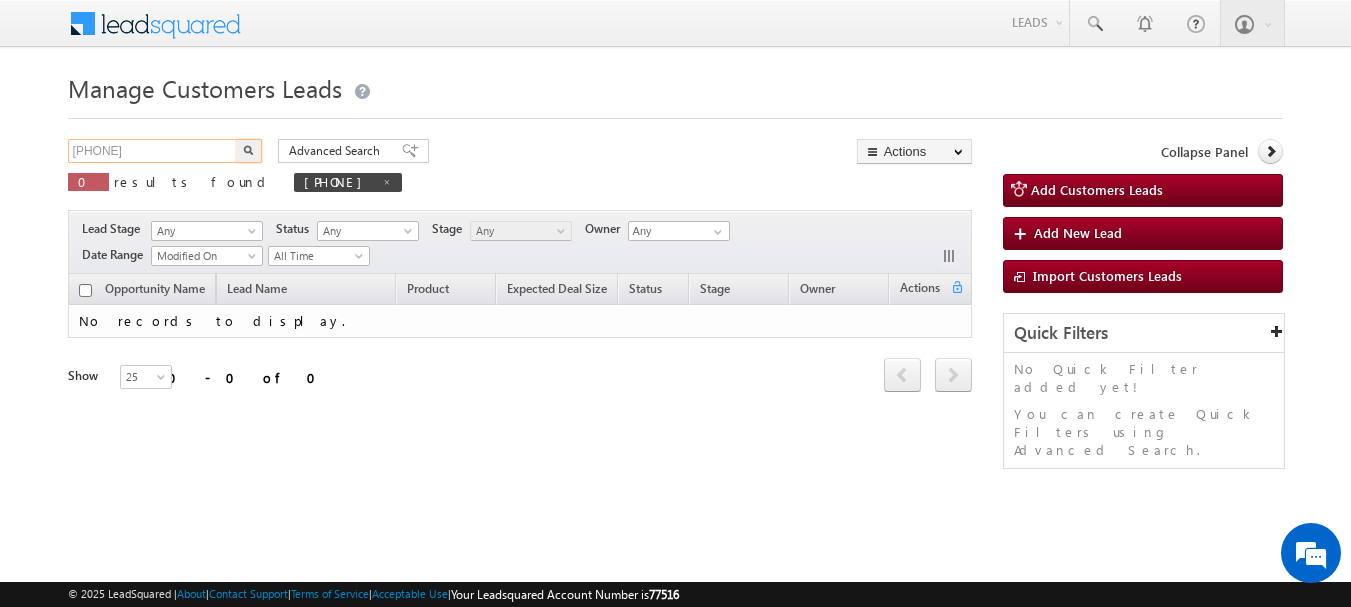 drag, startPoint x: 162, startPoint y: 147, endPoint x: 0, endPoint y: 140, distance: 162.15117 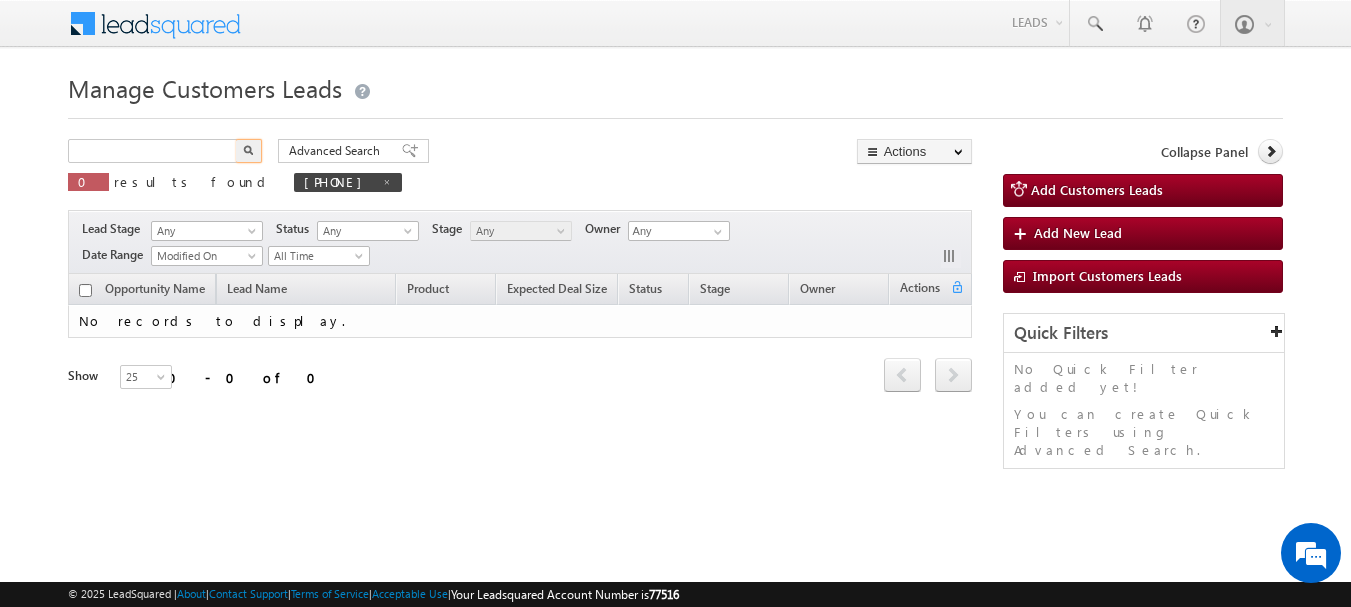 type on "Search Customers Leads" 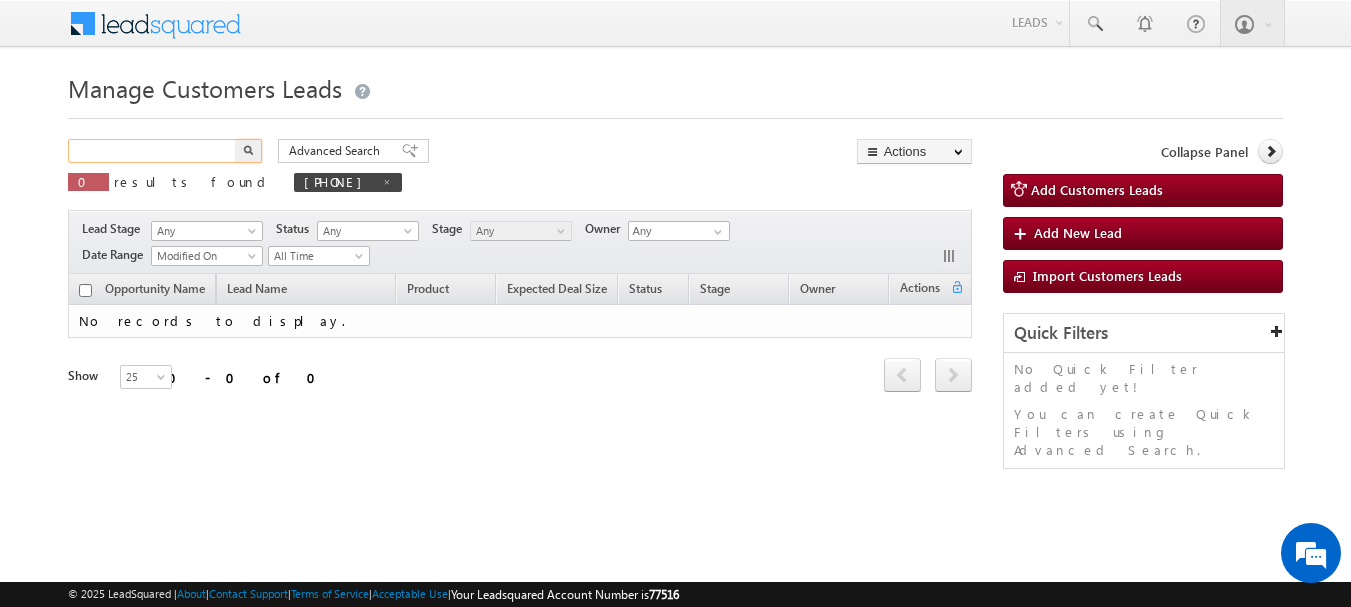 click at bounding box center (153, 151) 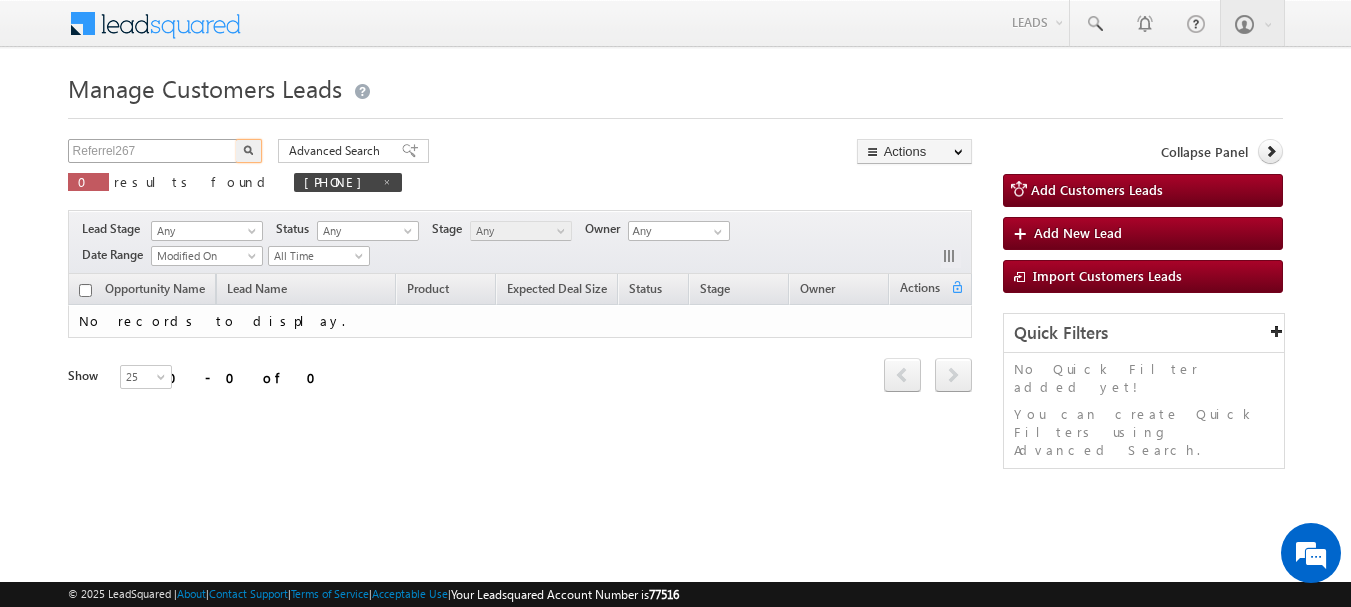 click at bounding box center (249, 151) 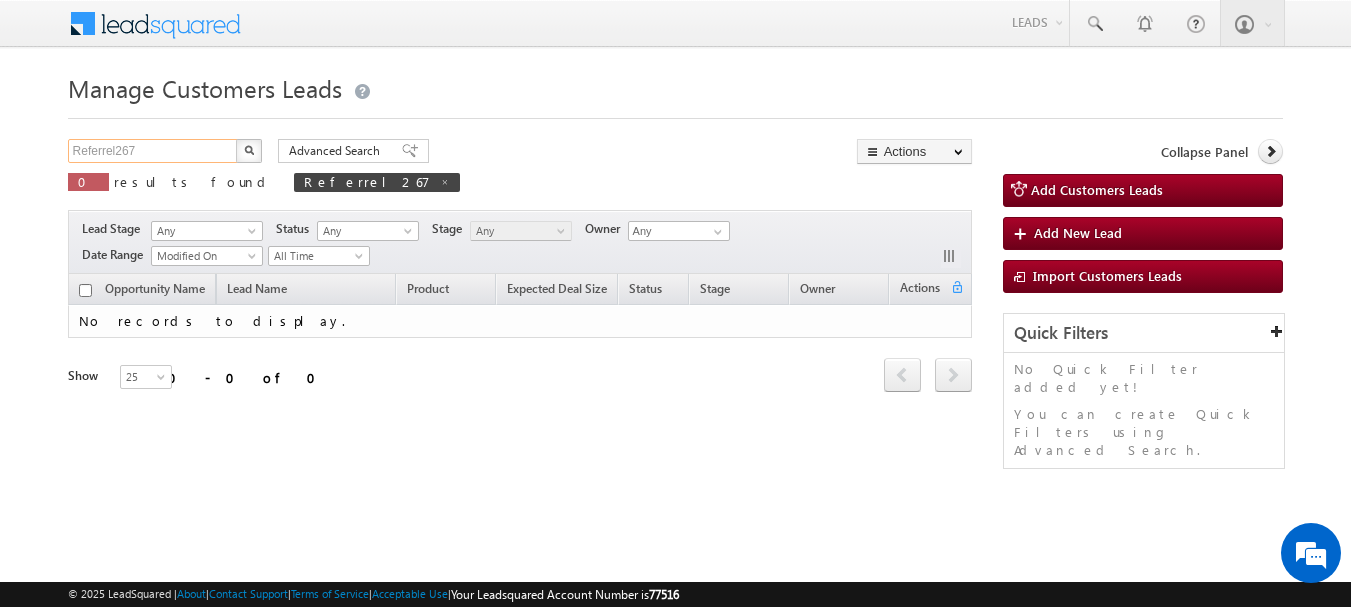 click on "Referrel267" at bounding box center [153, 151] 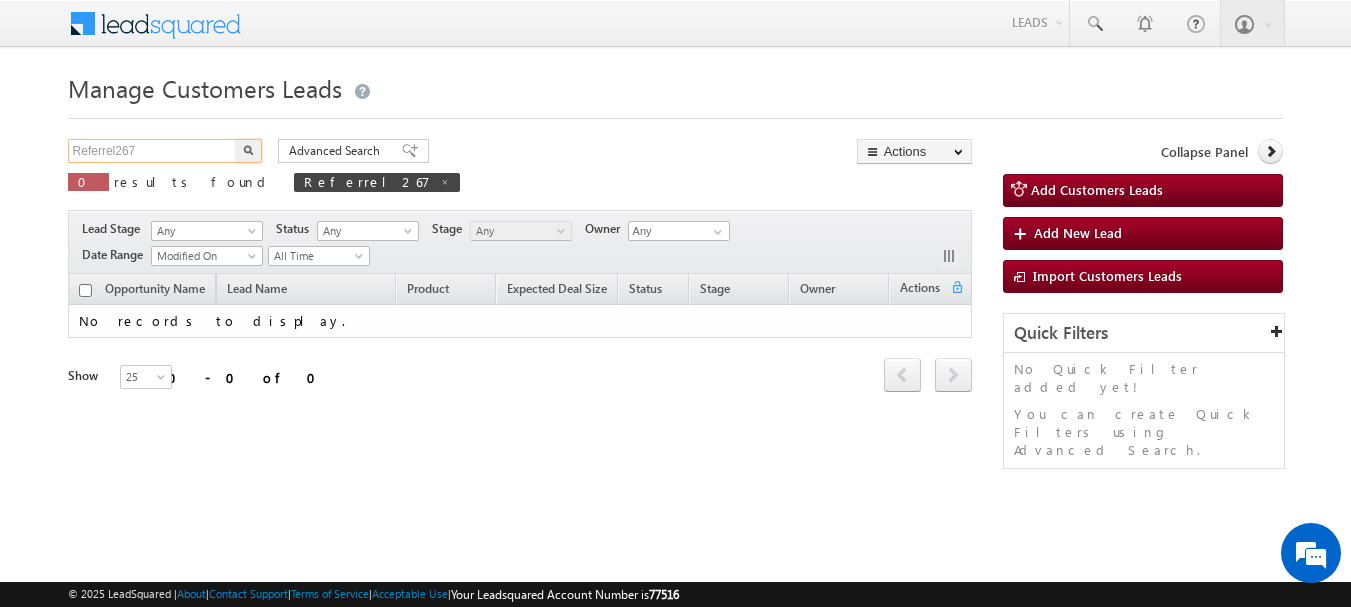 click on "Referrel267" at bounding box center [153, 151] 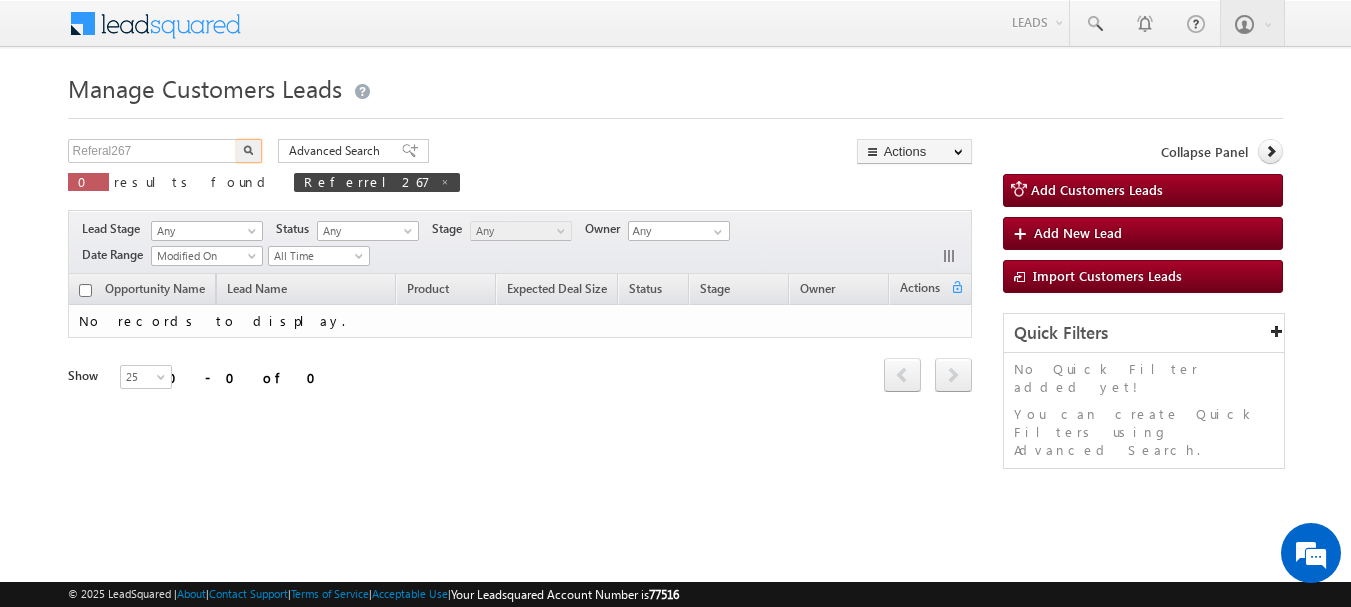 click at bounding box center [249, 151] 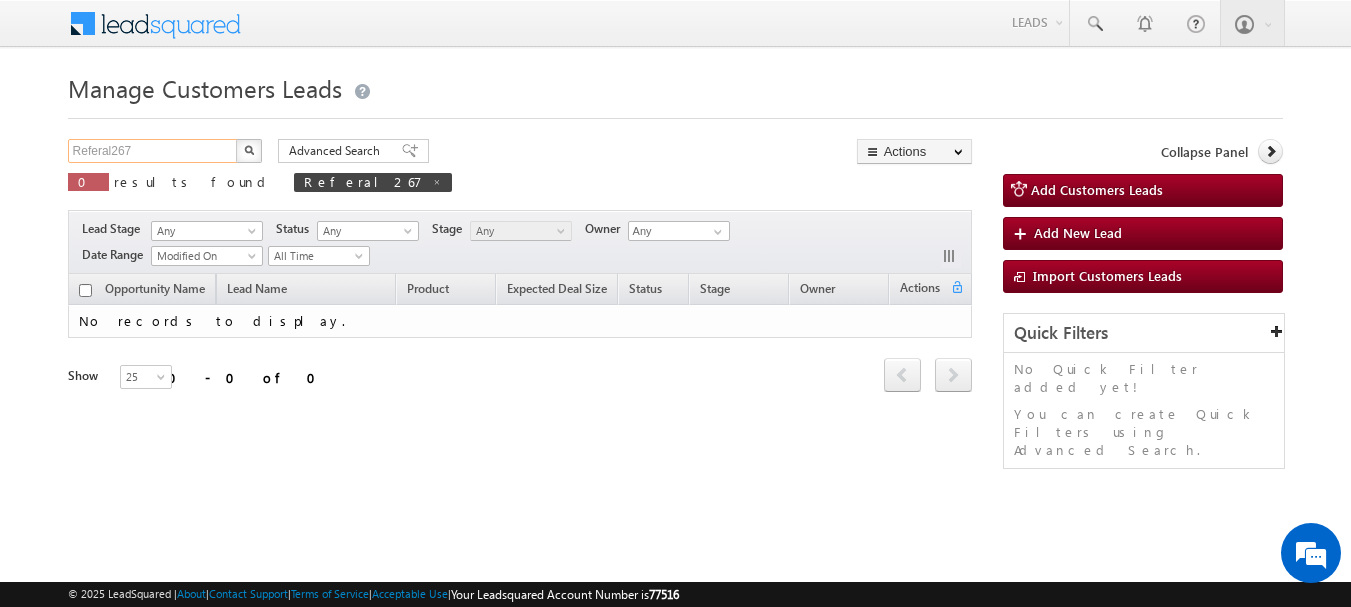 click on "Referal267" at bounding box center [153, 151] 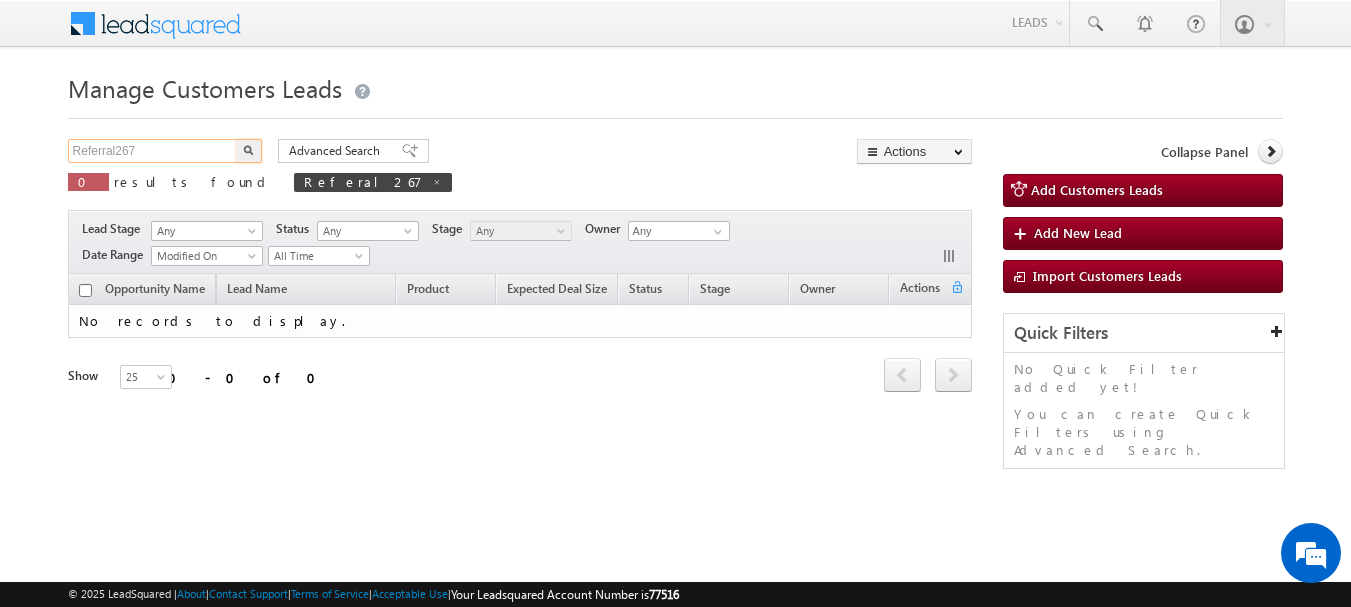type on "Referral267" 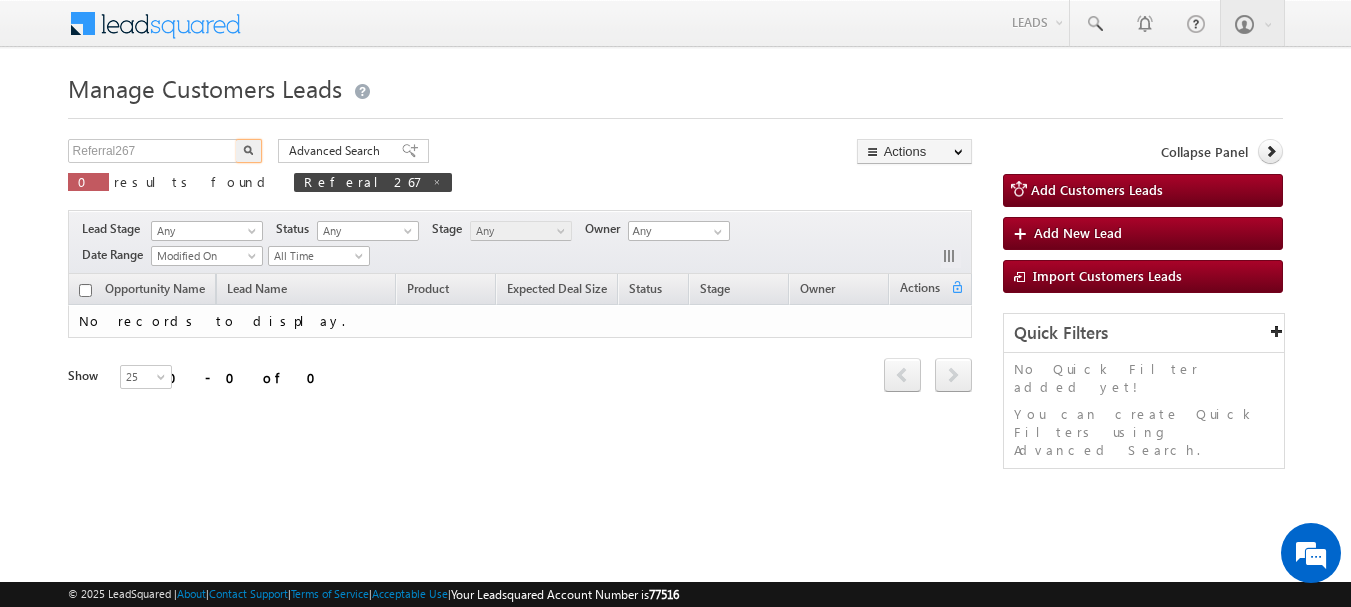 click at bounding box center (249, 151) 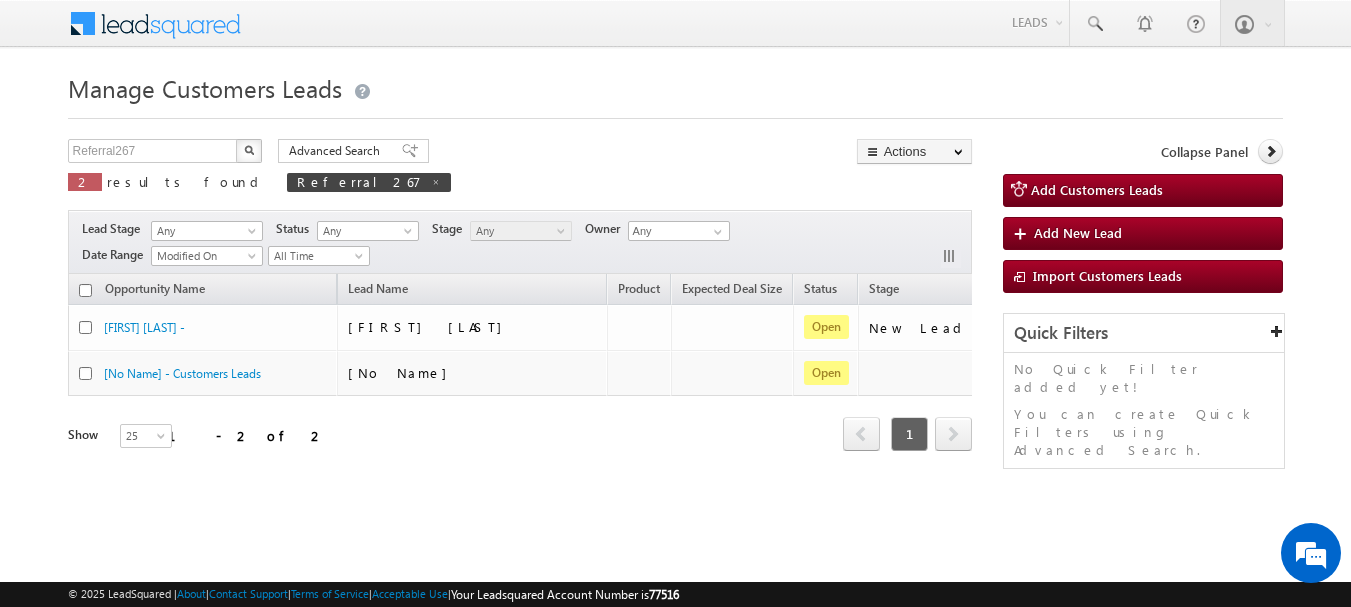 drag, startPoint x: 168, startPoint y: 332, endPoint x: 19, endPoint y: 396, distance: 162.1635 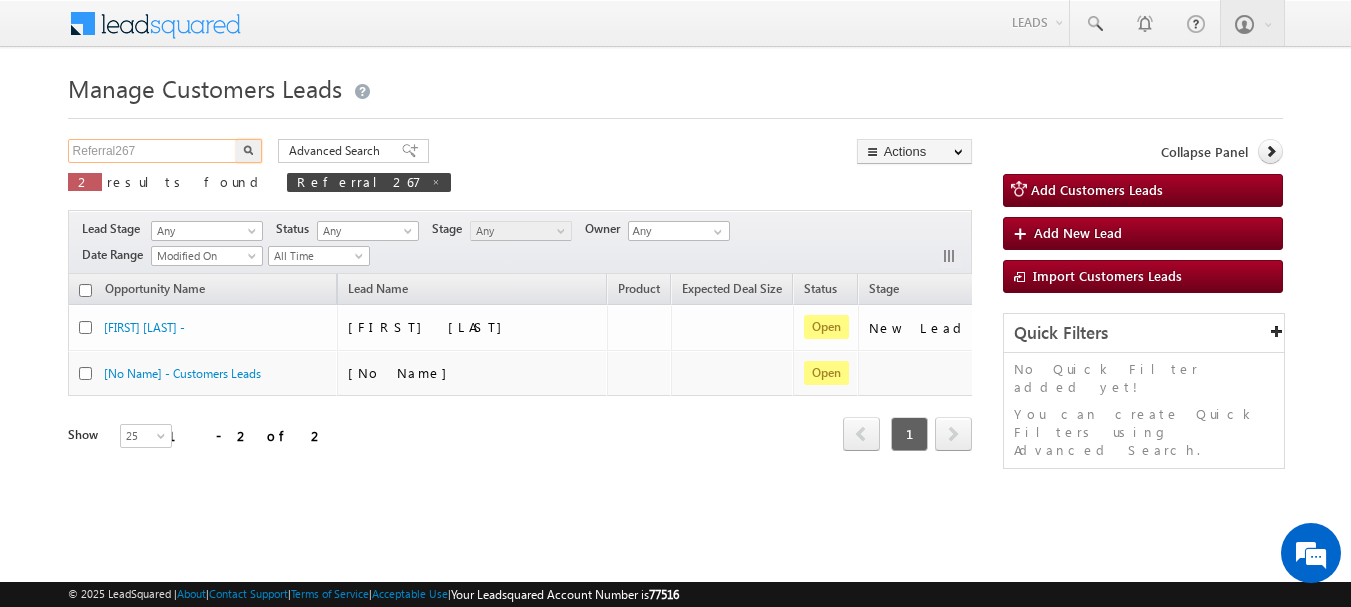 drag, startPoint x: 160, startPoint y: 150, endPoint x: 1, endPoint y: 131, distance: 160.1312 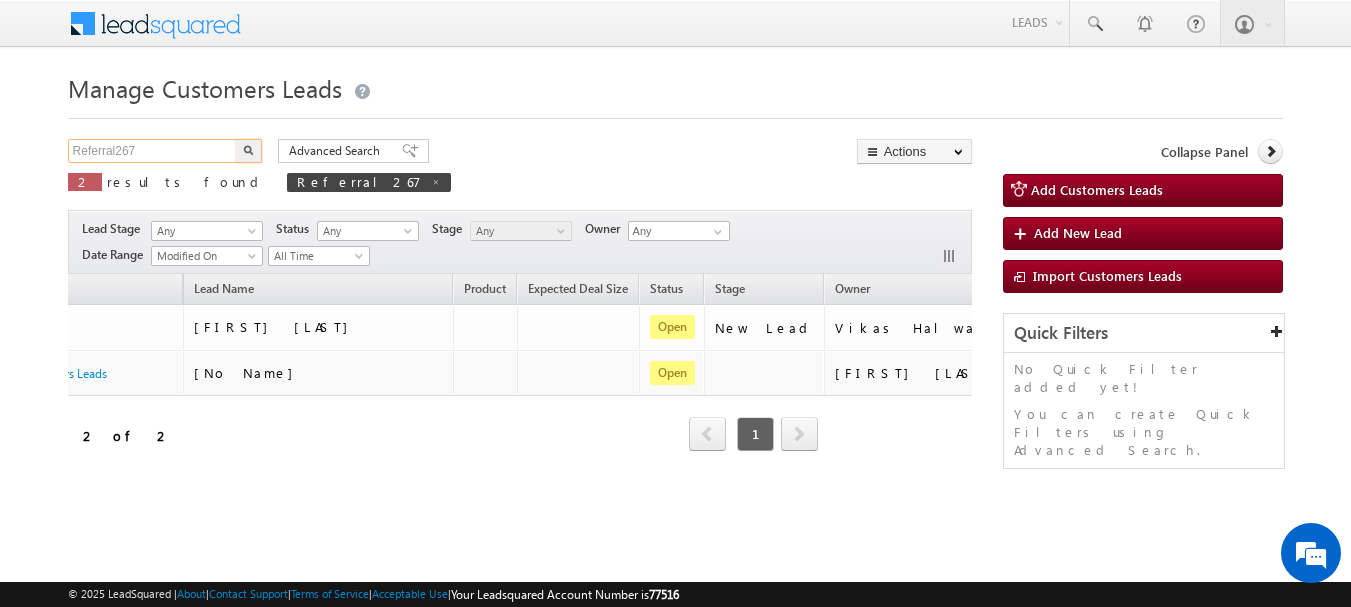scroll, scrollTop: 0, scrollLeft: 217, axis: horizontal 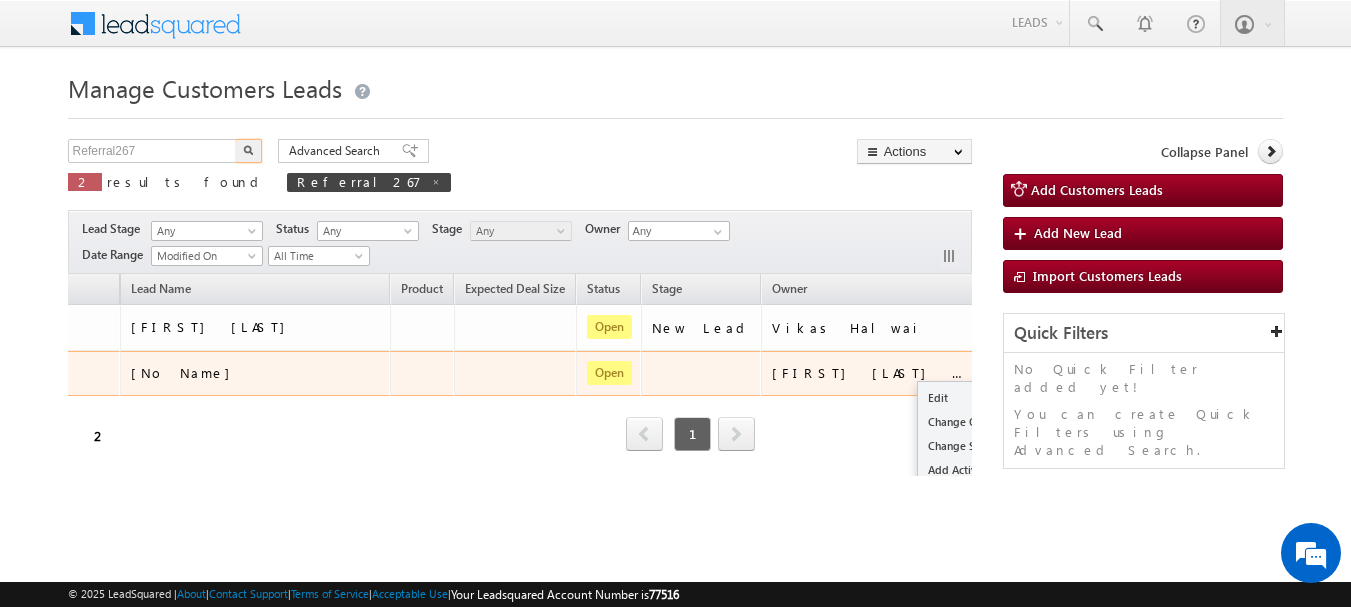 click at bounding box center (1008, 371) 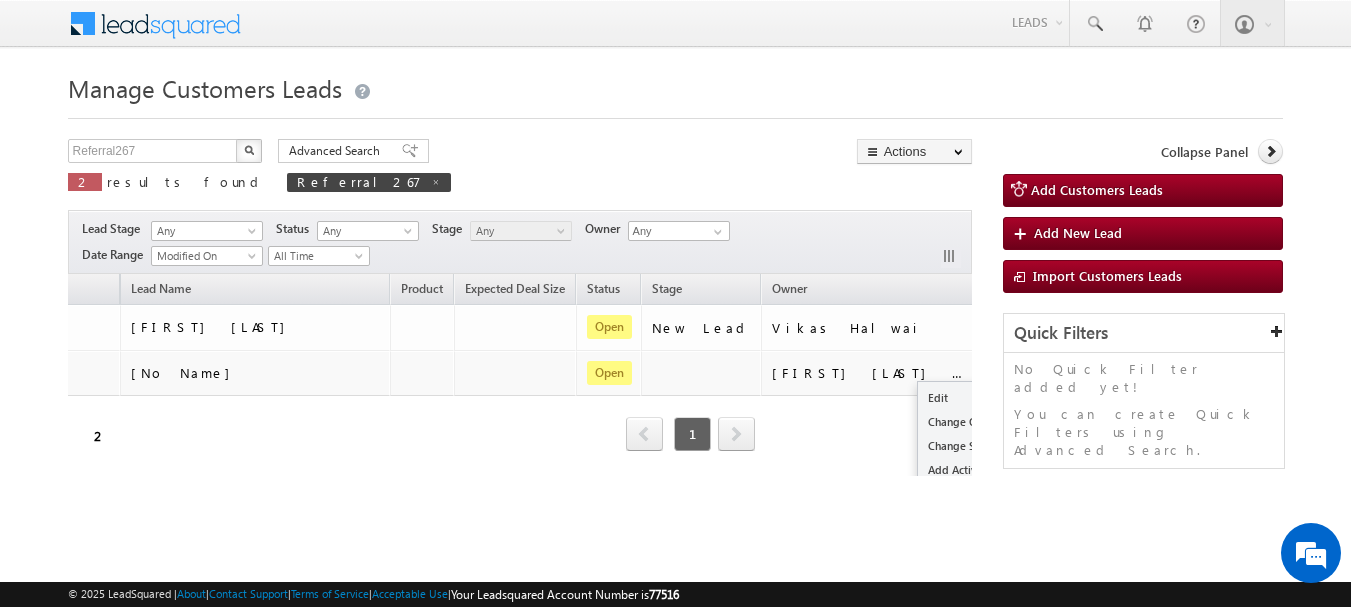 drag, startPoint x: 901, startPoint y: 396, endPoint x: 942, endPoint y: 373, distance: 47.010635 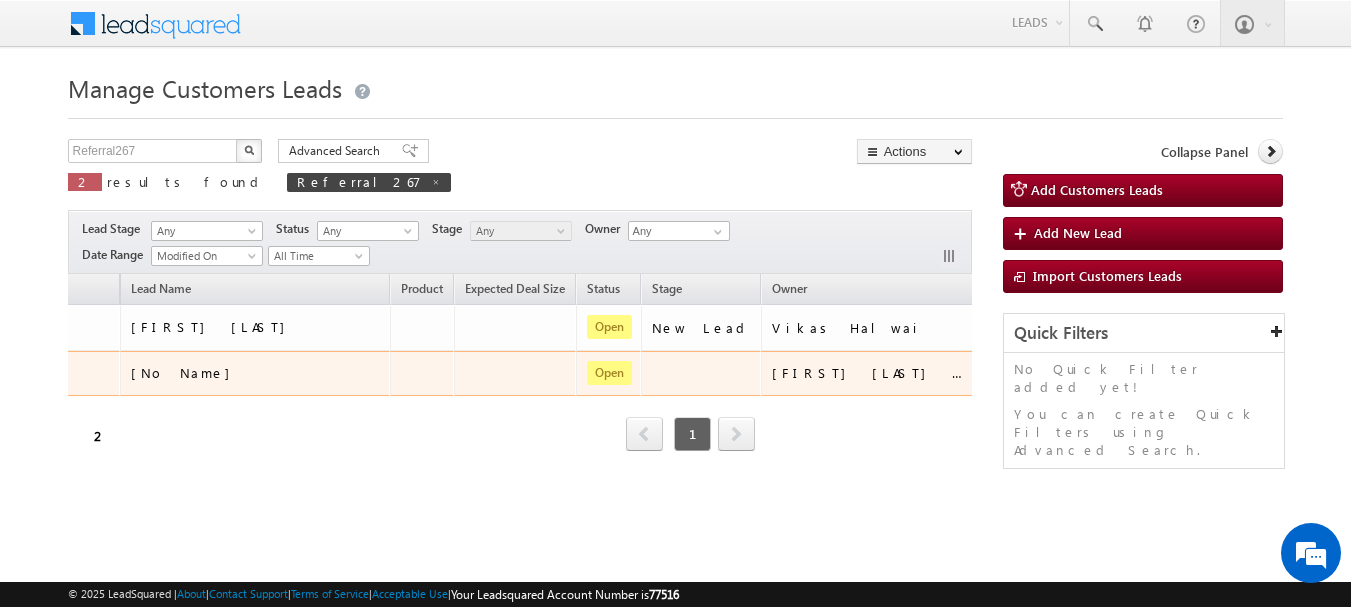 click on "[FIRST] [LAST] [LAST]" at bounding box center (871, 374) 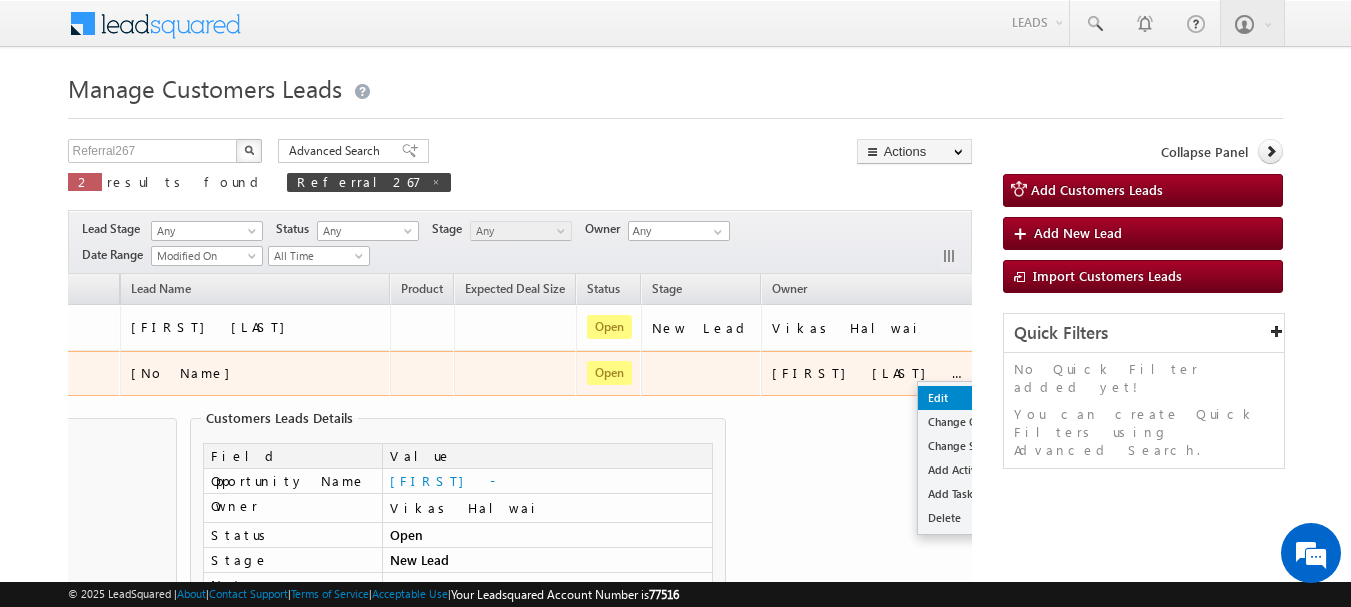 click on "Edit" at bounding box center (968, 398) 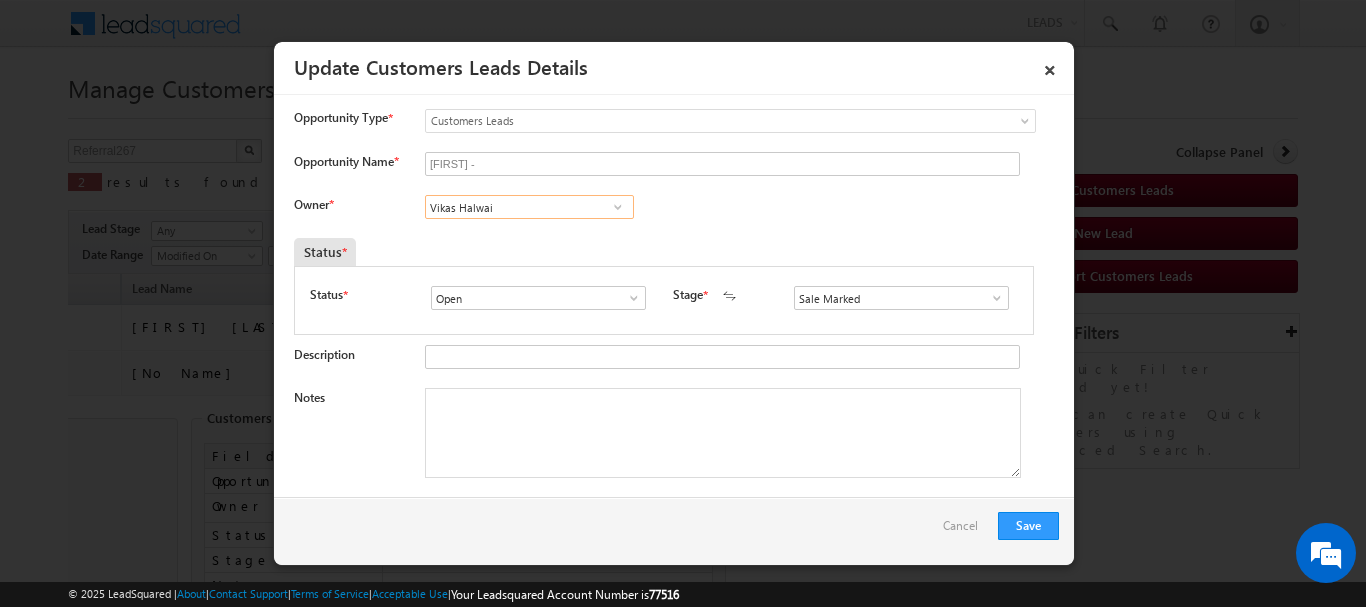 click on "Vikas Halwai" at bounding box center [529, 207] 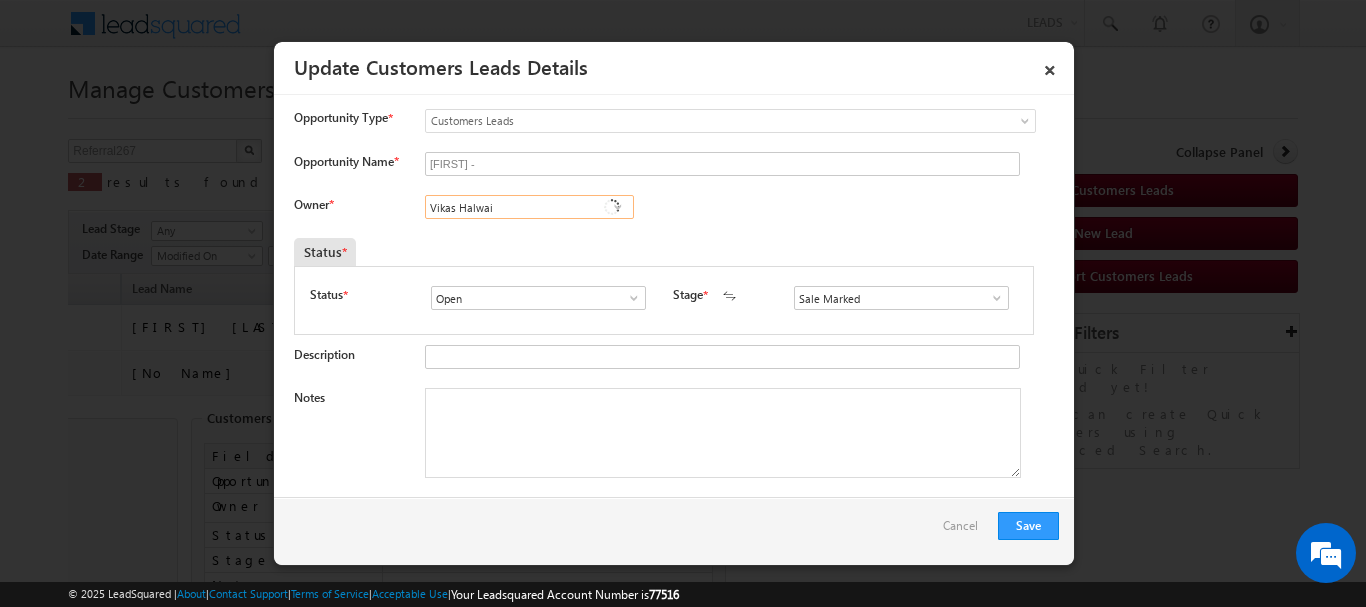click on "Vikas Halwai" at bounding box center (529, 207) 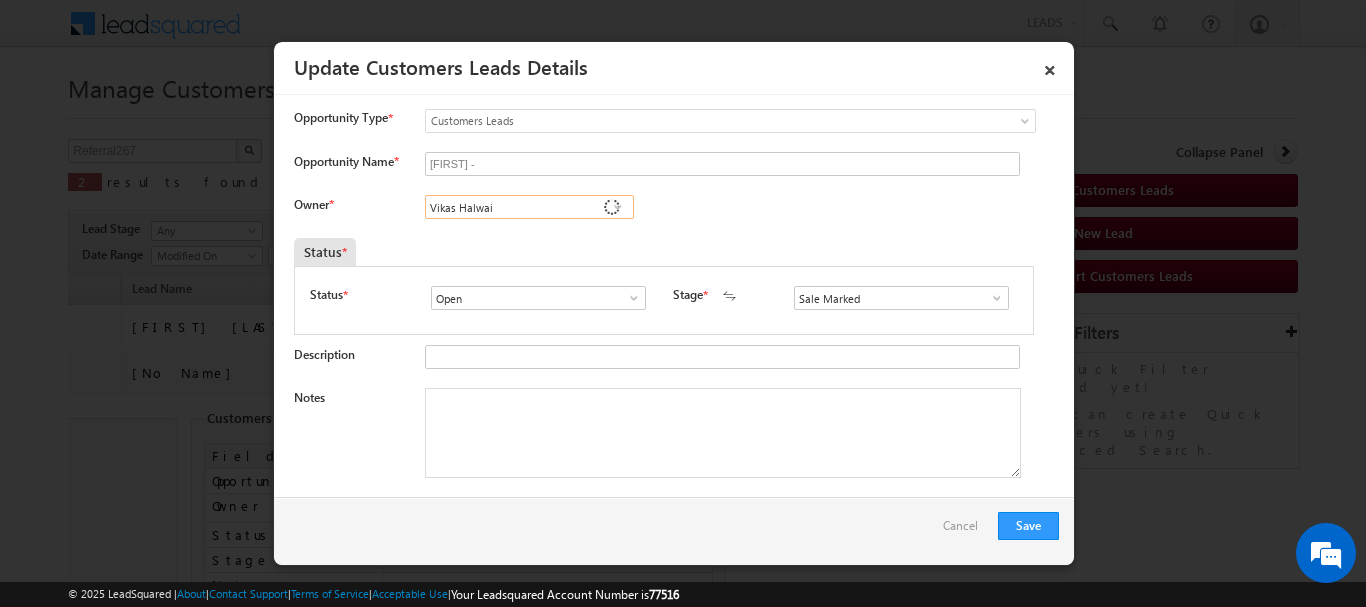 paste on "[FIRST] [LAST]" 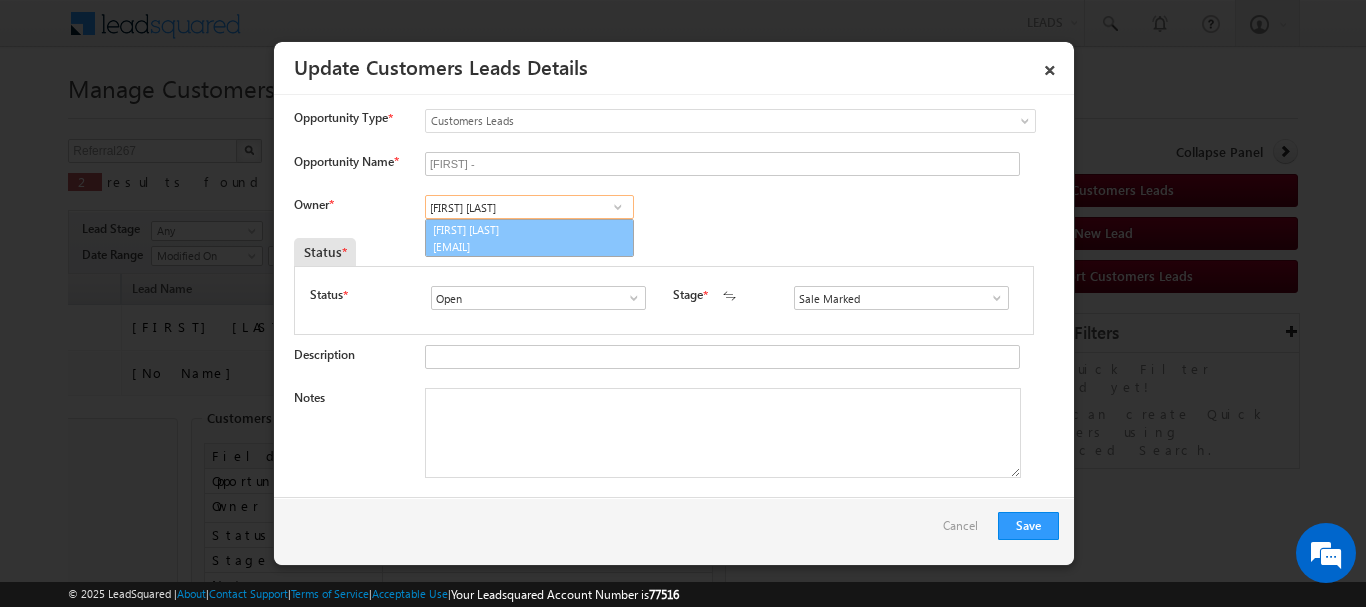 click on "[EMAIL]" at bounding box center [523, 246] 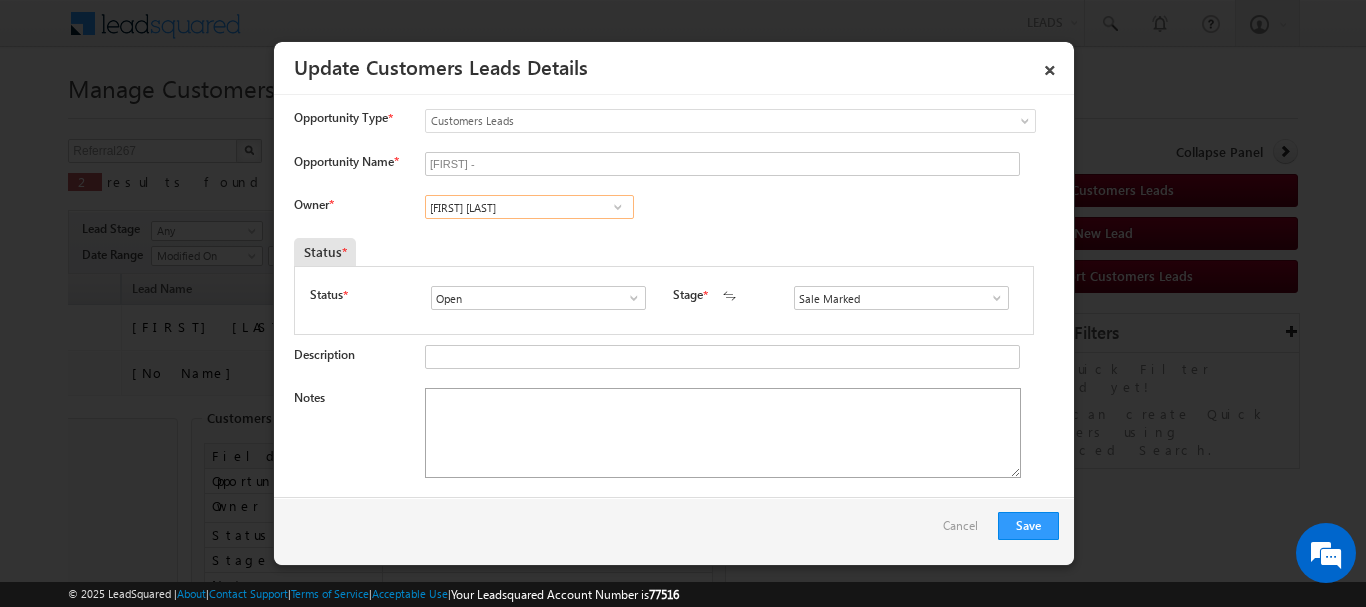 type on "[FIRST] [LAST]" 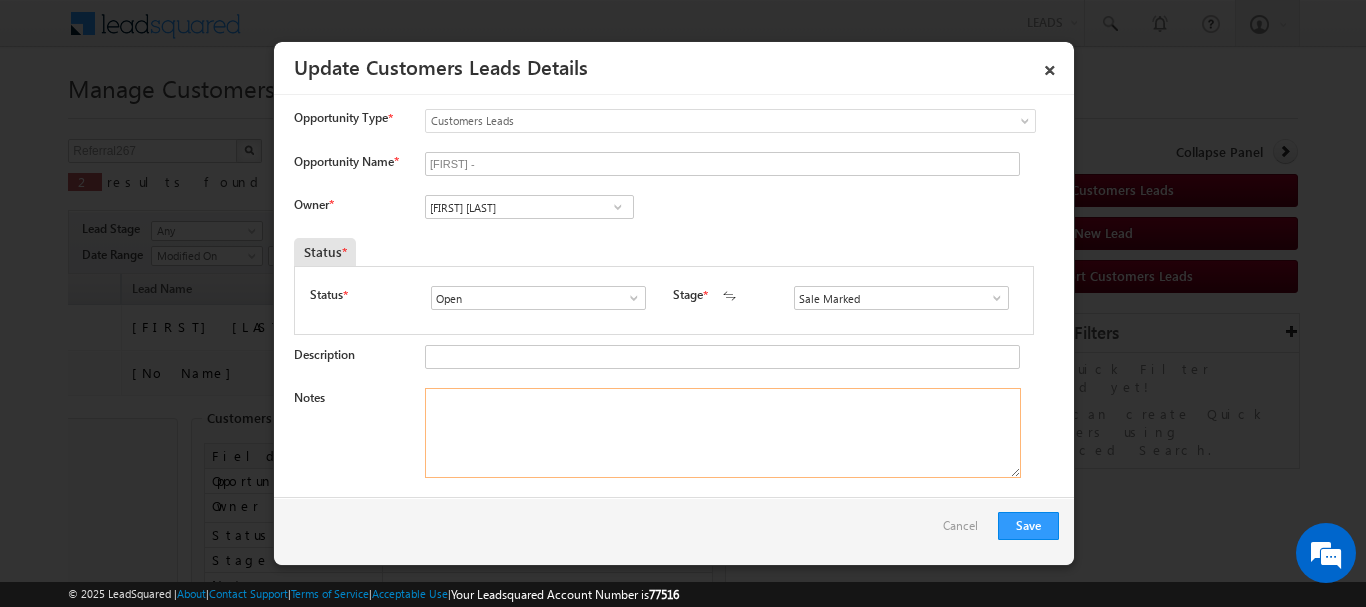 click on "Notes" at bounding box center (723, 433) 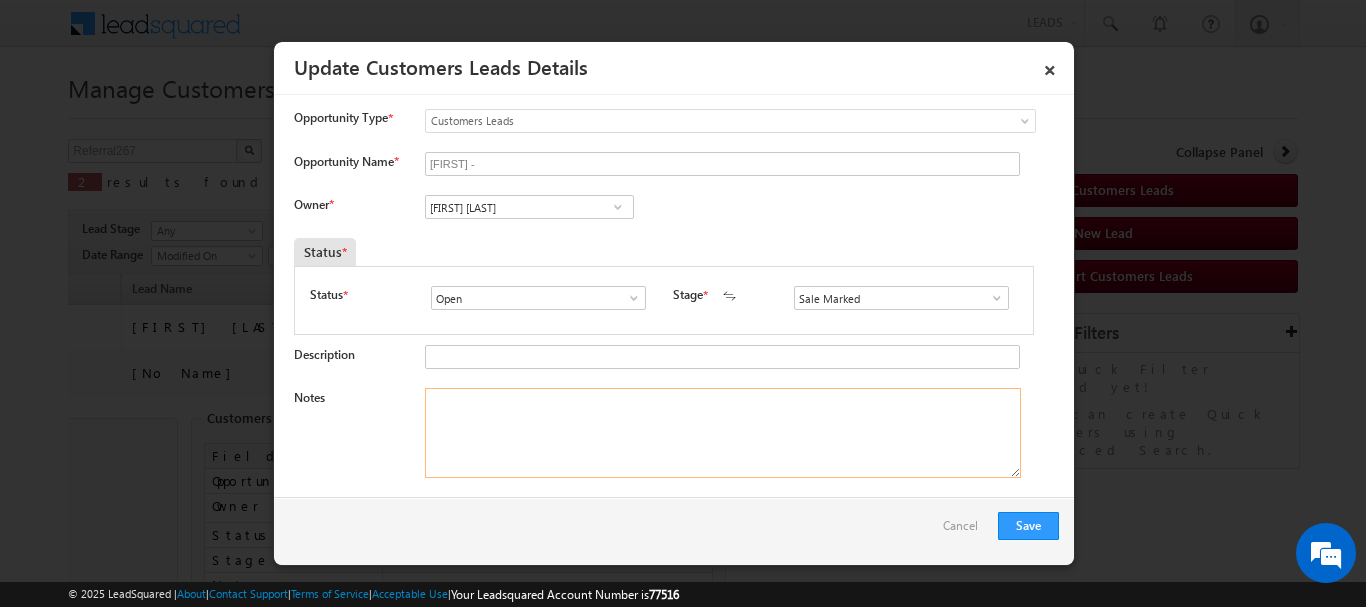 paste on "[FIRST] Customer want home loan for renovation required amount 7 lakh  customer is self employed 40k income Address [CITY] road [CITY], Plot no.37, [CITY], [STATE] [POSTAL_CODE]" 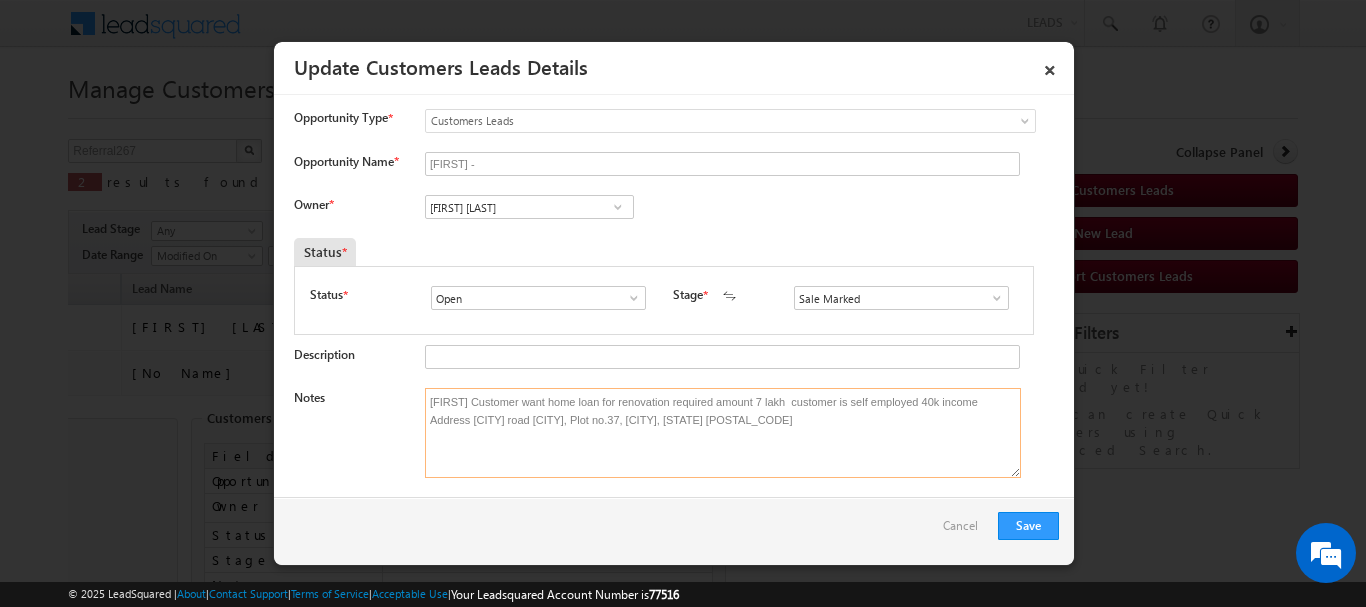 type on "[FIRST] Customer want home loan for renovation required amount 7 lakh  customer is self employed 40k income Address [CITY] road [CITY], Plot no.37, [CITY], [STATE] [POSTAL_CODE]" 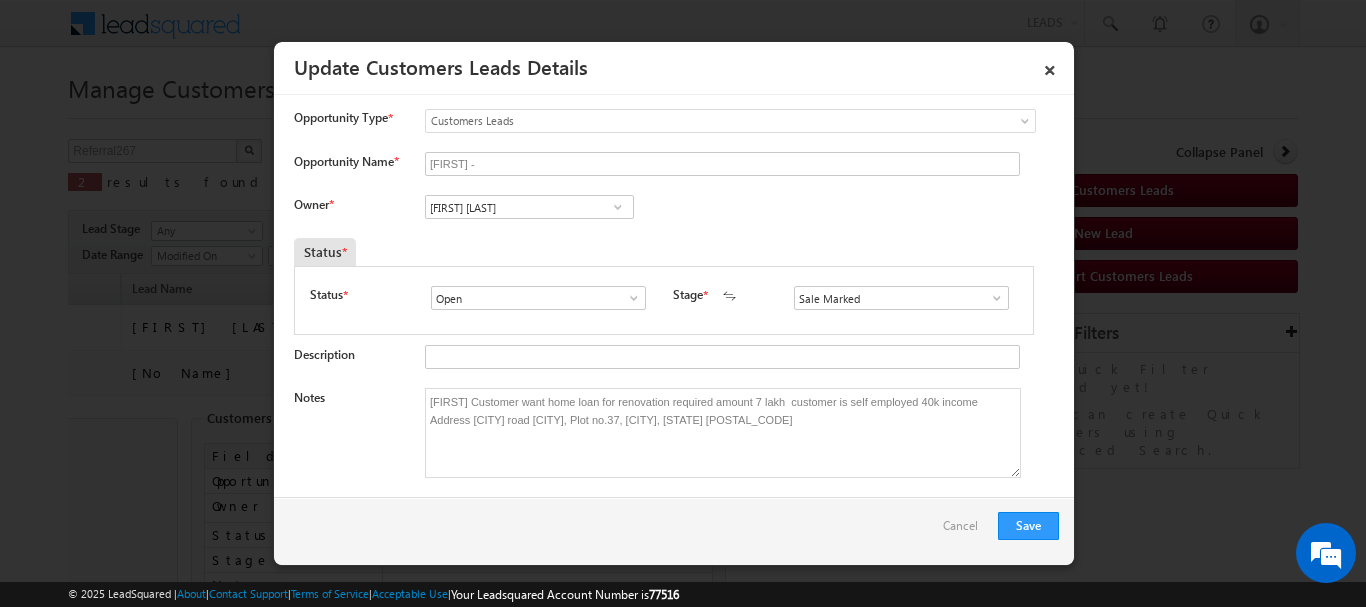 click on "Save
Cancel" at bounding box center (674, 531) 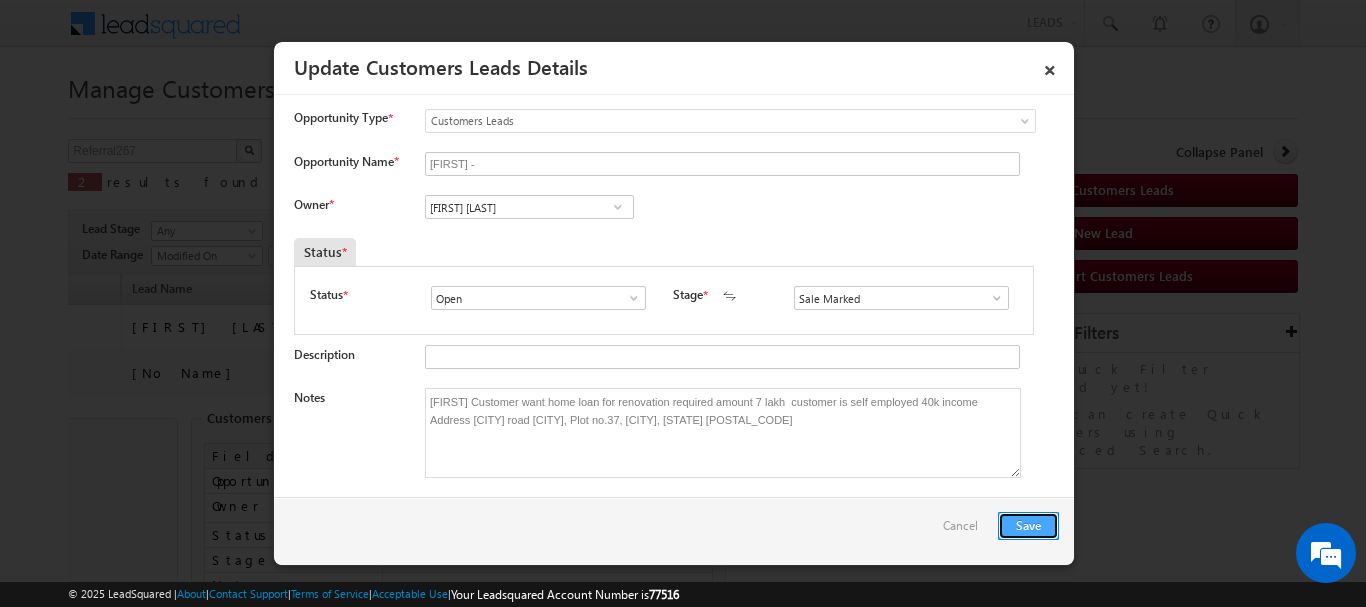 click on "Save" at bounding box center (1028, 526) 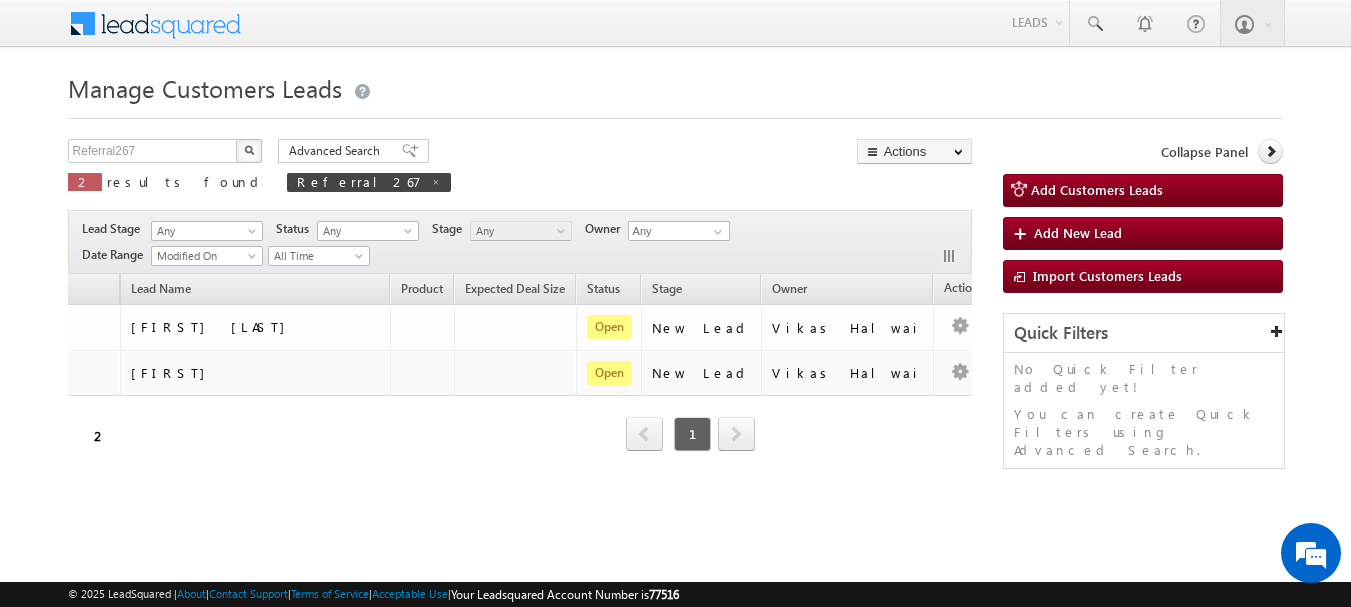 scroll, scrollTop: 0, scrollLeft: 141, axis: horizontal 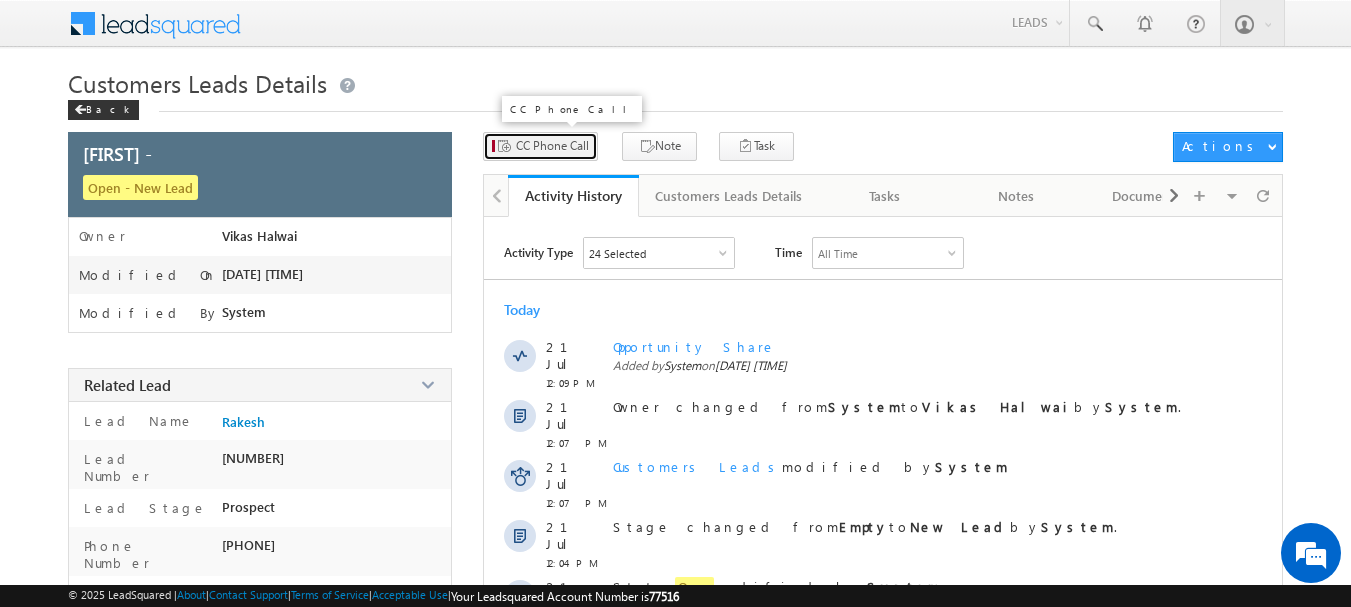 click on "CC Phone Call" at bounding box center (540, 146) 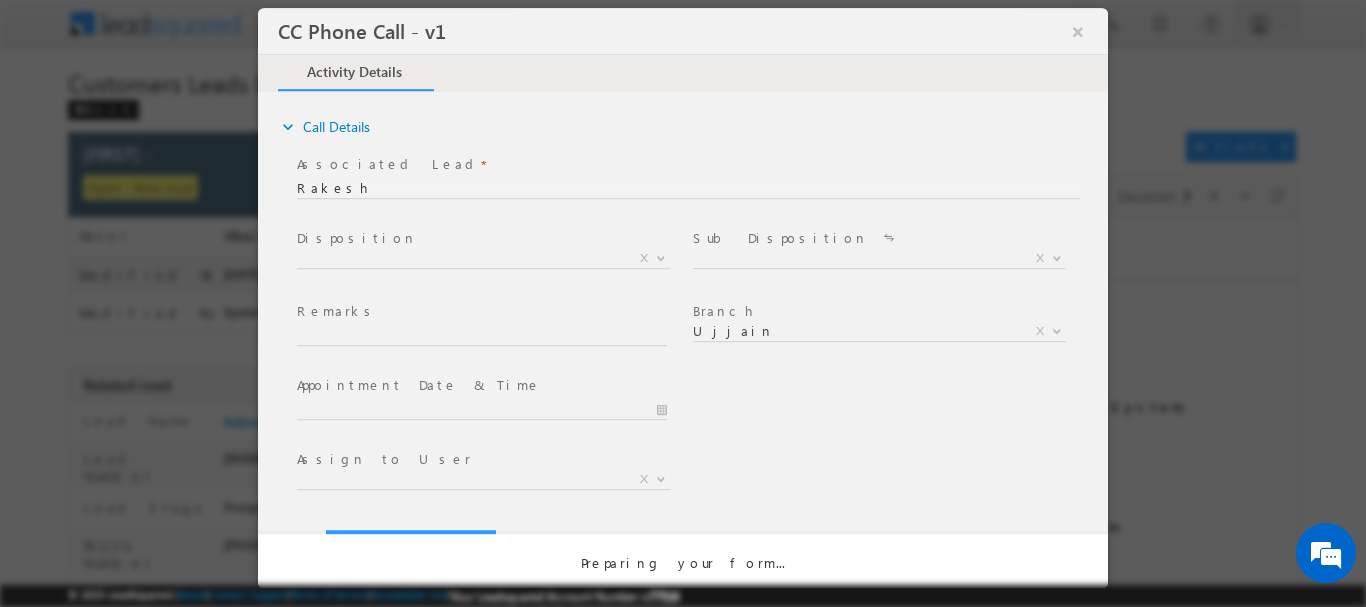 scroll, scrollTop: 0, scrollLeft: 0, axis: both 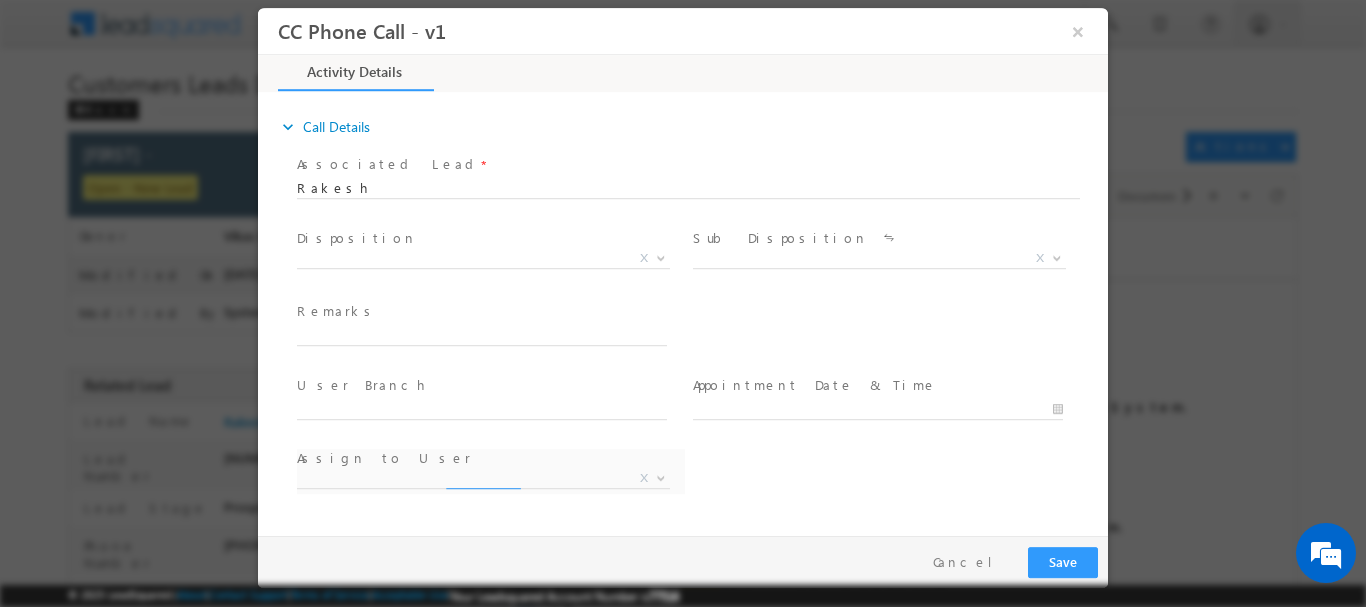 select on "ajay.baniya@sgrlimited.in" 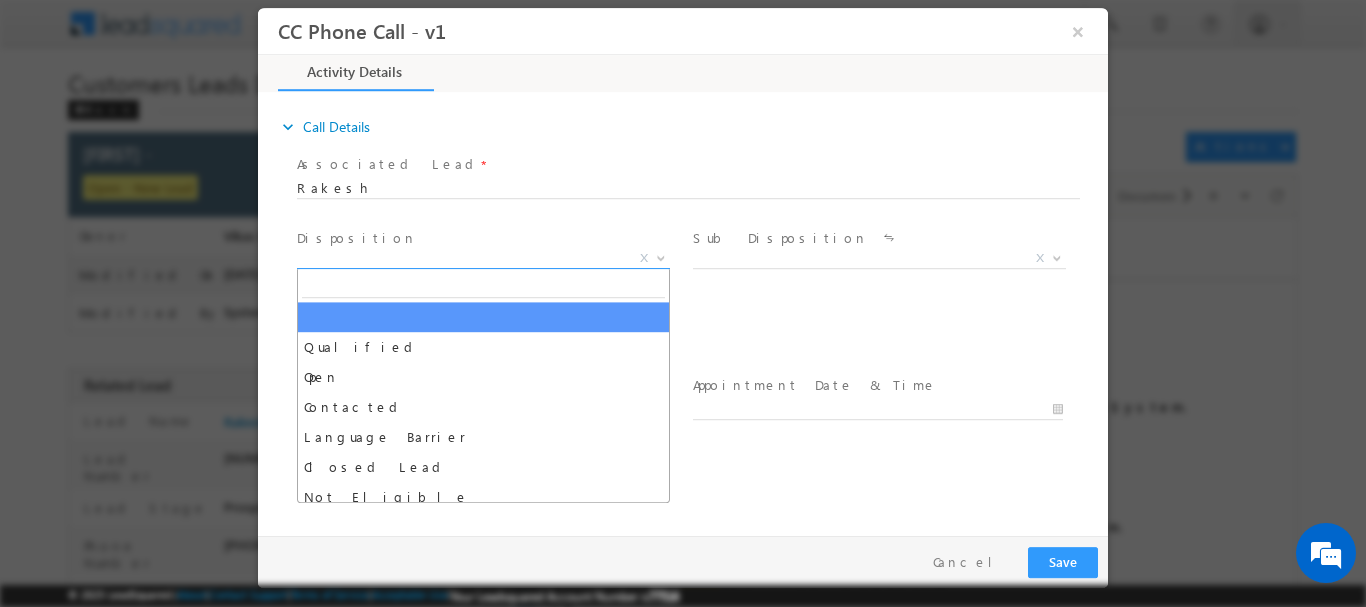 click on "X" at bounding box center (483, 258) 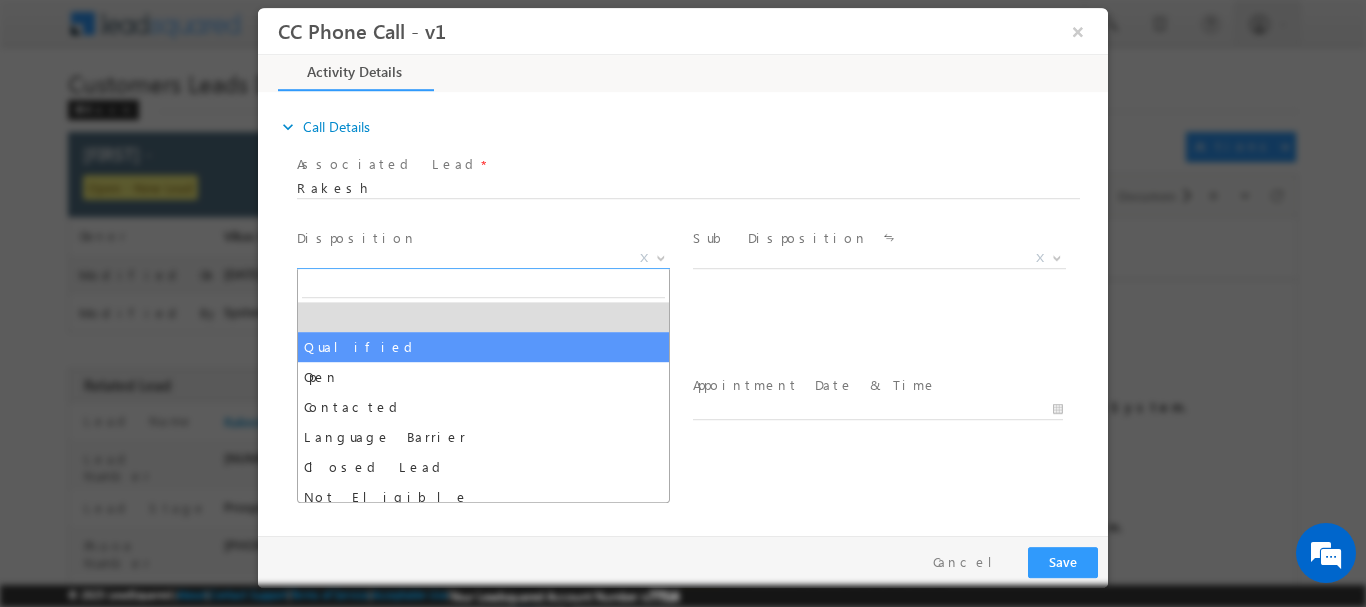 drag, startPoint x: 460, startPoint y: 345, endPoint x: 475, endPoint y: 341, distance: 15.524175 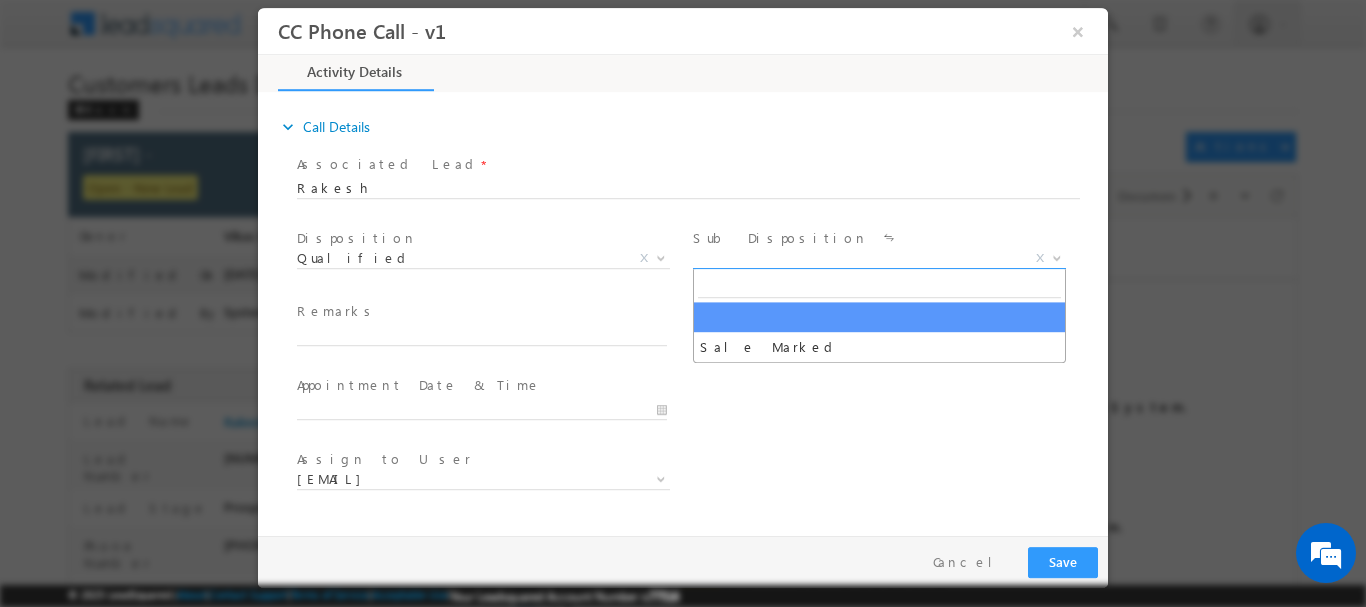 click on "X" at bounding box center (879, 258) 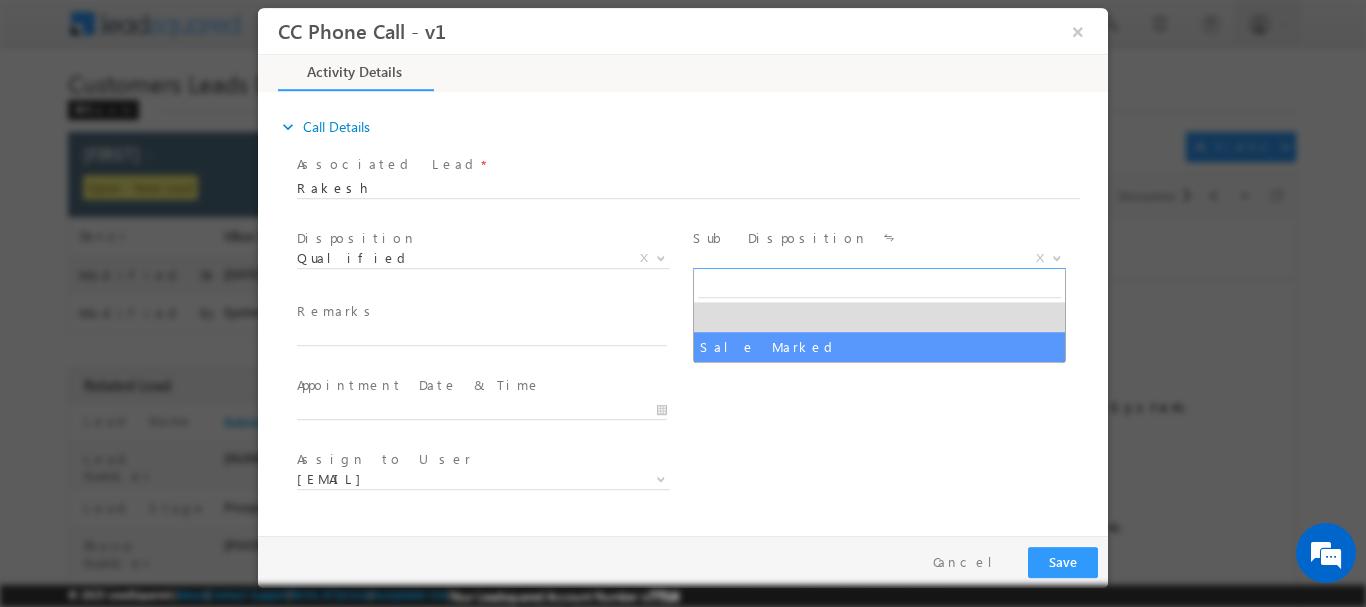 select on "Sale Marked" 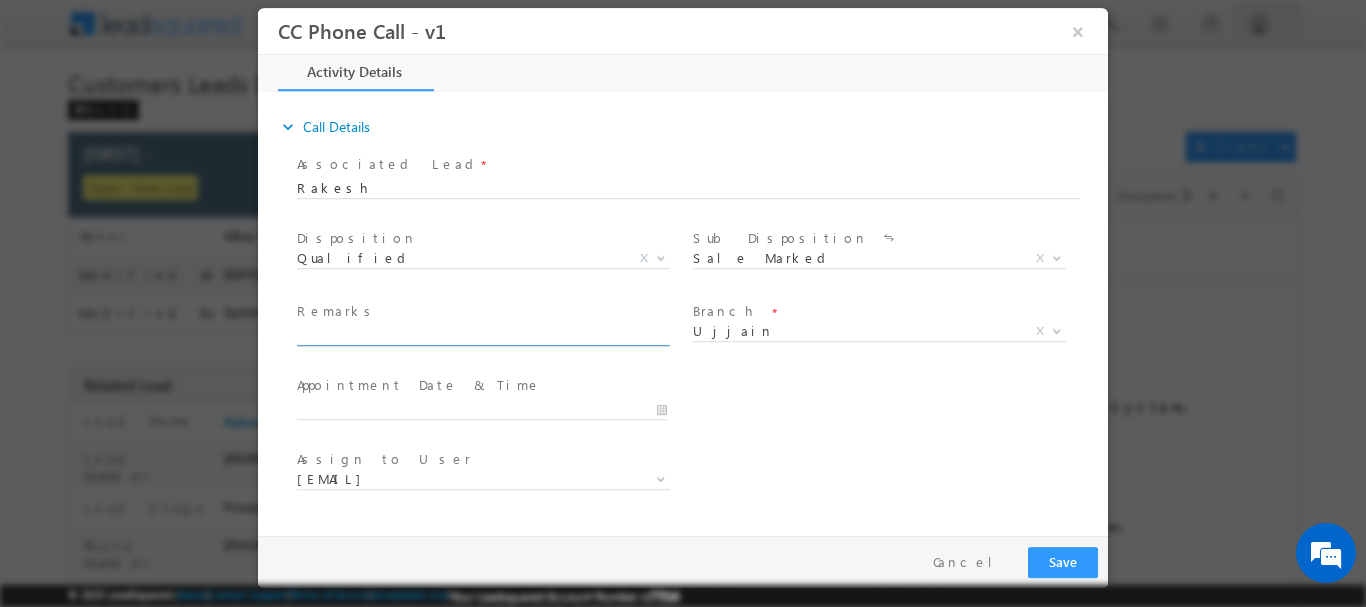 click at bounding box center (482, 335) 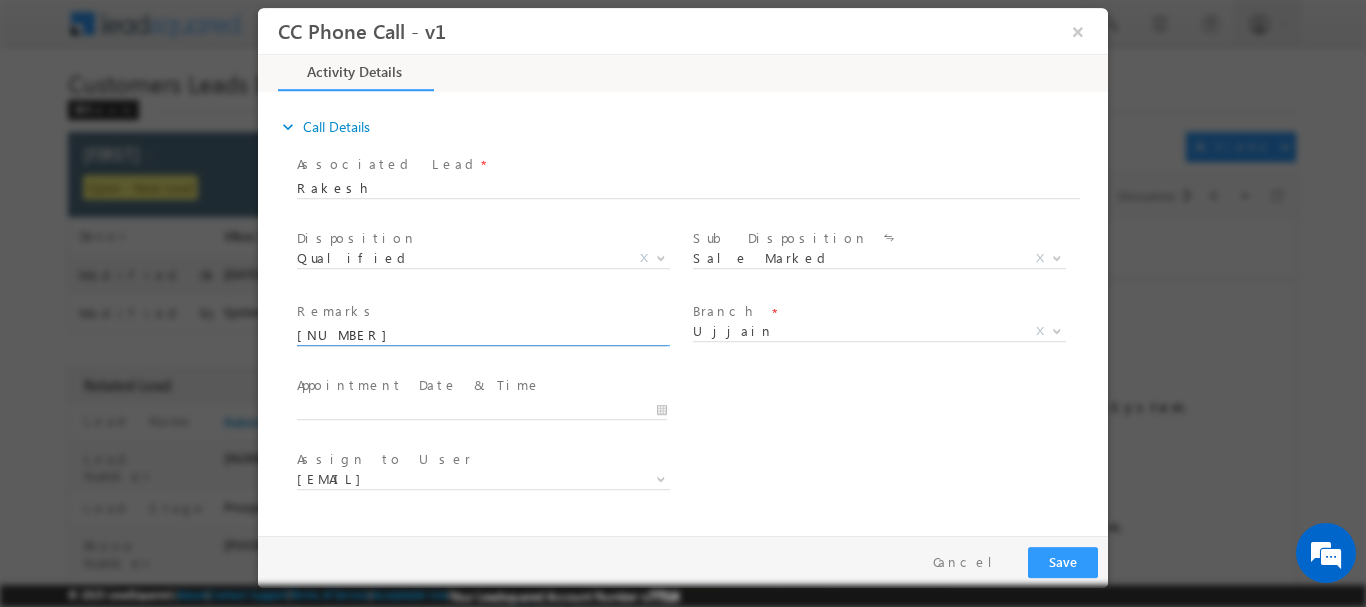 click on "647074" at bounding box center (482, 335) 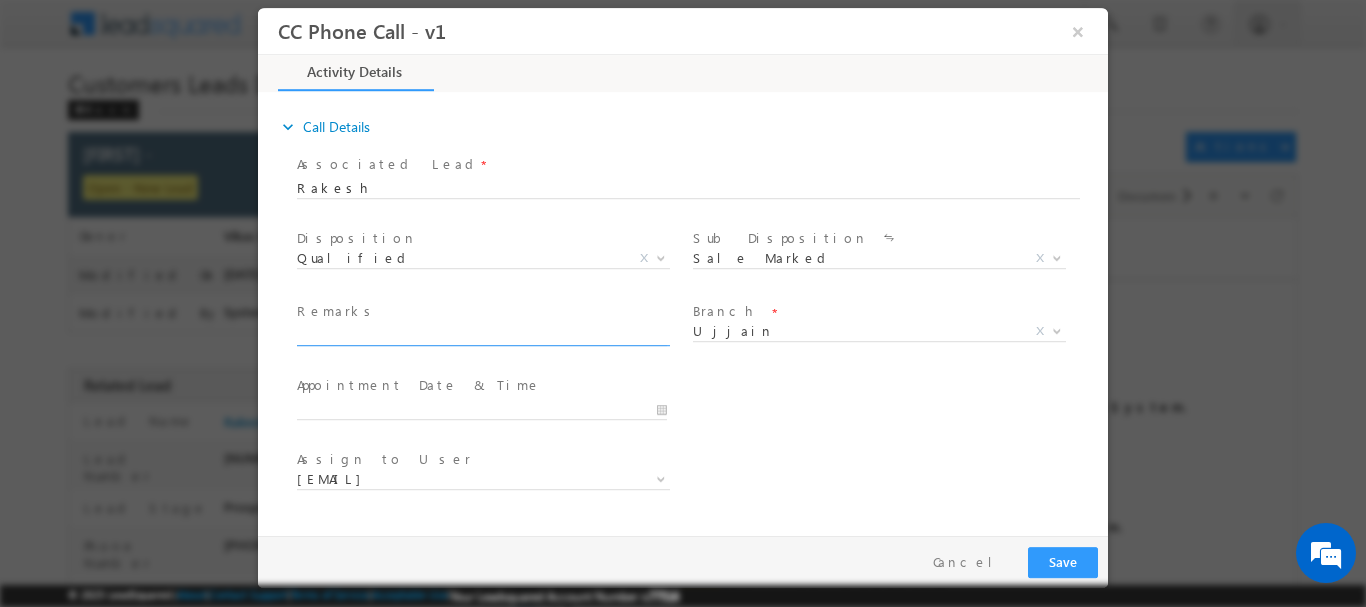 paste on "Rakesh Customer want purchase  new home so he required 20 lakh rupees he is salaried her income is  20k and his father is co-applicant he also salaried 20k income  current no EMI and CIBIL score he d" 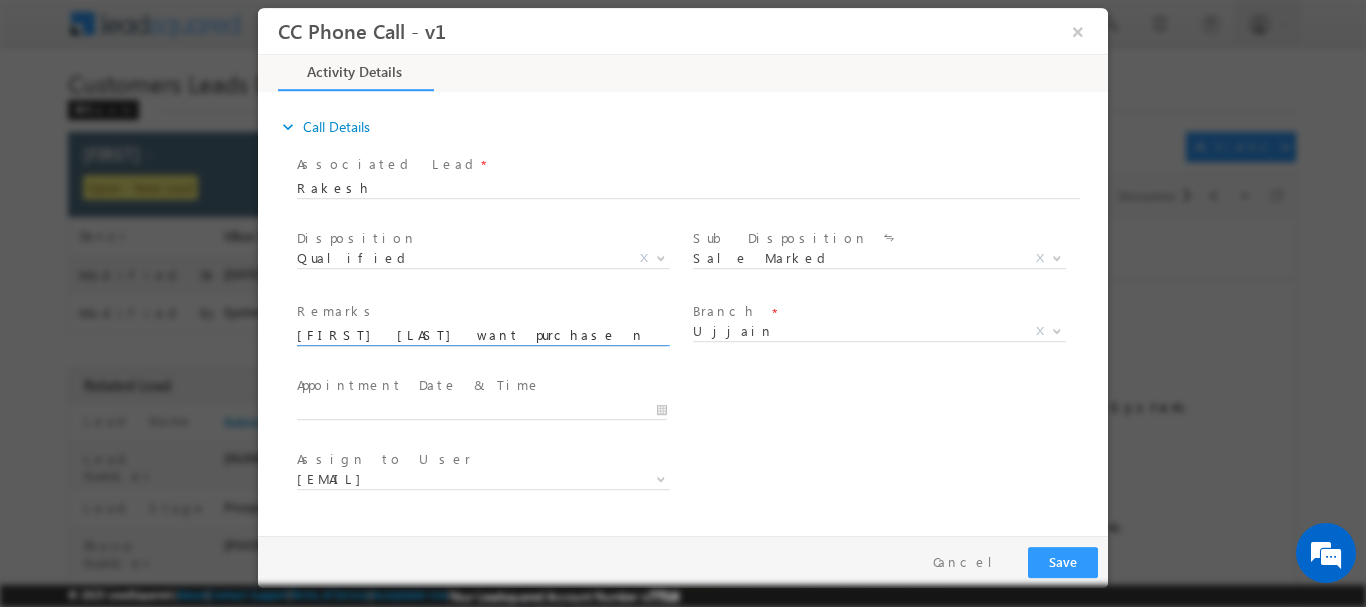 scroll, scrollTop: 0, scrollLeft: 812, axis: horizontal 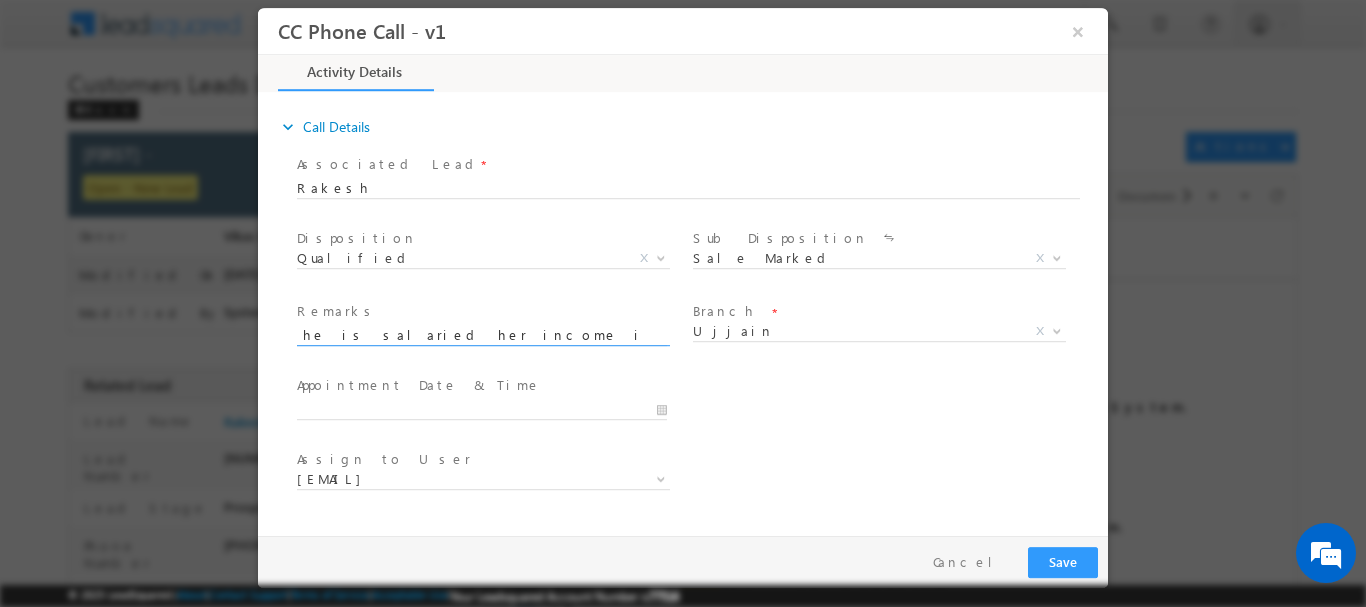 type on "Rakesh Customer want purchase  new home so he required 20 lakh rupees he is salaried her income is  20k and his father is co-applicant he also salaried 20k income  current no EMI and CIBIL score he d" 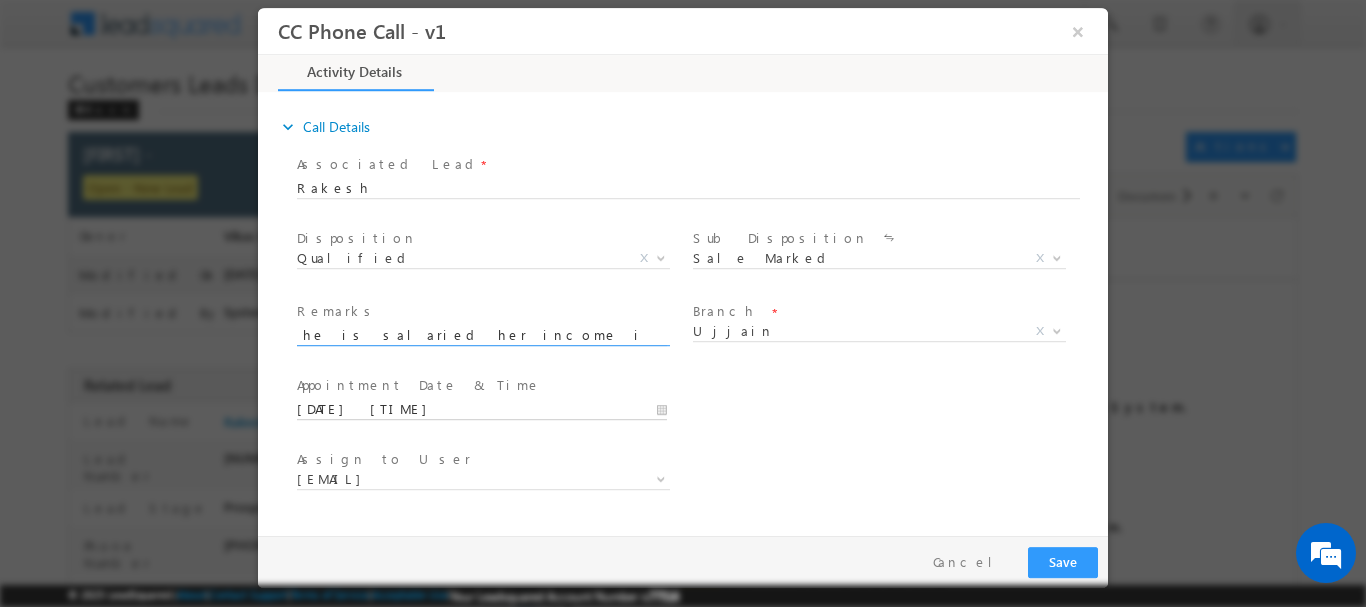scroll, scrollTop: 0, scrollLeft: 0, axis: both 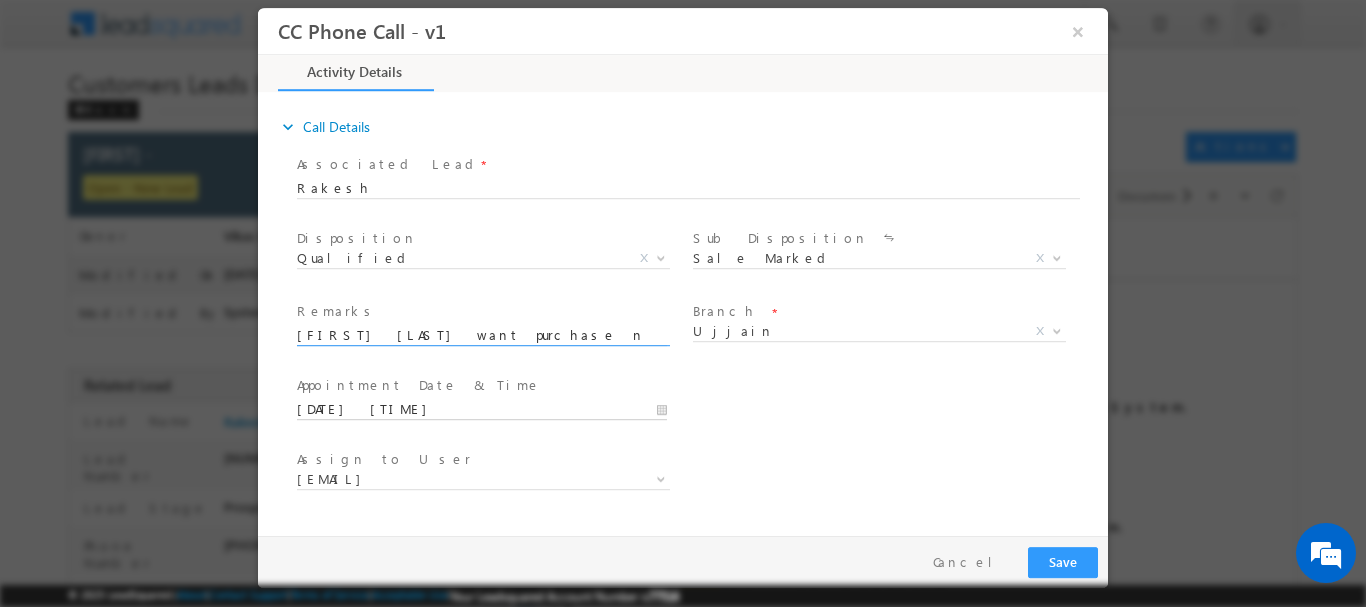 click on "07/21/2025 6:06 PM" at bounding box center (482, 409) 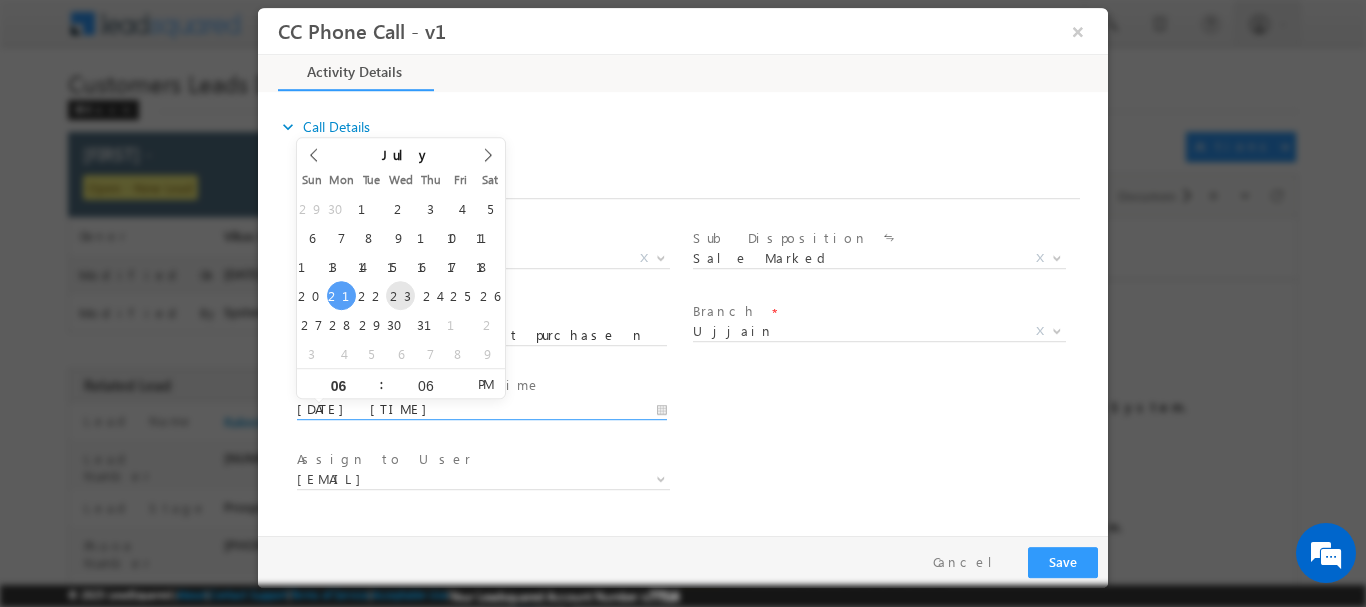 type on "07/23/2025 6:06 PM" 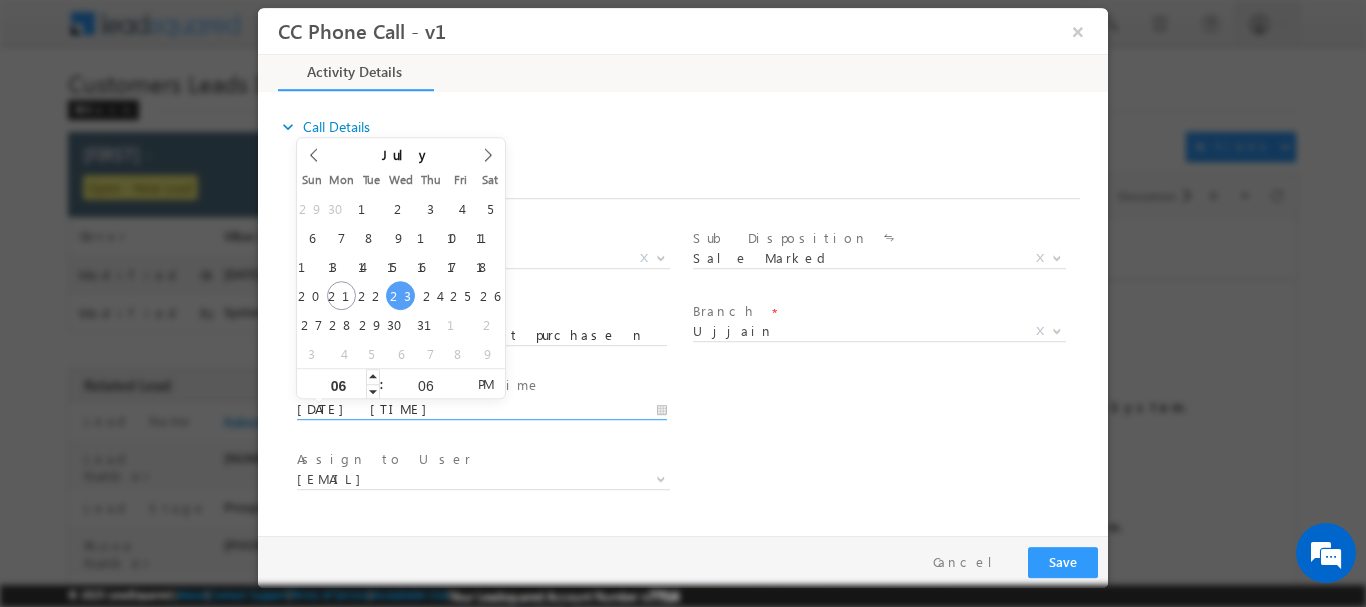 click on "06" at bounding box center [338, 384] 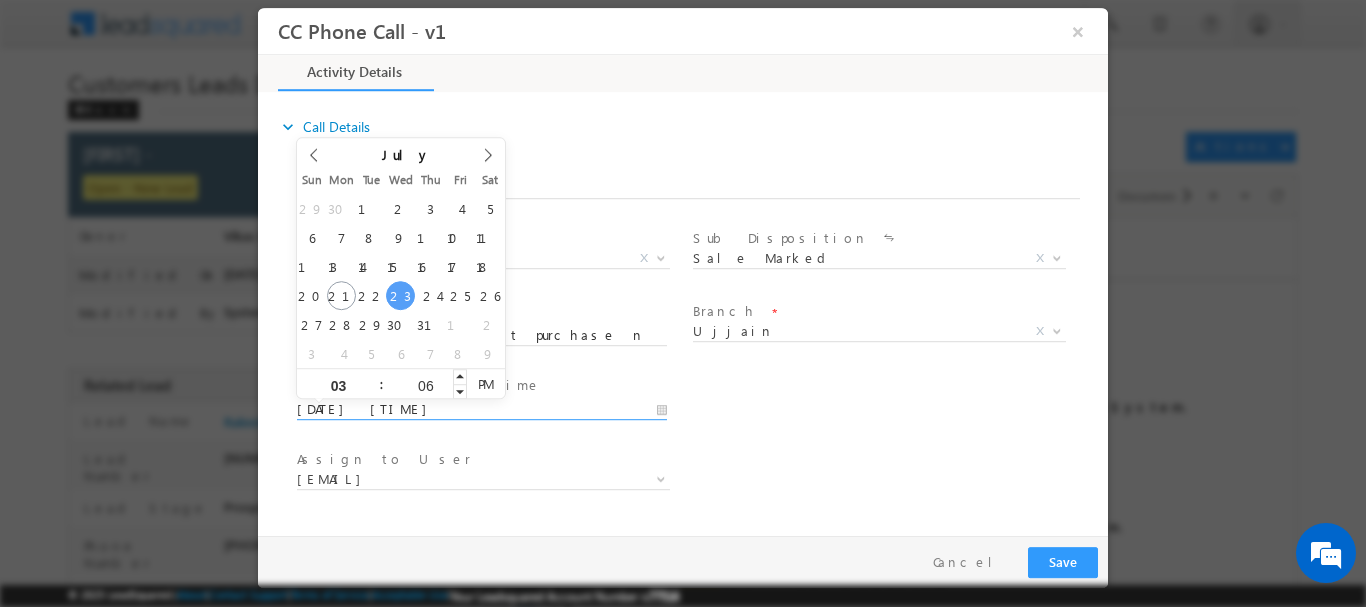 type on "03" 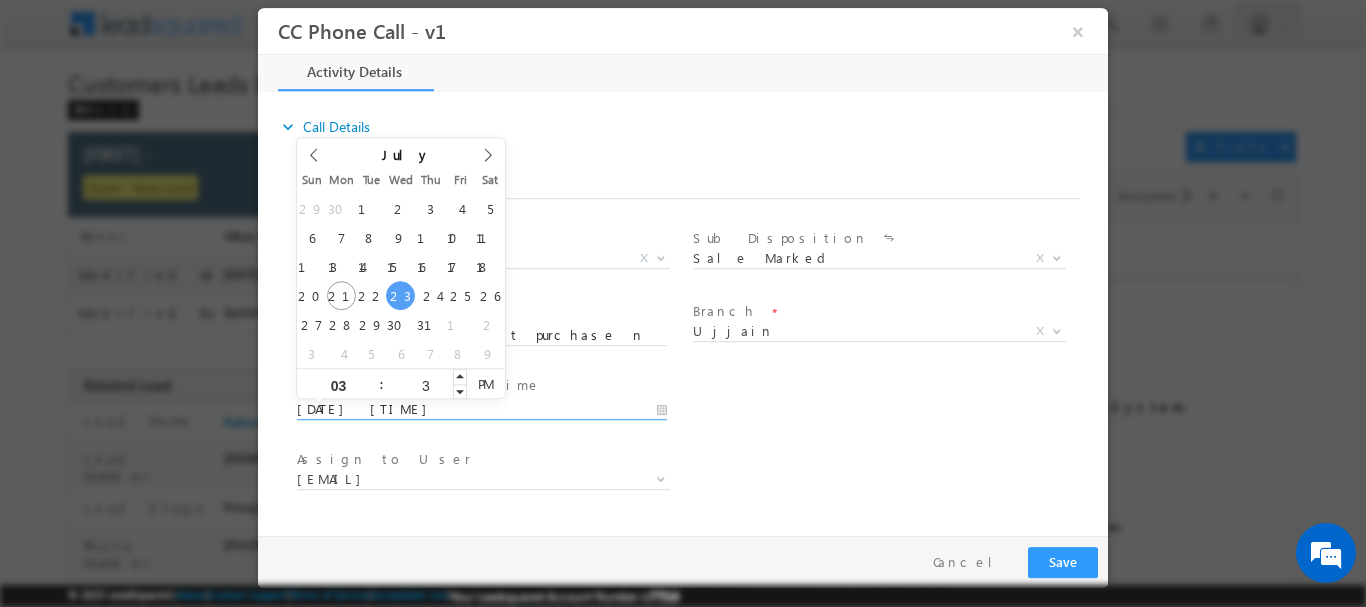 type on "30" 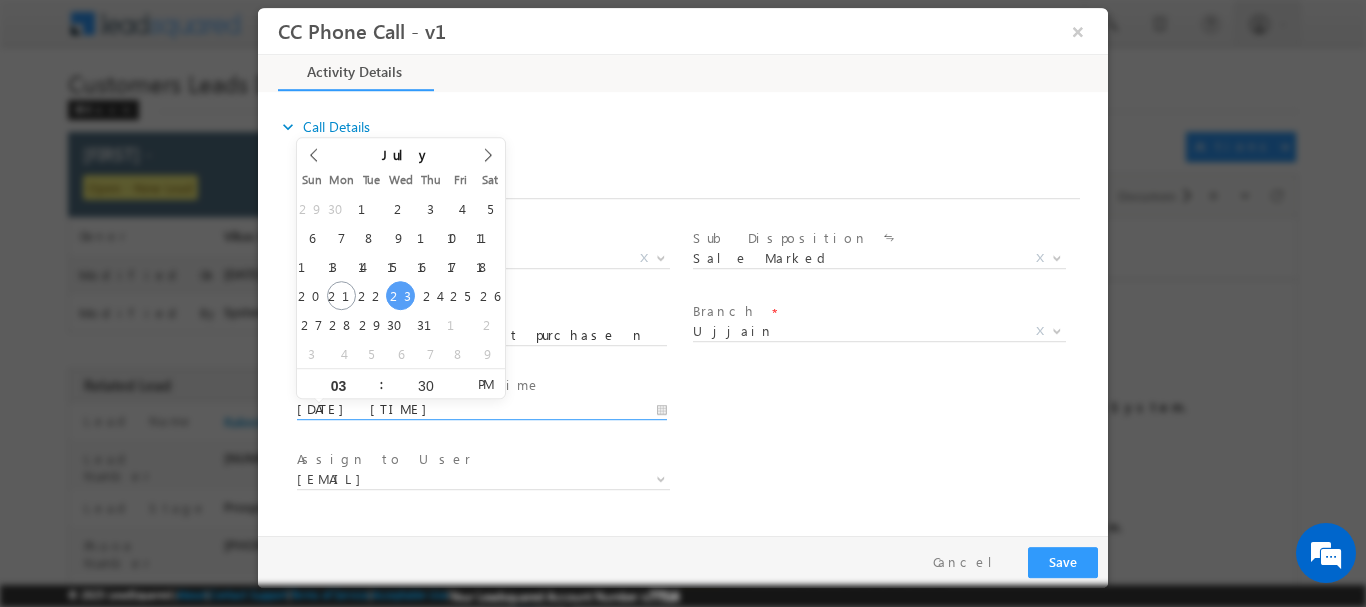 type on "07/23/2025 3:30 PM" 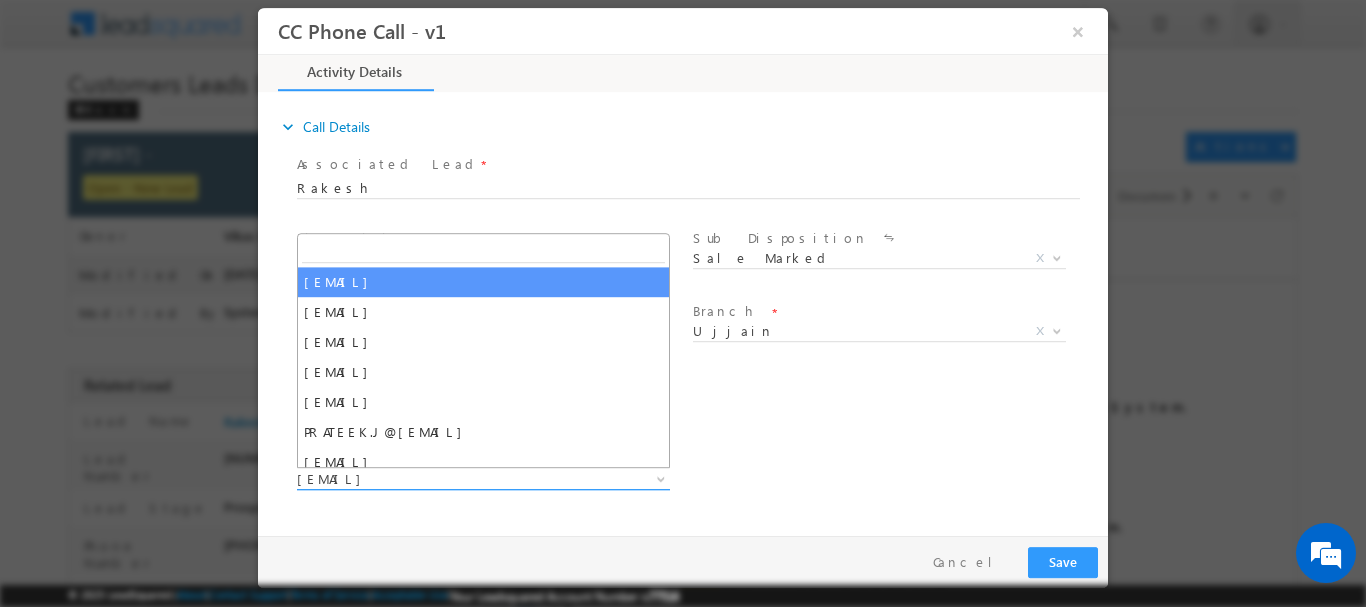 click on "[EMAIL]" at bounding box center (459, 478) 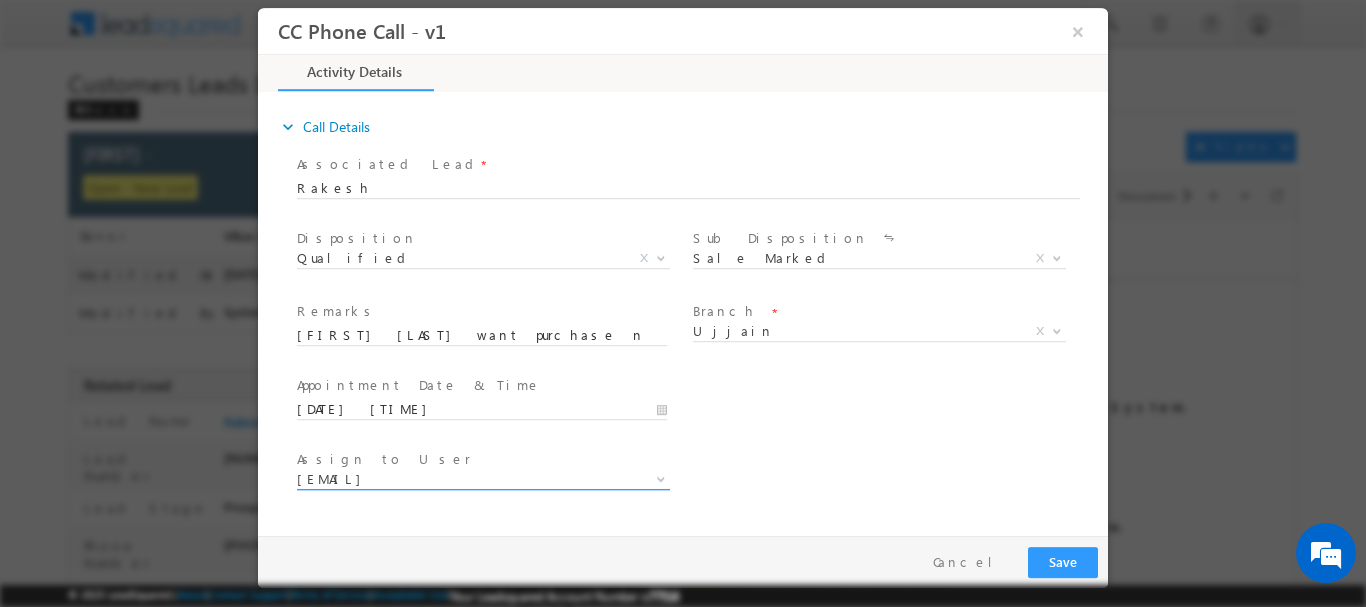 click on "[EMAIL]" at bounding box center [459, 478] 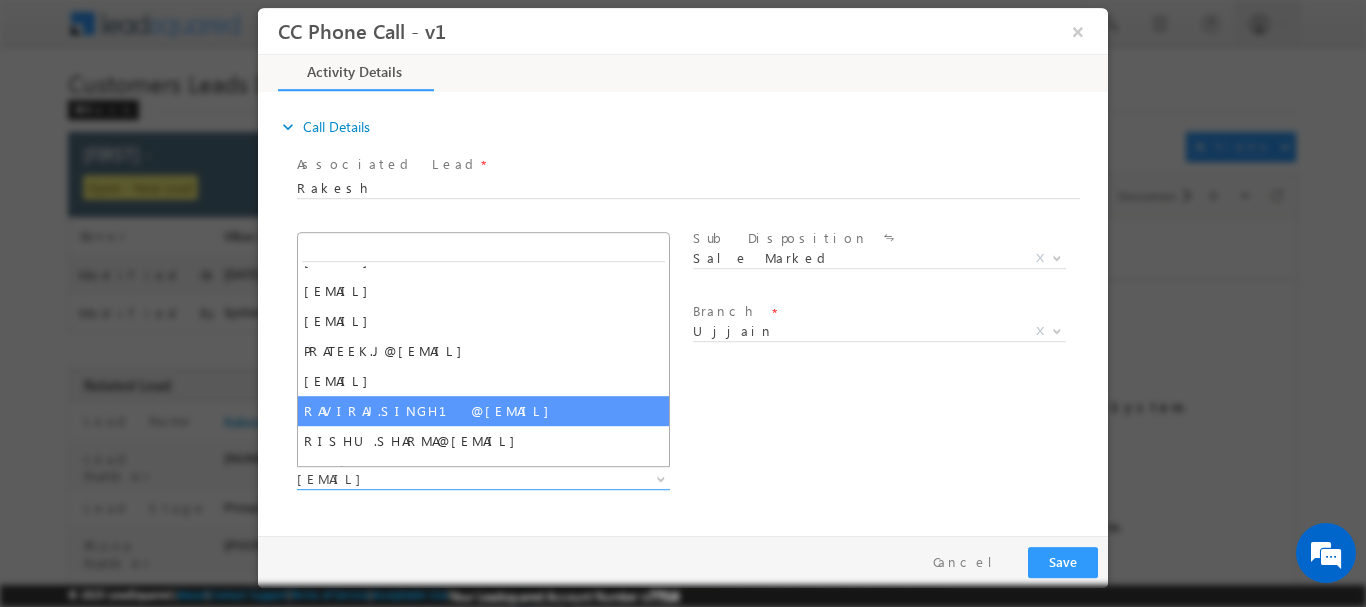 scroll, scrollTop: 160, scrollLeft: 0, axis: vertical 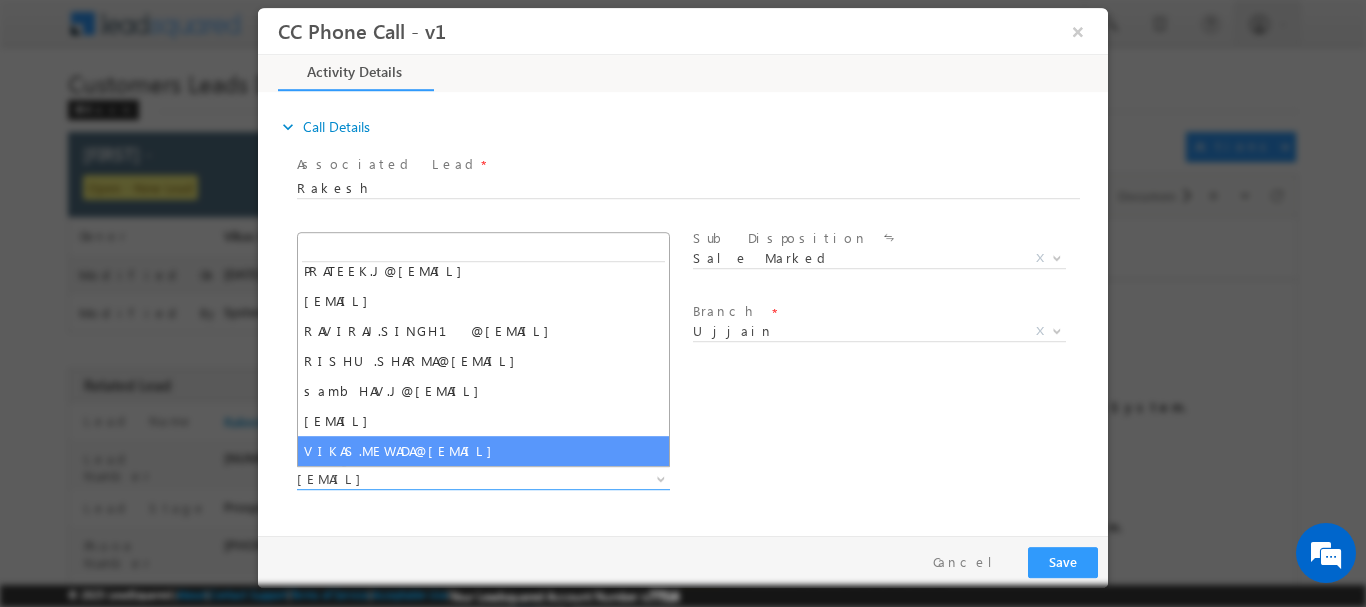 type on "[EMAIL]" 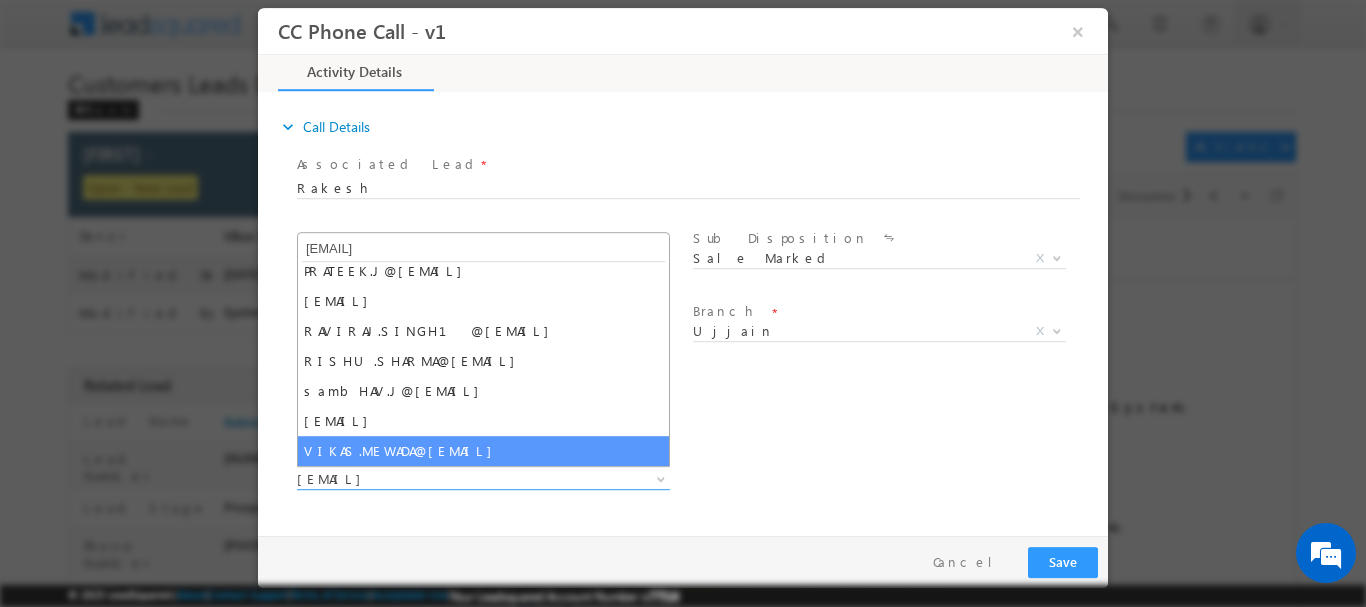 scroll, scrollTop: 0, scrollLeft: 0, axis: both 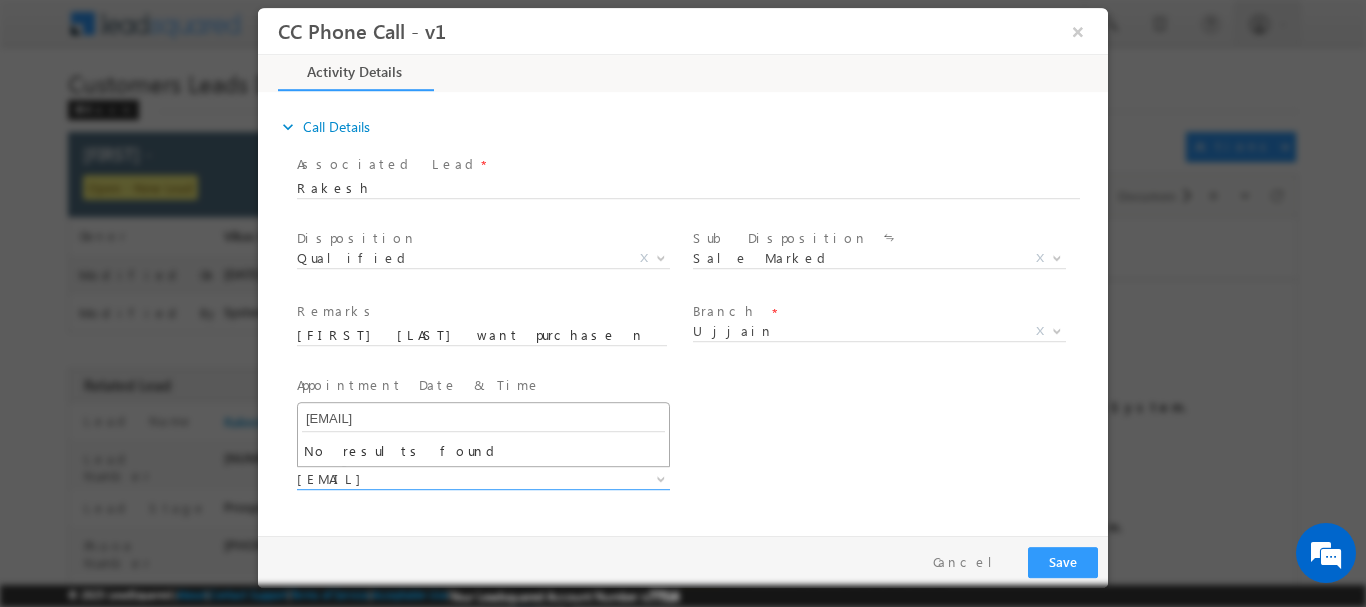 drag, startPoint x: 314, startPoint y: 393, endPoint x: 214, endPoint y: 381, distance: 100.71743 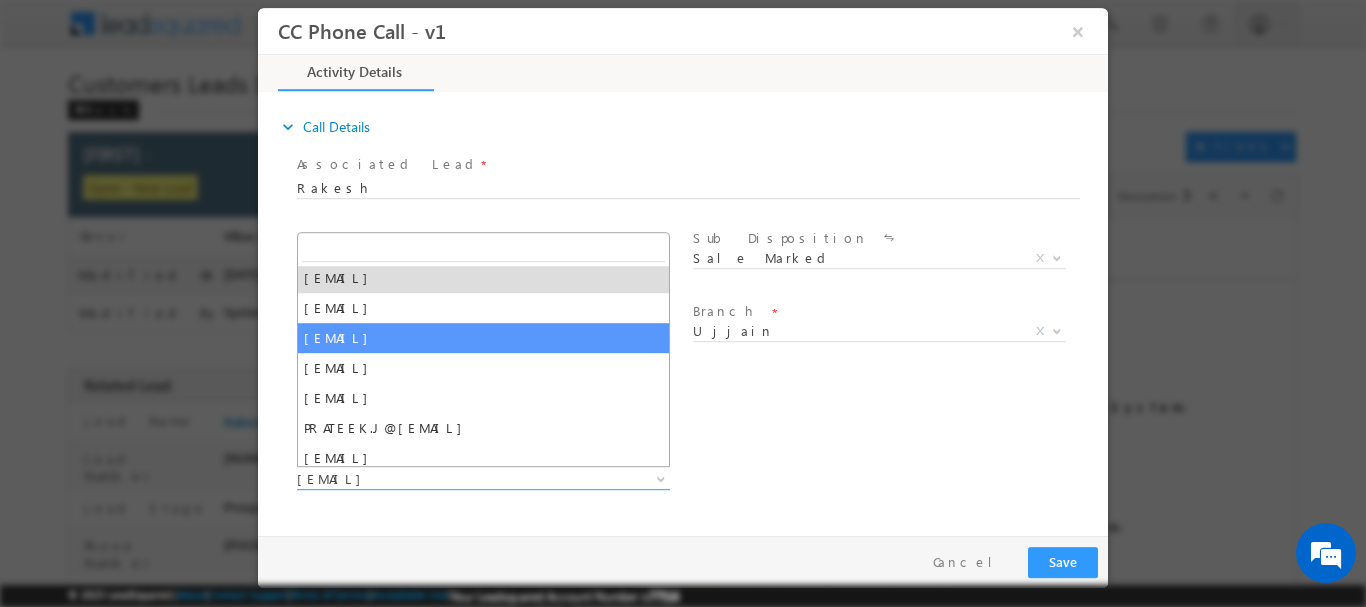 scroll, scrollTop: 0, scrollLeft: 0, axis: both 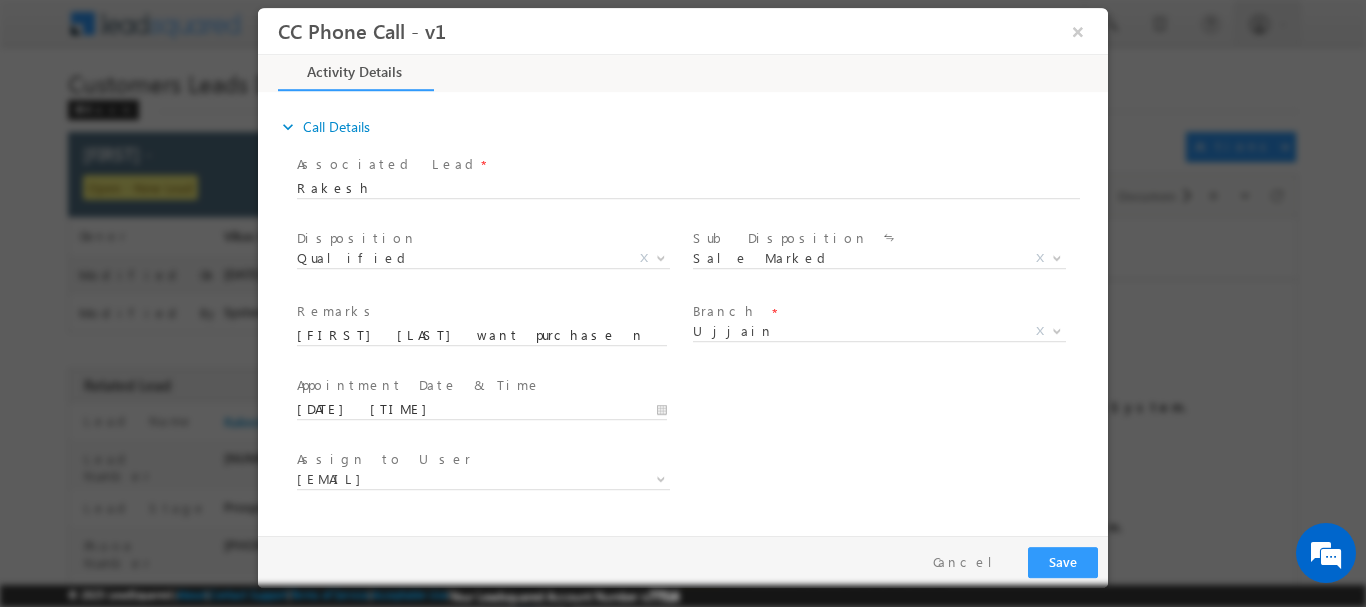 click on "User Branch
*
Appointment Date & Time
*
07/23/2025 3:30 PM" at bounding box center (700, 407) 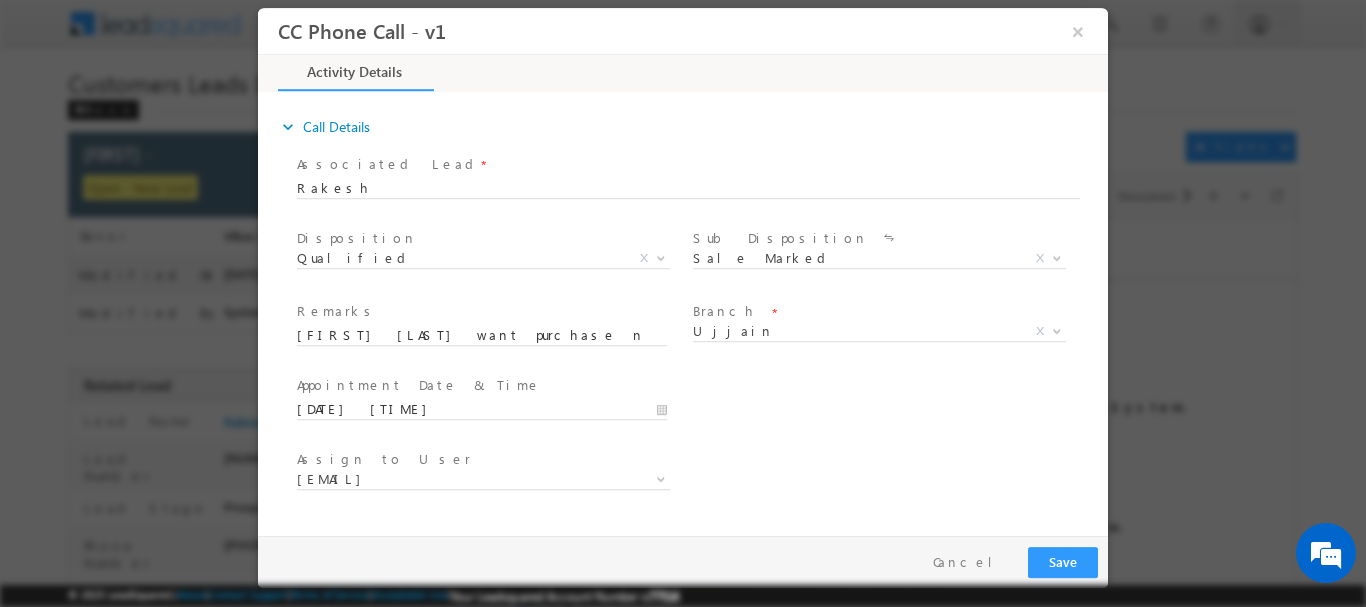 click on "ajay.baniya@sgrlimited.in ankit.verma1@sgrlimited.in ankit.banasiya@sgrlimited.in dimple.bairagi@sgrlimited.in goutam.kalosiya@sgrlimited.in prateek.j@sgrlimited.in rahul.sharma1@sgrlimited.in raviraj.singh1@sgrlimited.in rishu.sharma@sgrlimited.in sambhav.j@sgrlimited.in sunil.mewada1@sgrlimited.in vikas.mewada@sgrlimited.in ajay.baniya@sgrlimited.in" at bounding box center (491, 482) 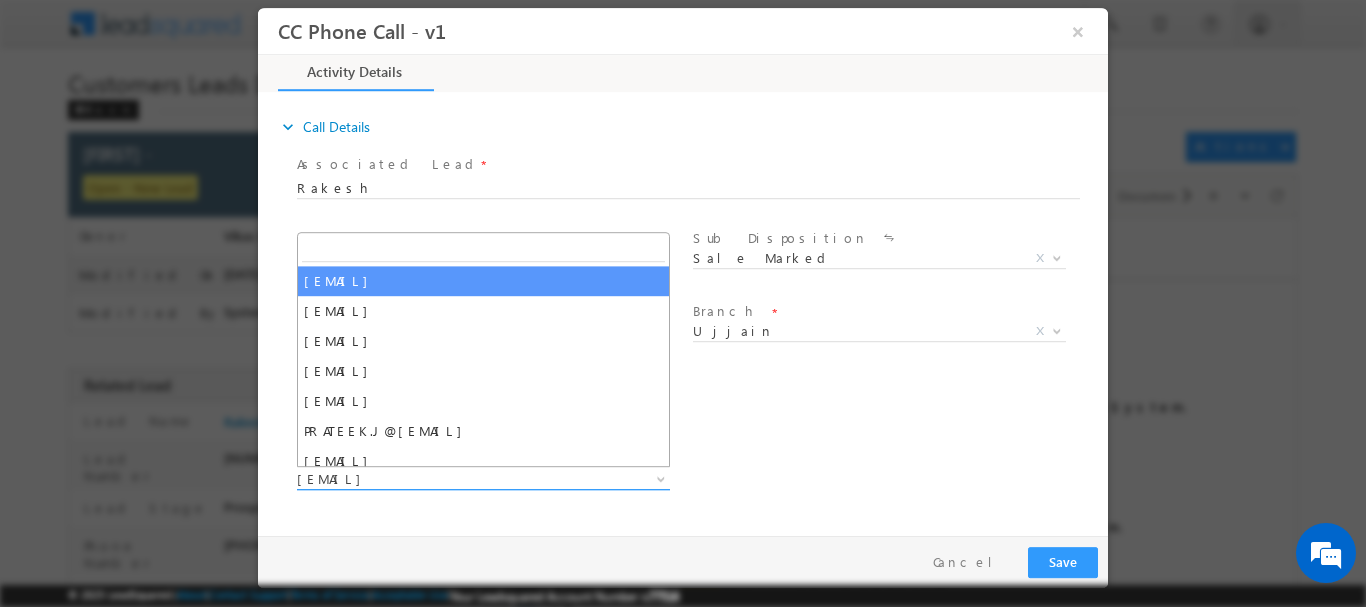 click on "[EMAIL]" at bounding box center [459, 478] 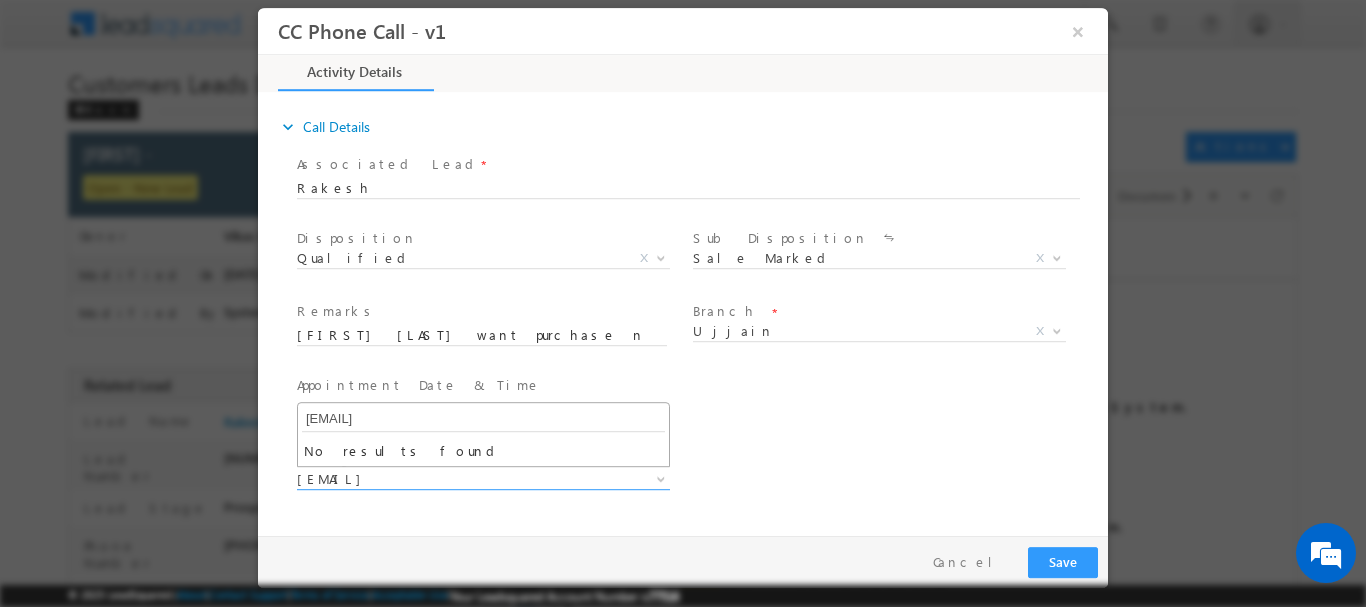 type on "[EMAIL]" 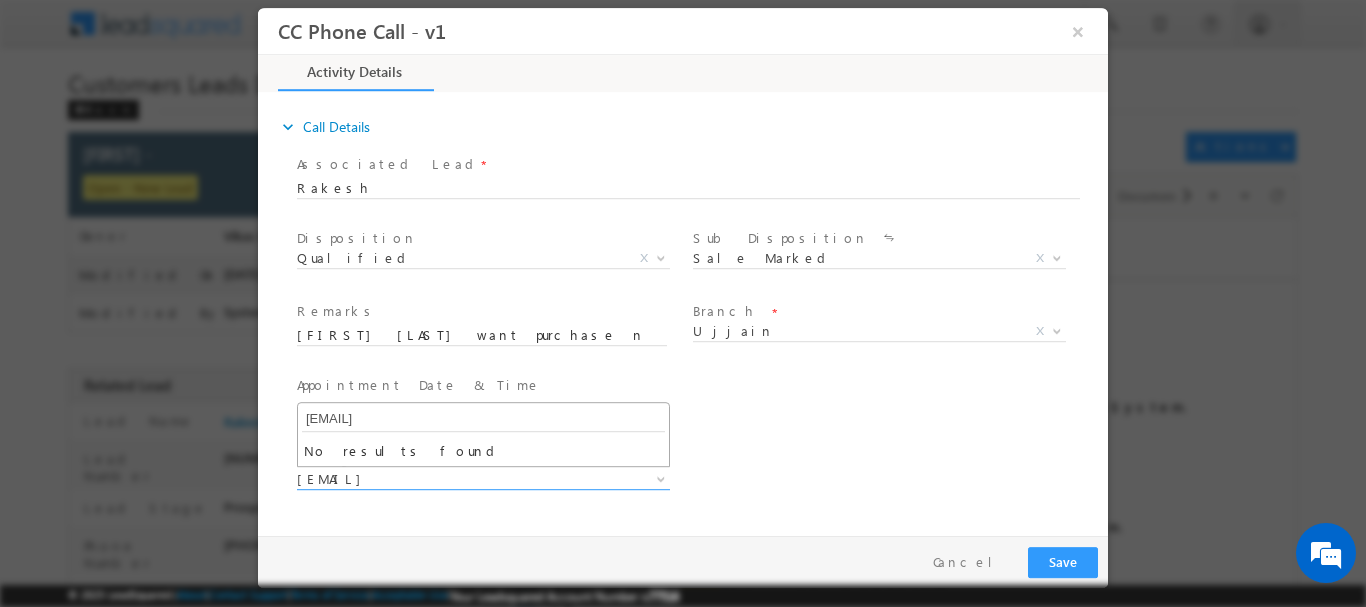 click on "[EMAIL]" at bounding box center (483, 418) 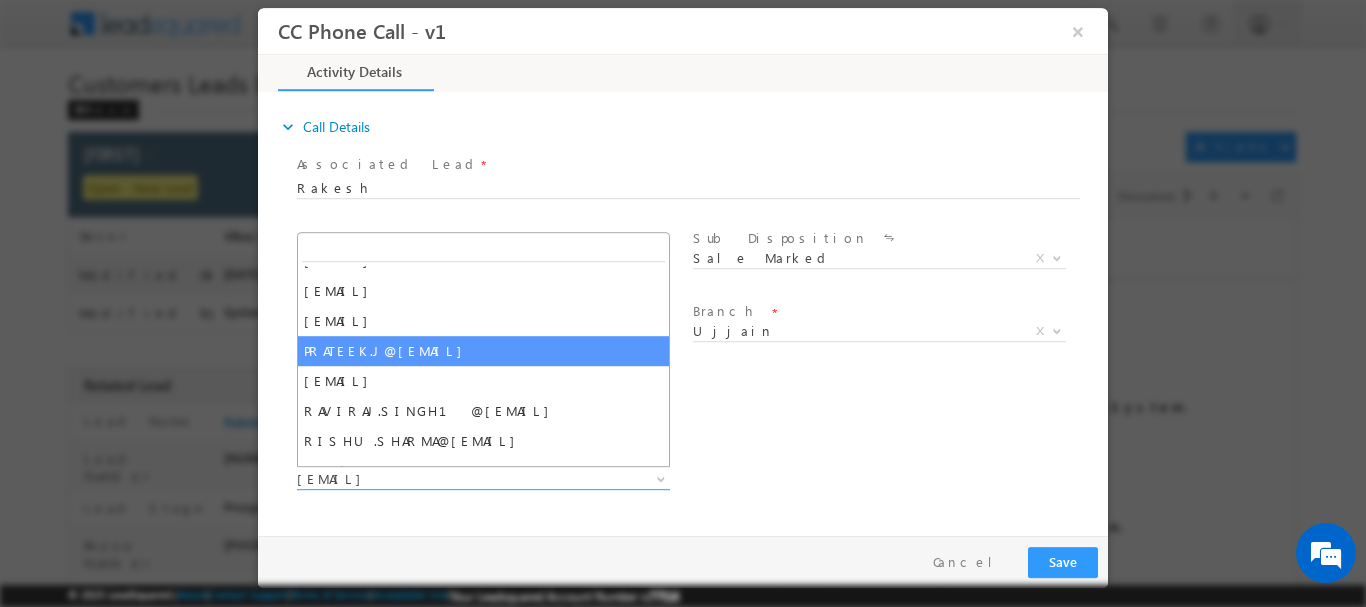 scroll, scrollTop: 160, scrollLeft: 0, axis: vertical 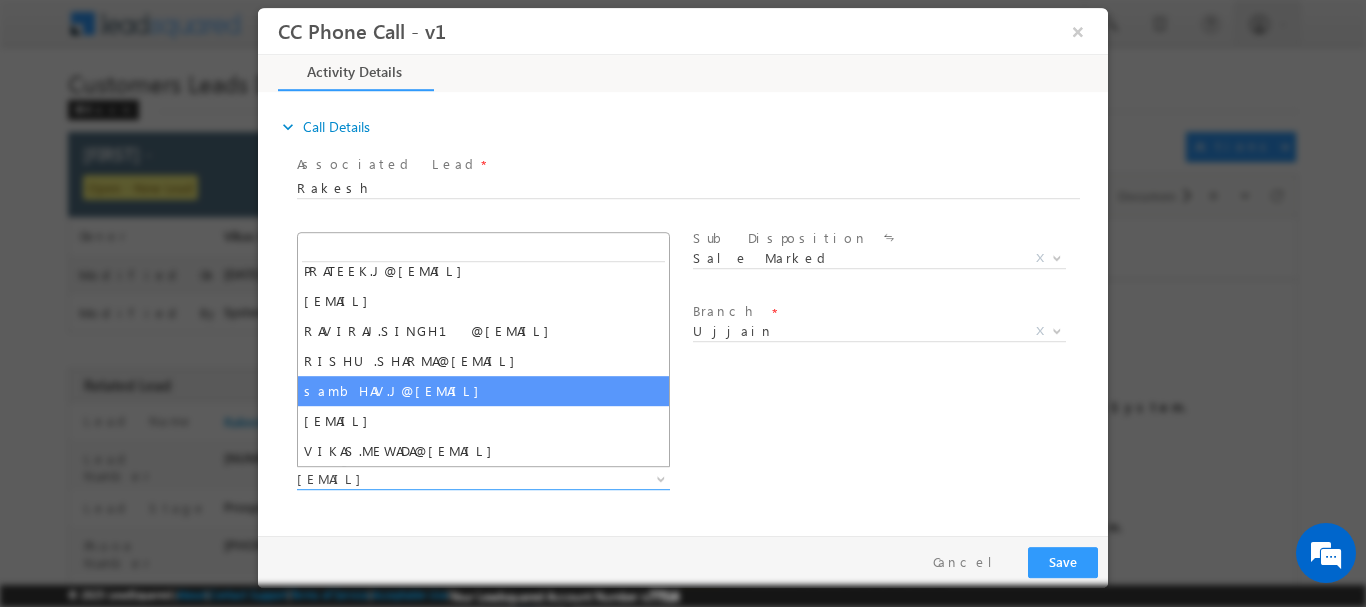 click on "User Branch
*
Appointment Date & Time
*
07/23/2025 3:30 PM" at bounding box center [700, 407] 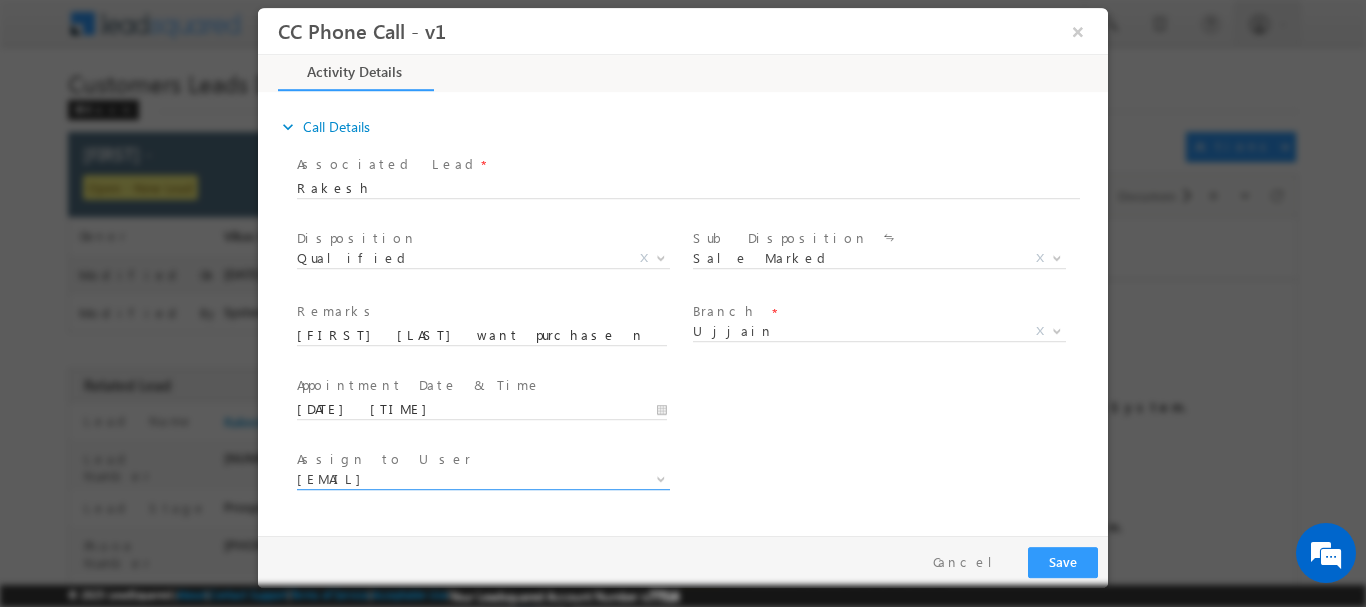 click at bounding box center (659, 478) 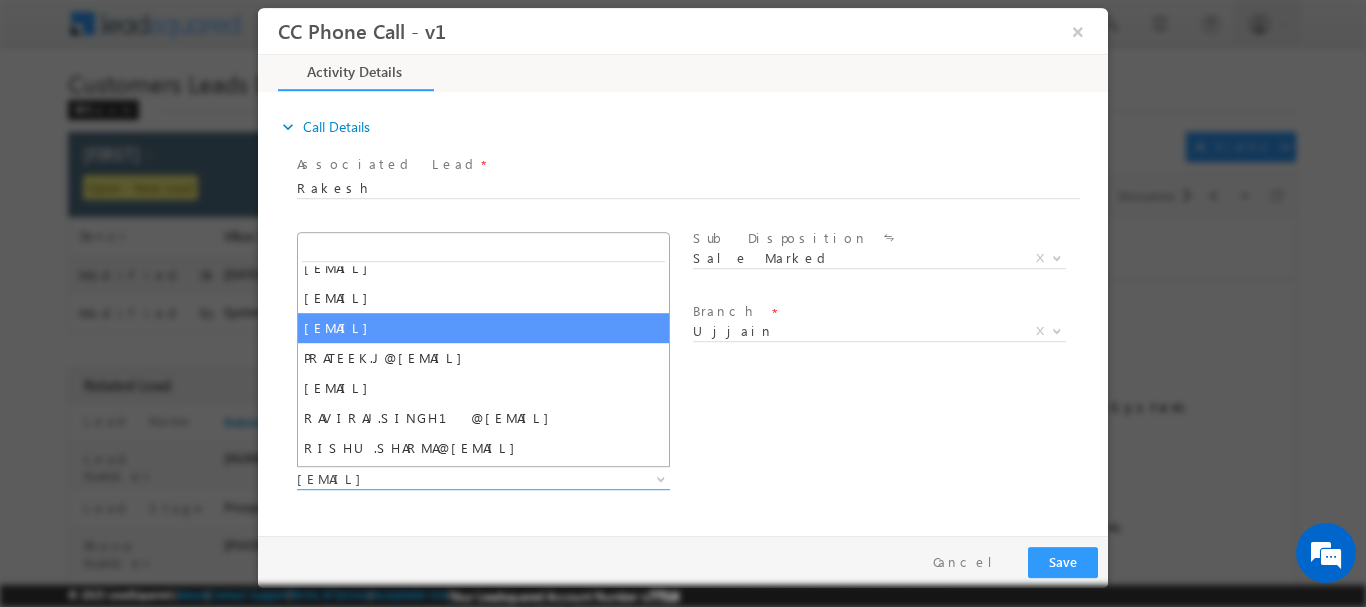 scroll, scrollTop: 160, scrollLeft: 0, axis: vertical 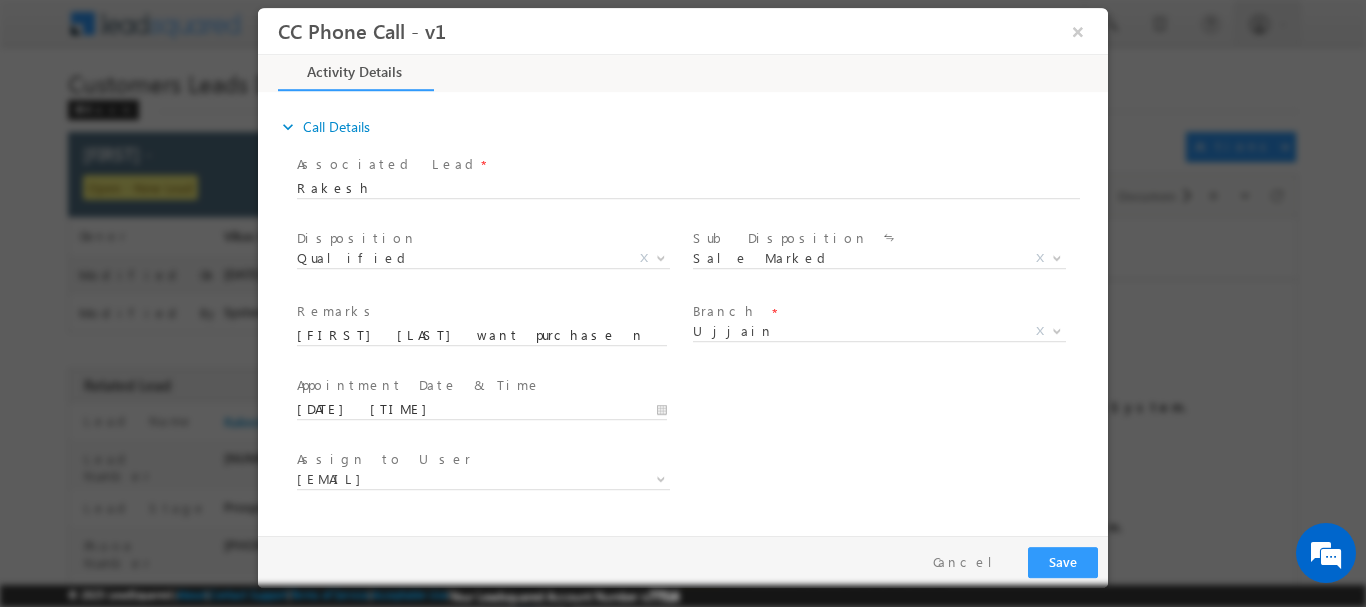 click on "User Branch
*
Appointment Date & Time
*
07/23/2025 3:30 PM" at bounding box center (700, 407) 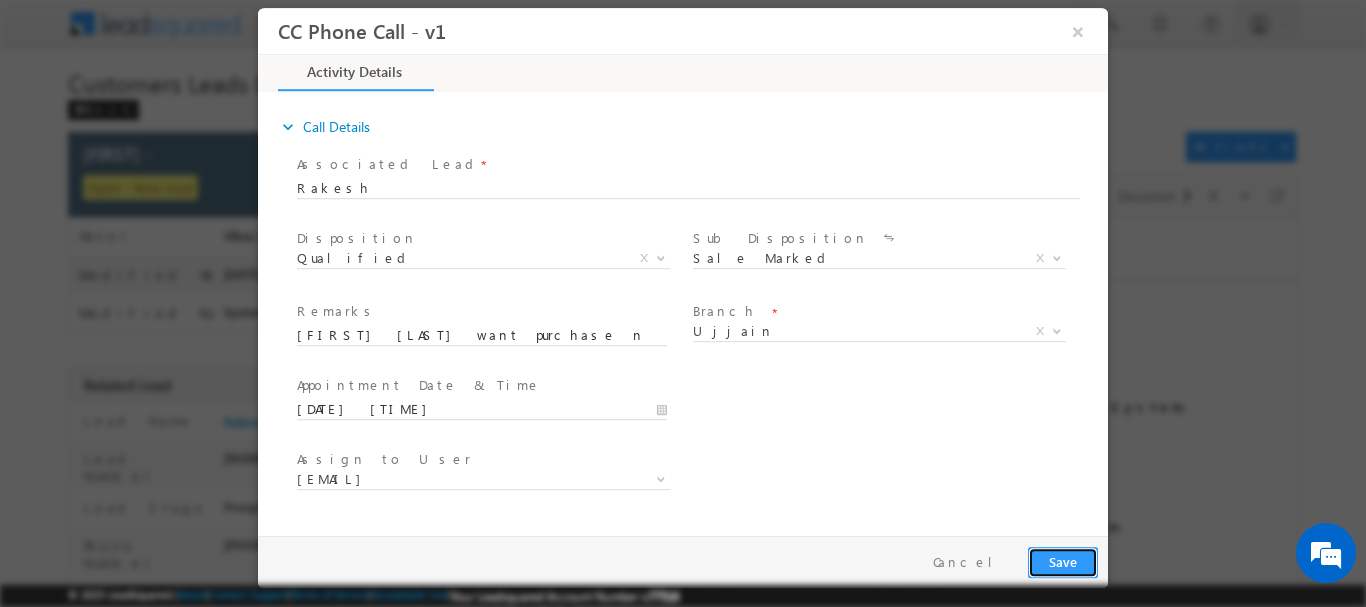 click on "Save" at bounding box center (1063, 561) 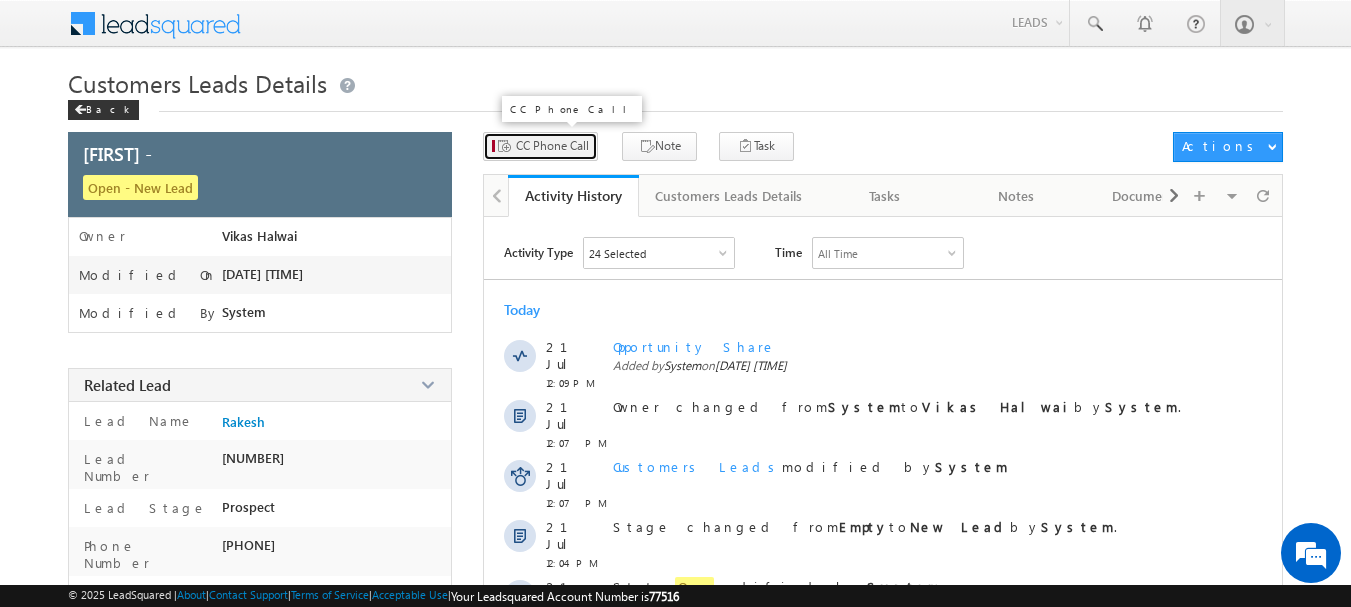 click on "CC Phone Call" at bounding box center [552, 146] 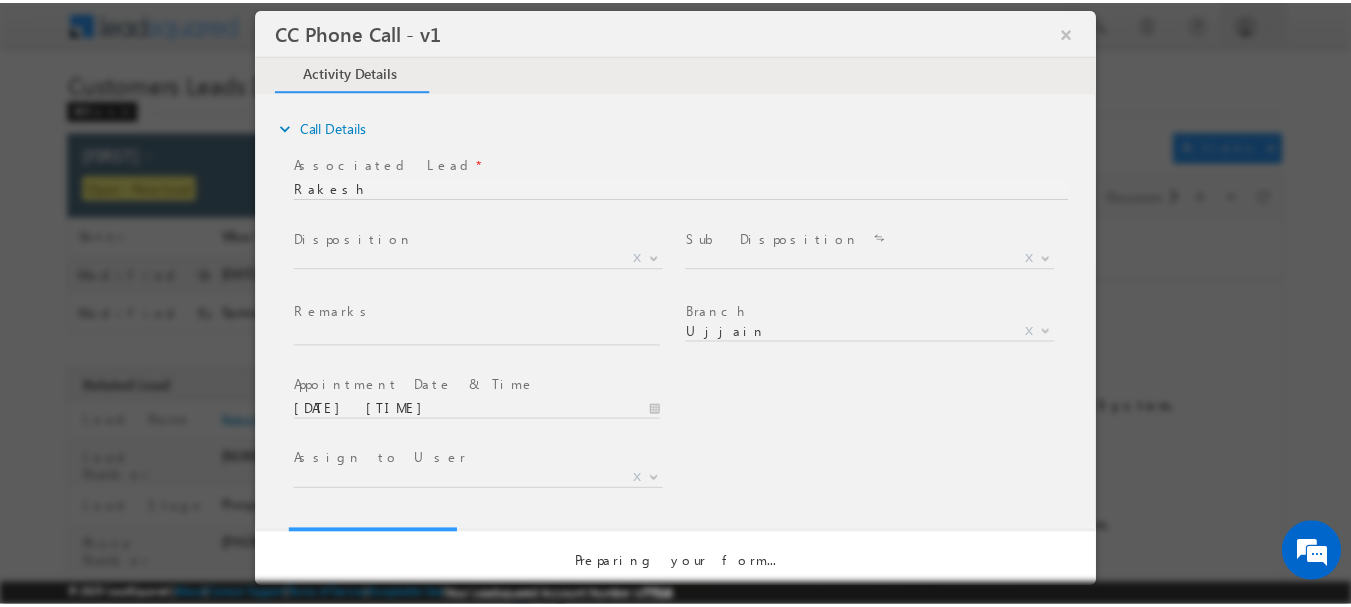 scroll, scrollTop: 0, scrollLeft: 0, axis: both 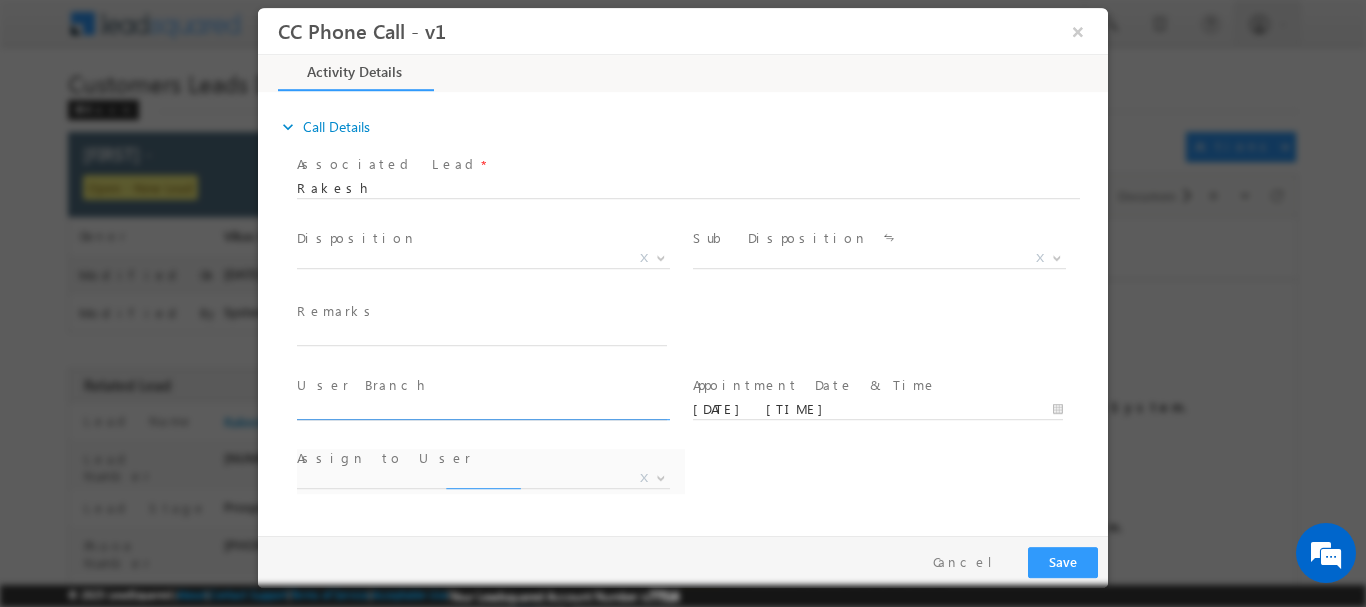 click at bounding box center [482, 409] 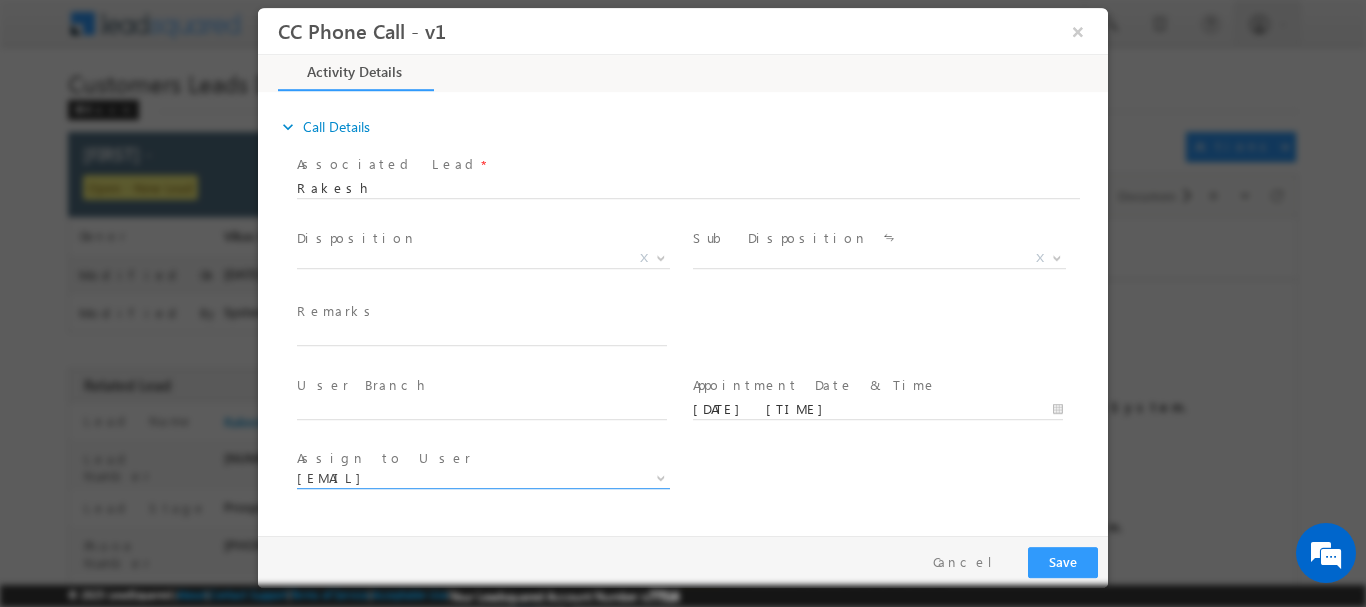 click on "Assign to User
*
ajay.baniya@sgrlimited.in ankit.verma1@sgrlimited.in ankit.banasiya@sgrlimited.in dimple.bairagi@sgrlimited.in goutam.kalosiya@sgrlimited.in prateek.j@sgrlimited.in rahul.sharma1@sgrlimited.in raviraj.singh1@sgrlimited.in rishu.sharma@sgrlimited.in sambhav.j@sgrlimited.in sunil.mewada1@sgrlimited.in vikas.mewada@sgrlimited.in ajay.baniya@sgrlimited.in" at bounding box center [491, 471] 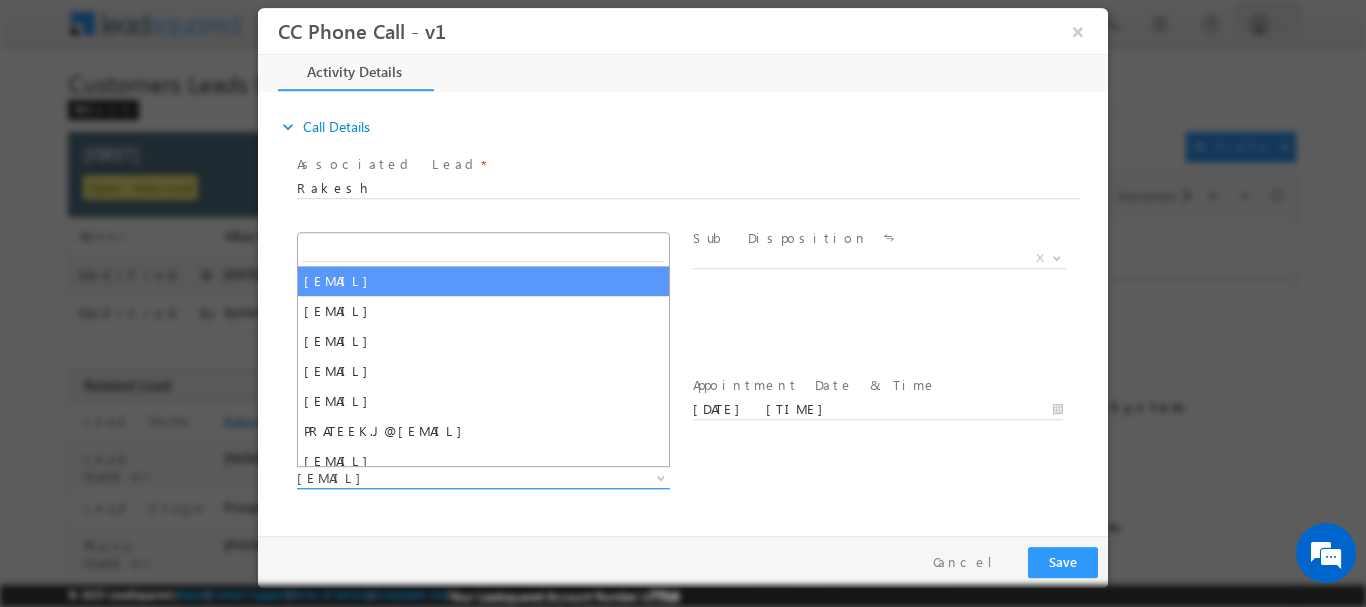click on "[EMAIL]" at bounding box center (459, 477) 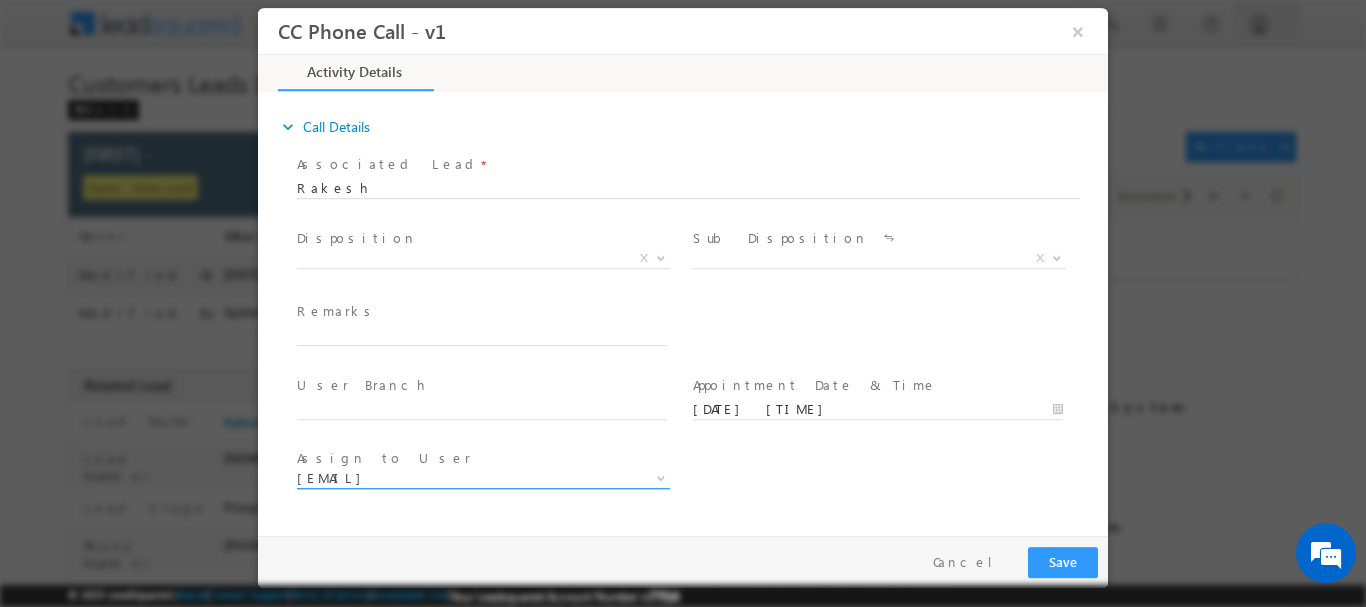 click on "[EMAIL]" at bounding box center [459, 477] 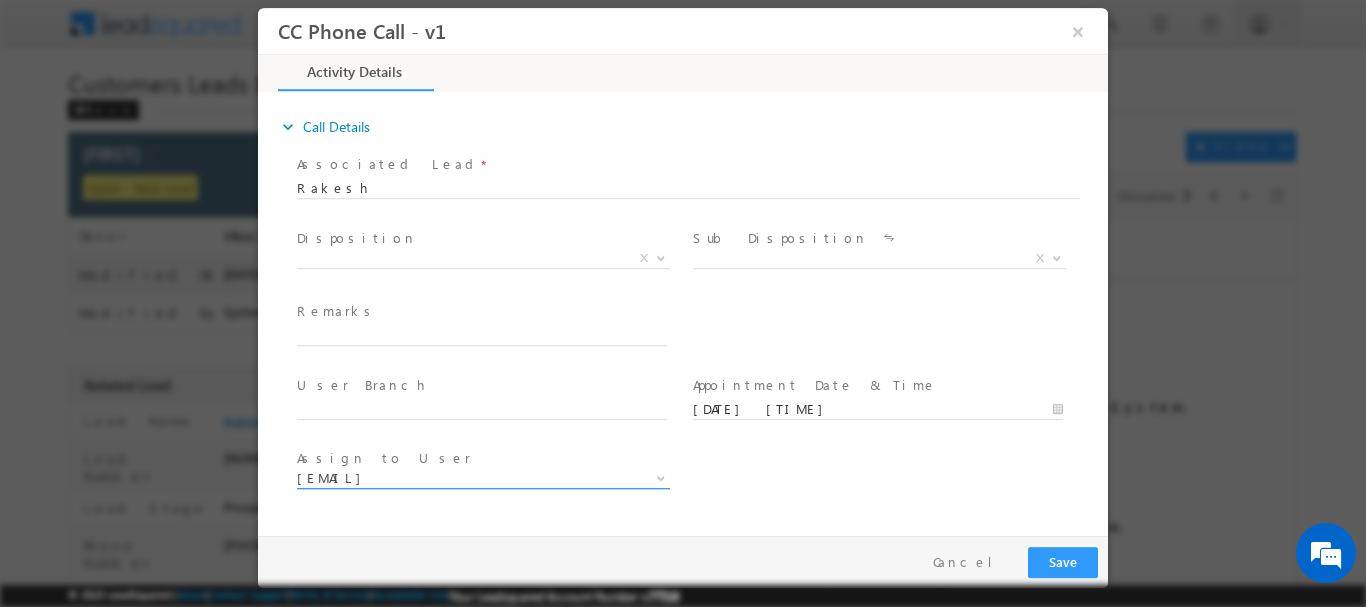 click on "[EMAIL]" at bounding box center (459, 477) 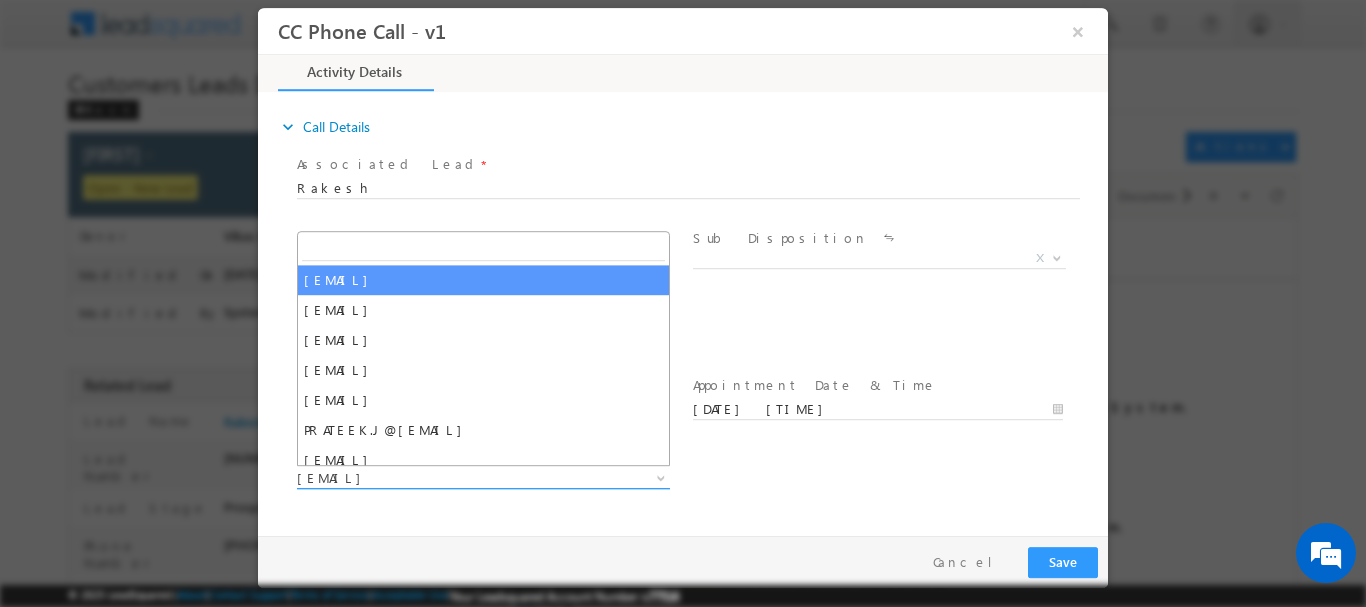 type on "[FIRST] [LAST]" 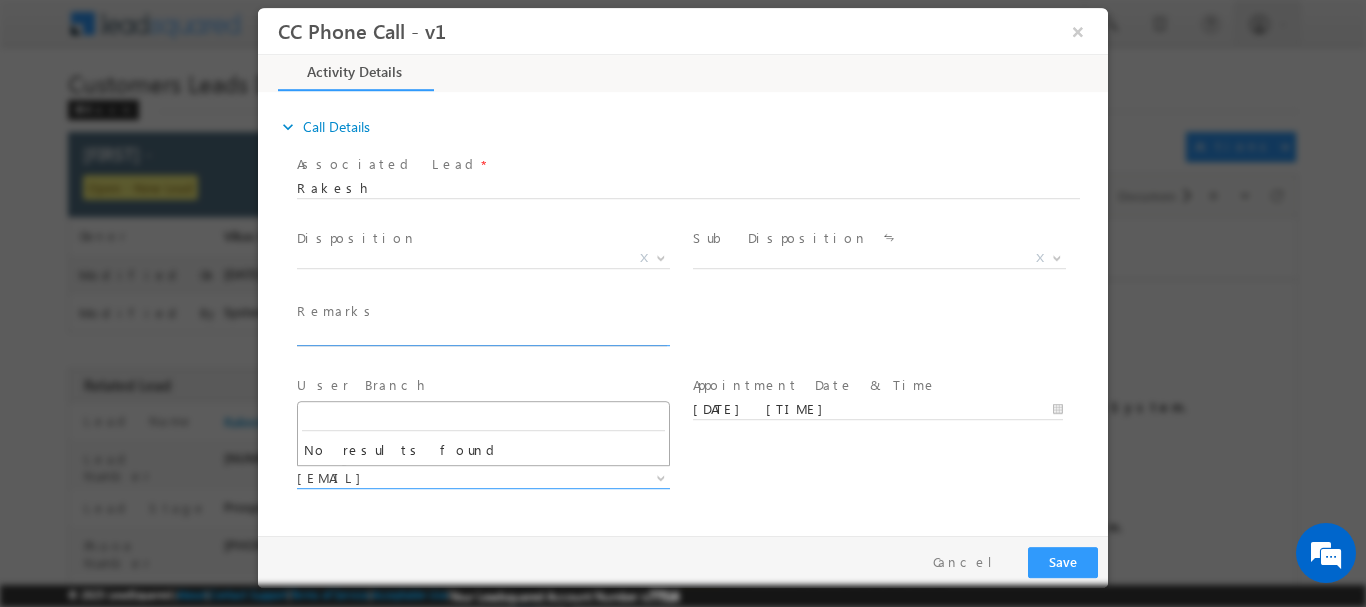 drag, startPoint x: 563, startPoint y: 344, endPoint x: 563, endPoint y: 330, distance: 14 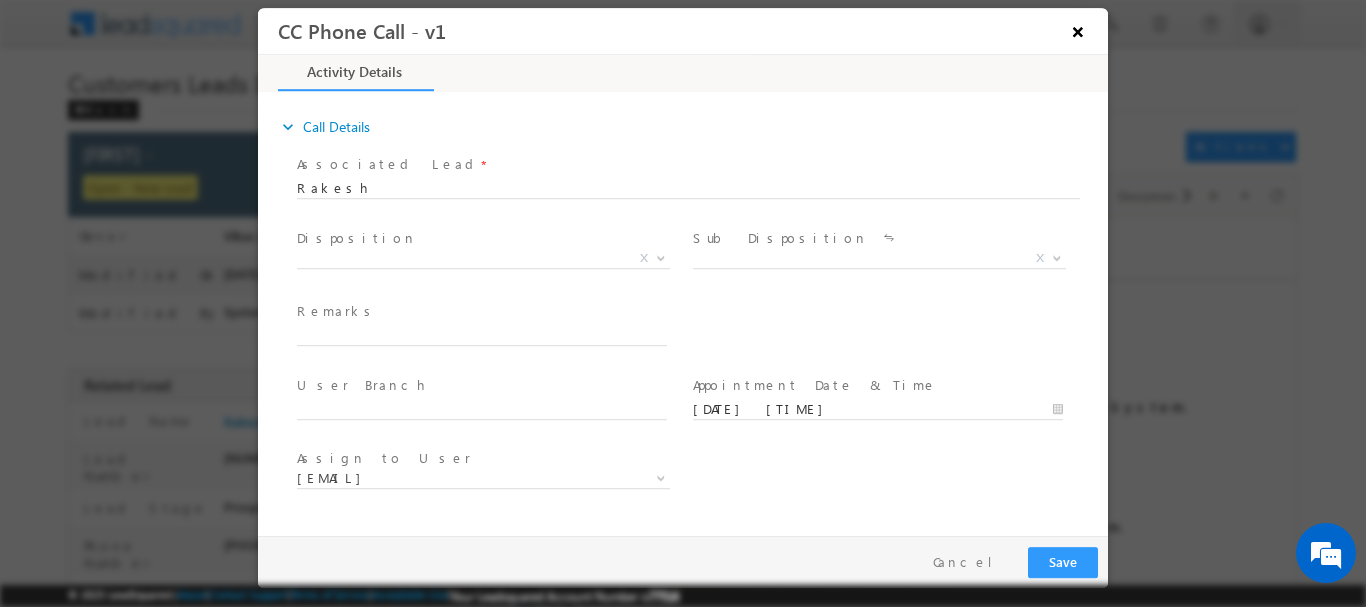 click on "×" at bounding box center (1078, 30) 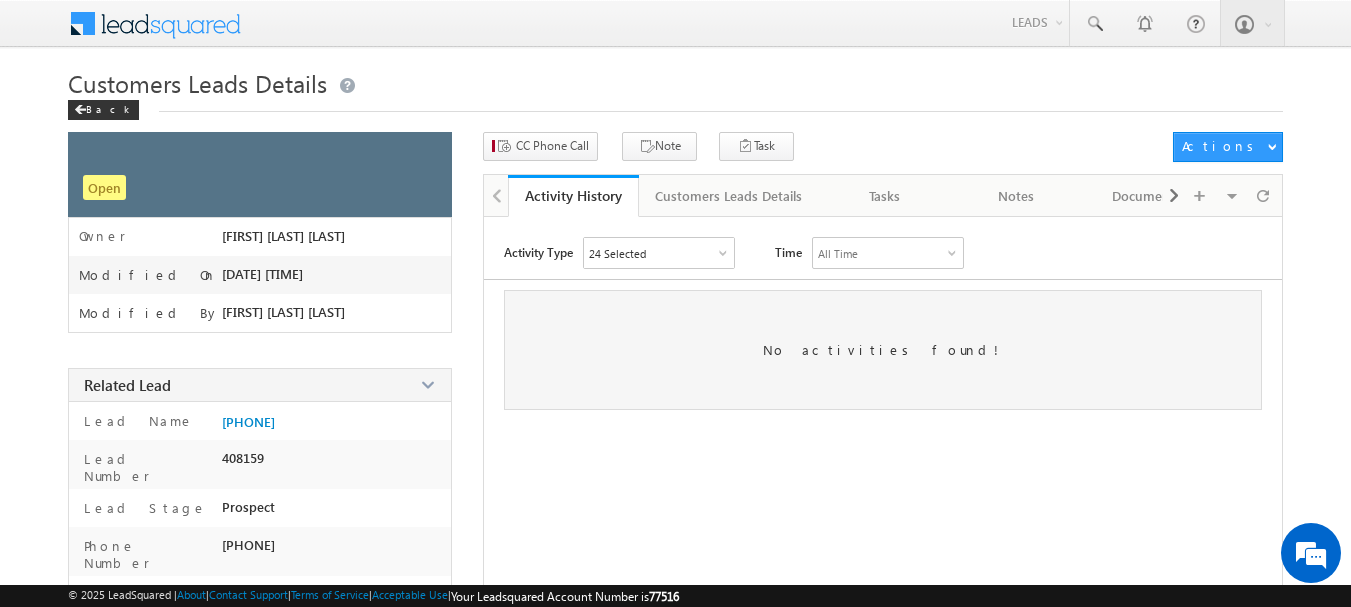 scroll, scrollTop: 0, scrollLeft: 0, axis: both 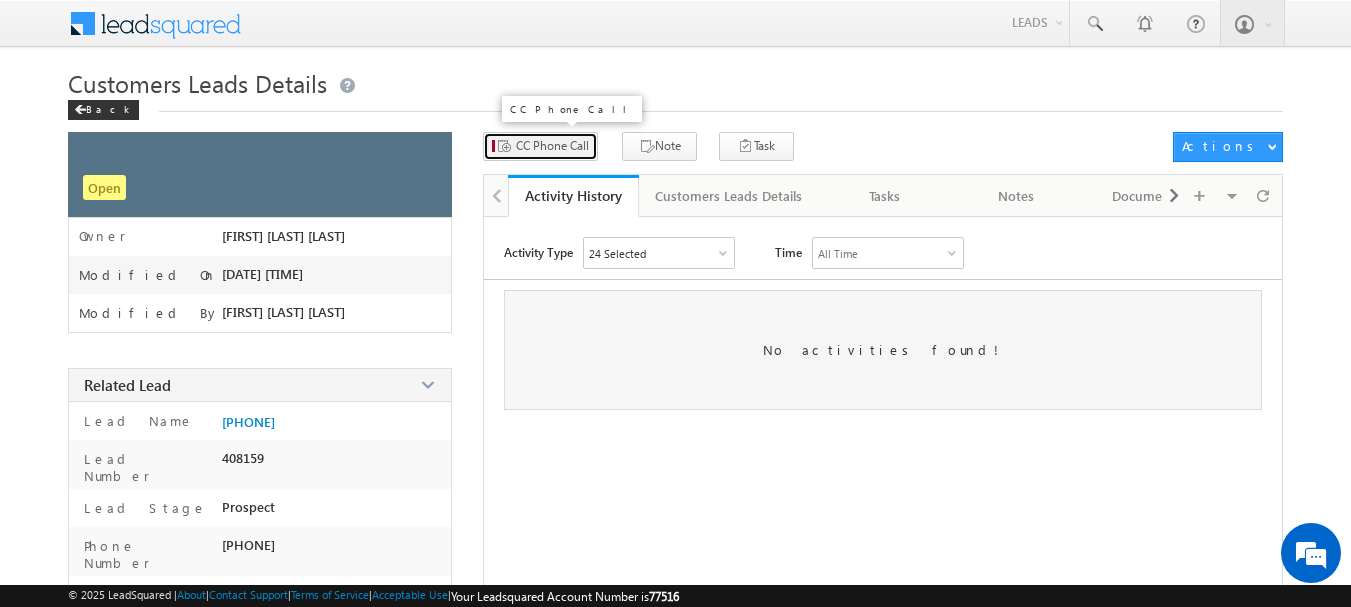 click on "CC Phone Call" at bounding box center [552, 146] 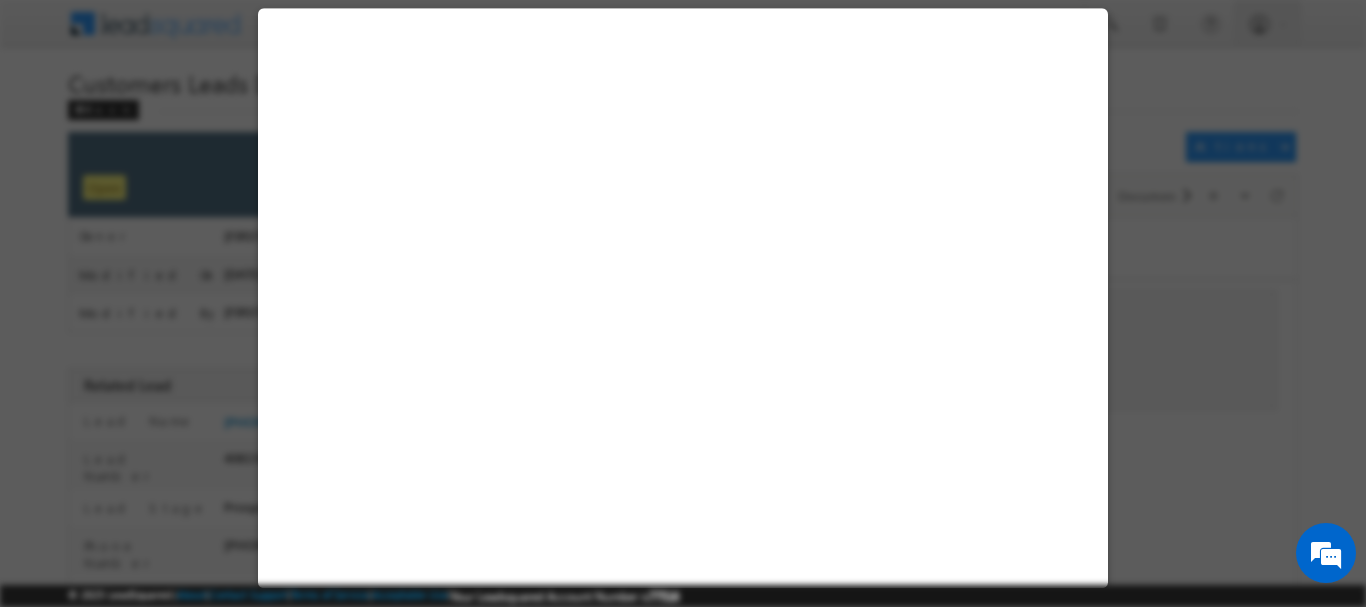 select on "NA" 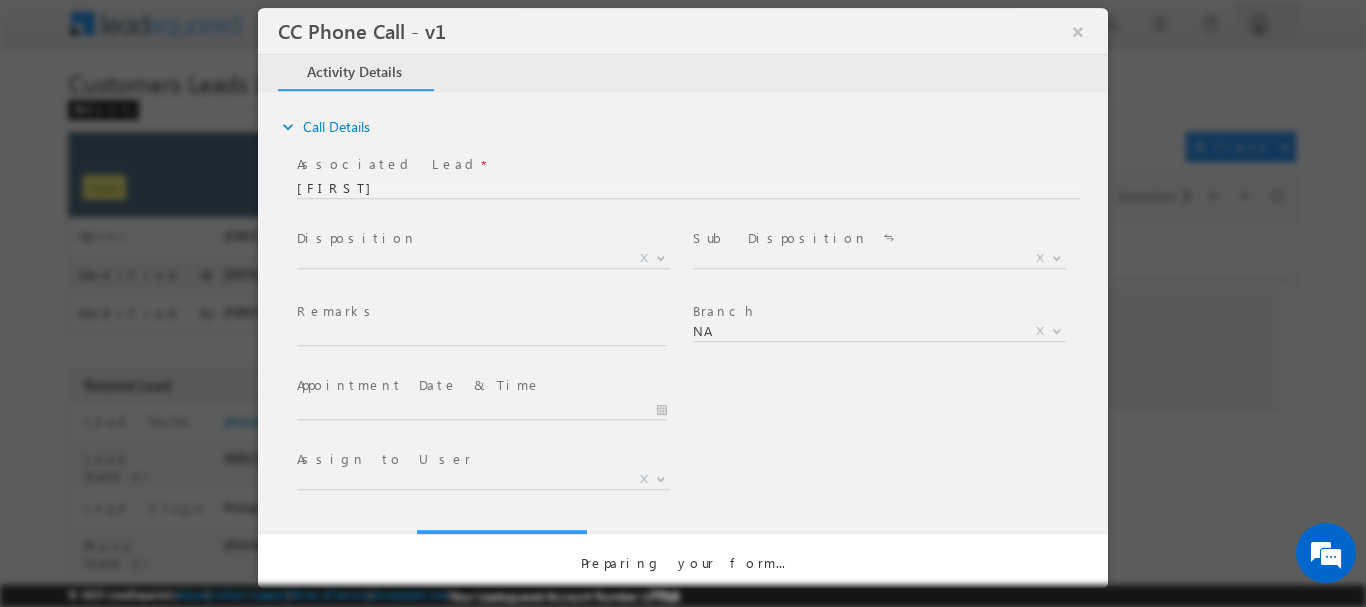 scroll, scrollTop: 0, scrollLeft: 0, axis: both 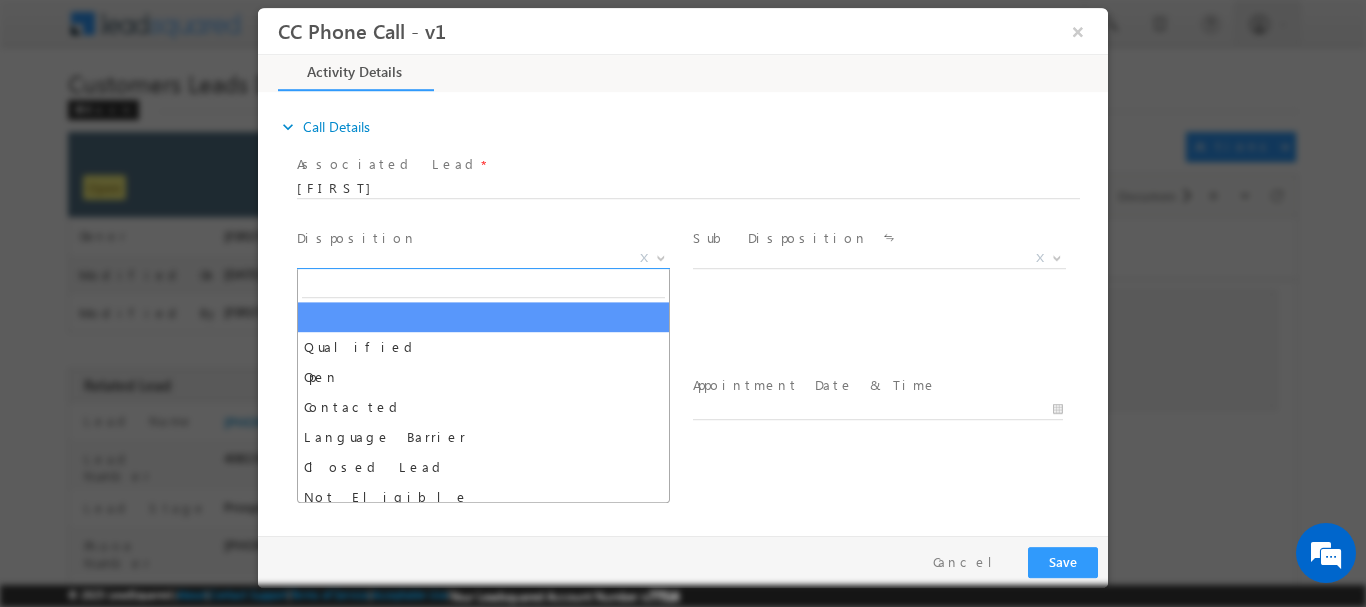 drag, startPoint x: 496, startPoint y: 260, endPoint x: 489, endPoint y: 279, distance: 20.248457 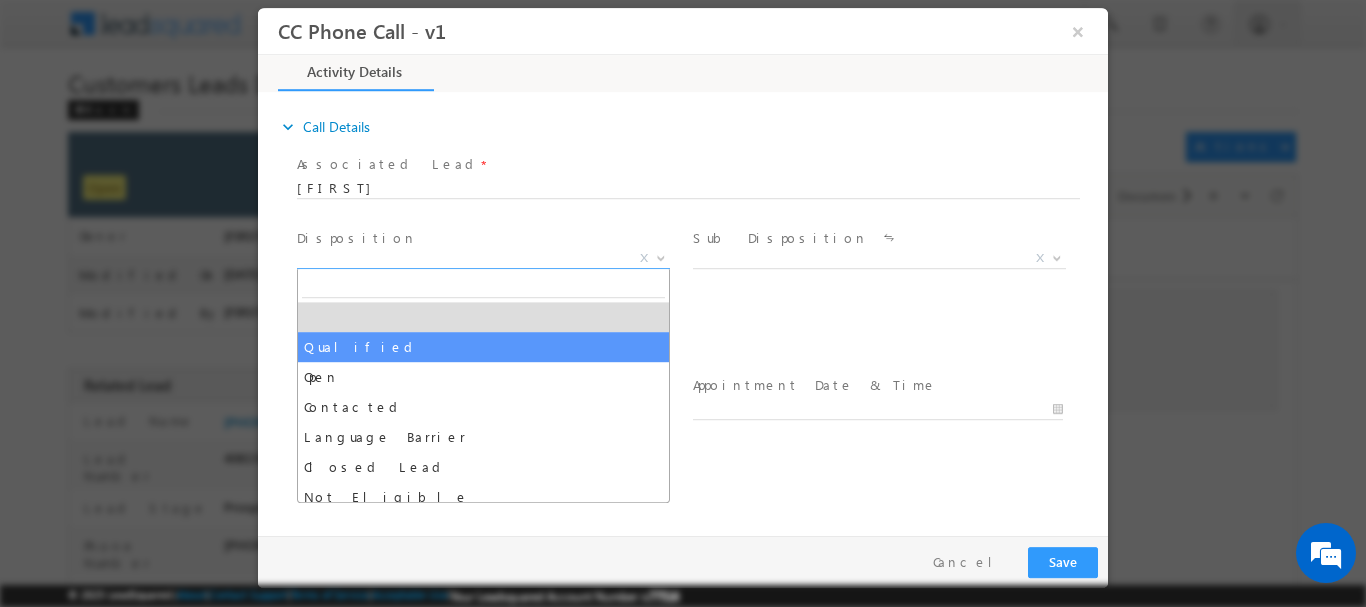select on "Qualified" 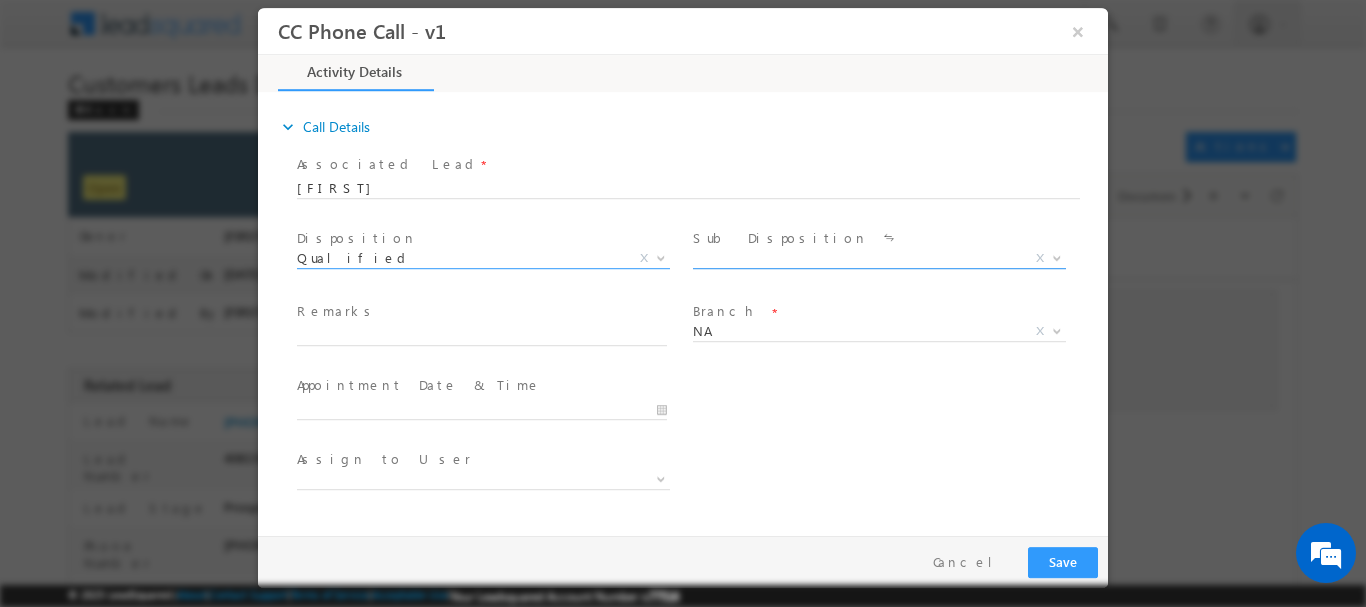 click on "X" at bounding box center [879, 258] 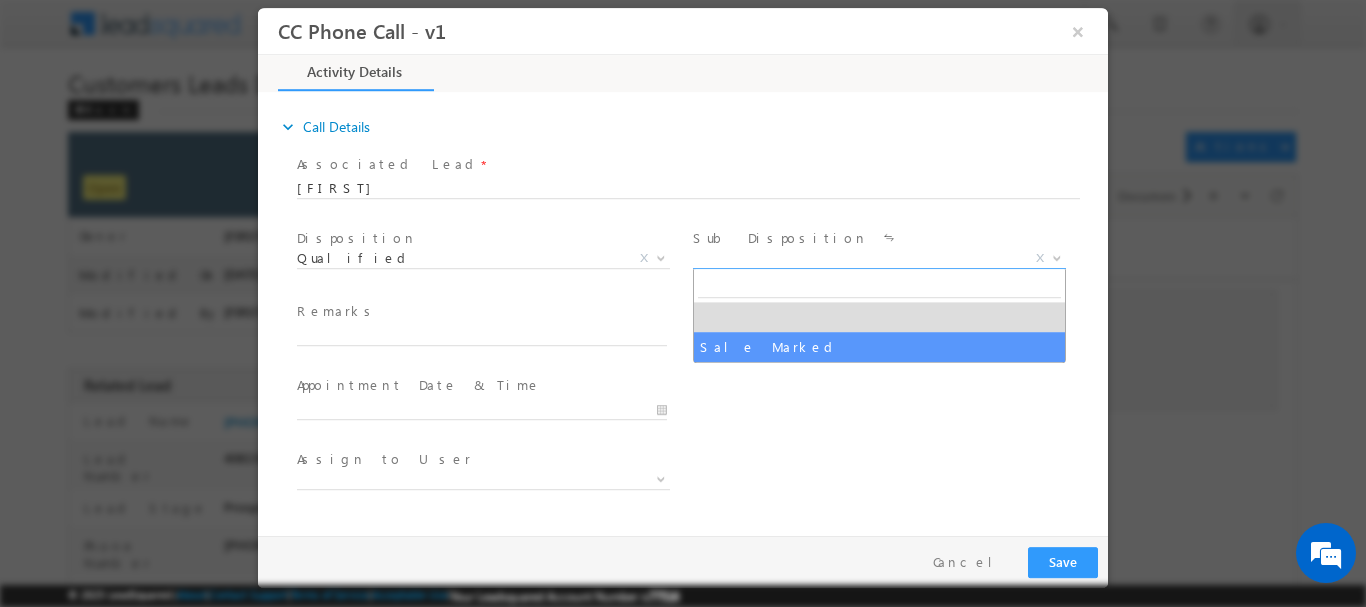 select on "Sale Marked" 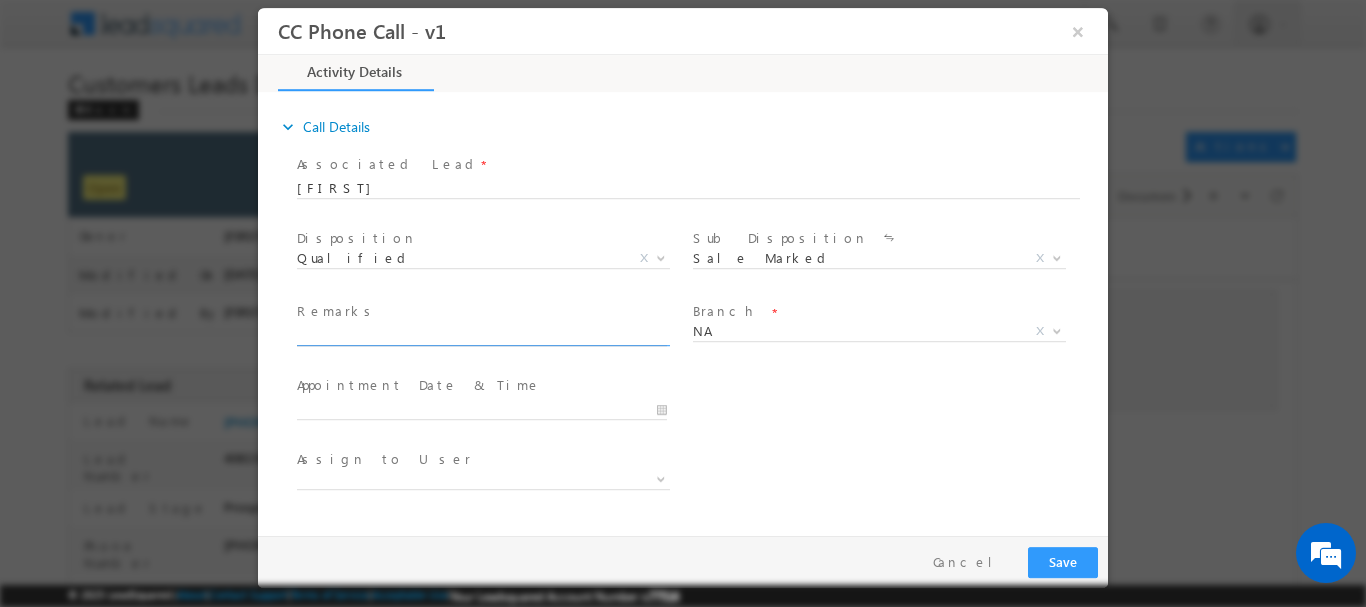 click at bounding box center [482, 335] 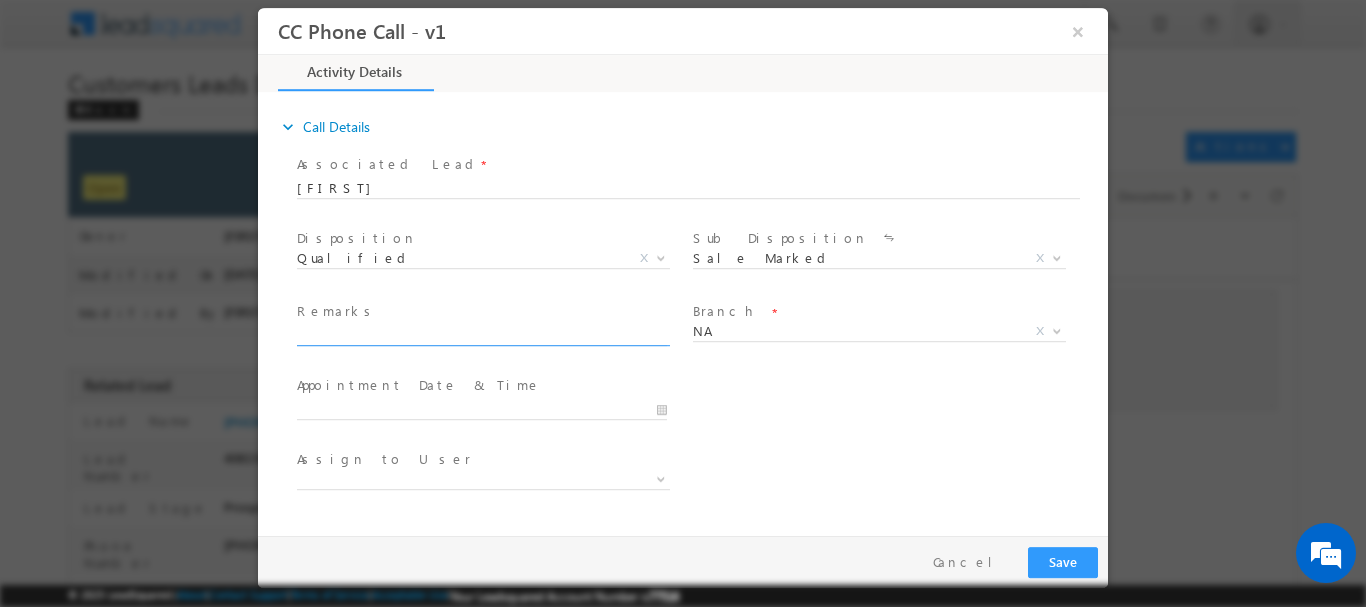 paste on "Irfan Customer want home loan for renovation required amount 7 lakh  customer is self employed 40k income Address Agra road jaipur, Plot no.37, Agra Rd, basant vihar first, Jamdoli, Jaipur, Rajasthan" 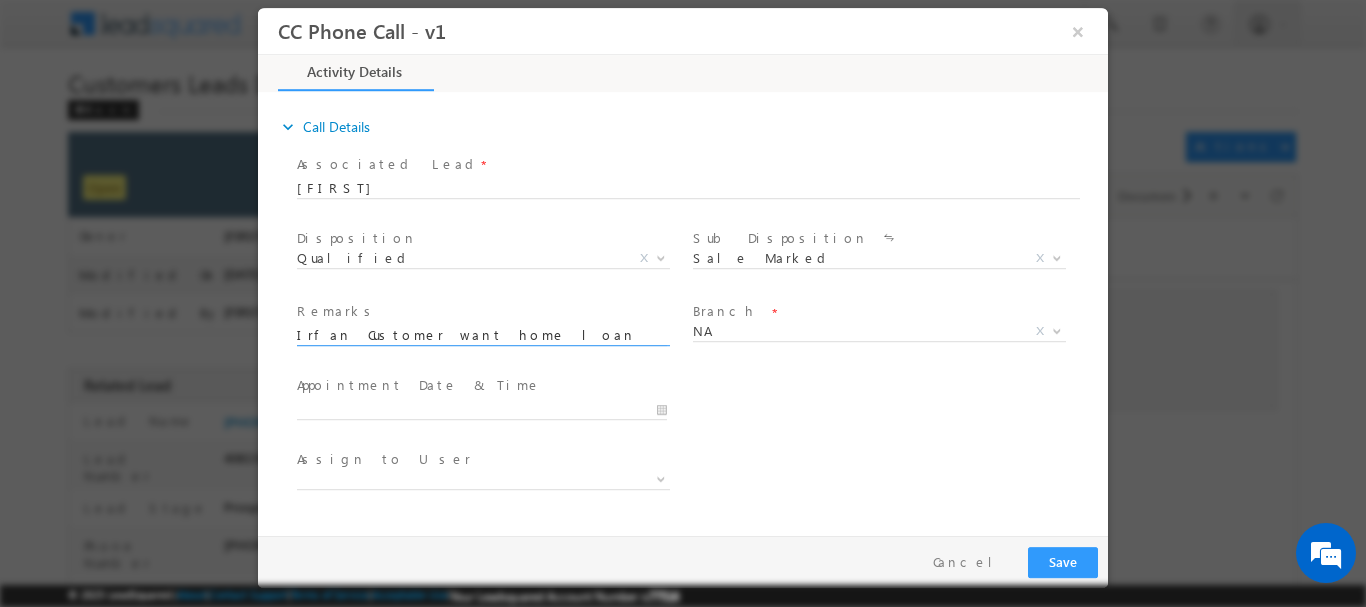 scroll, scrollTop: 0, scrollLeft: 801, axis: horizontal 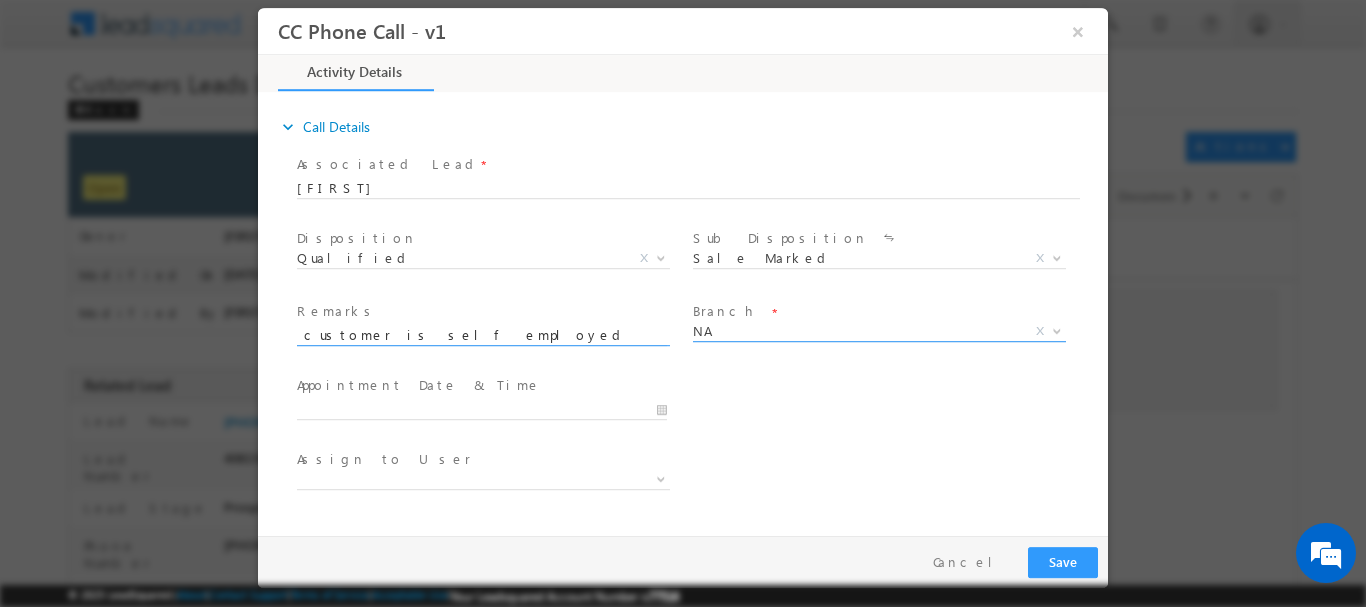 type on "Irfan Customer want home loan for renovation required amount 7 lakh  customer is self employed 40k income Address Agra road jaipur, Plot no.37, Agra Rd, basant vihar first, Jamdoli, Jaipur, Rajasthan" 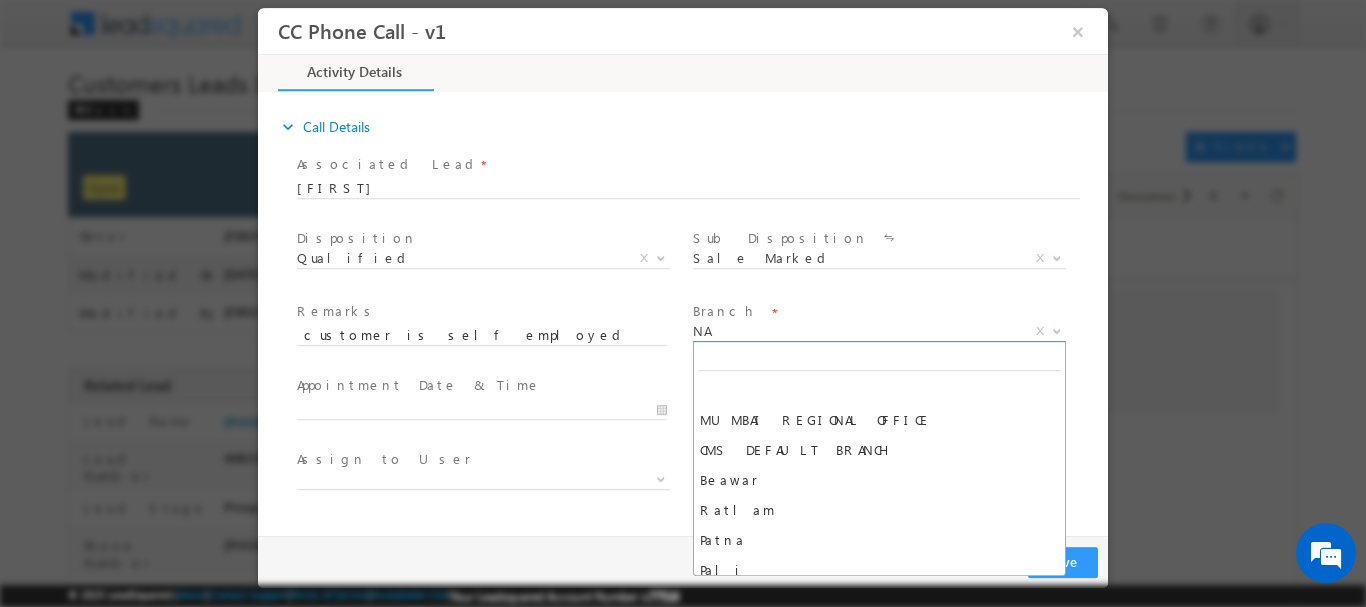 click on "NA" at bounding box center [855, 330] 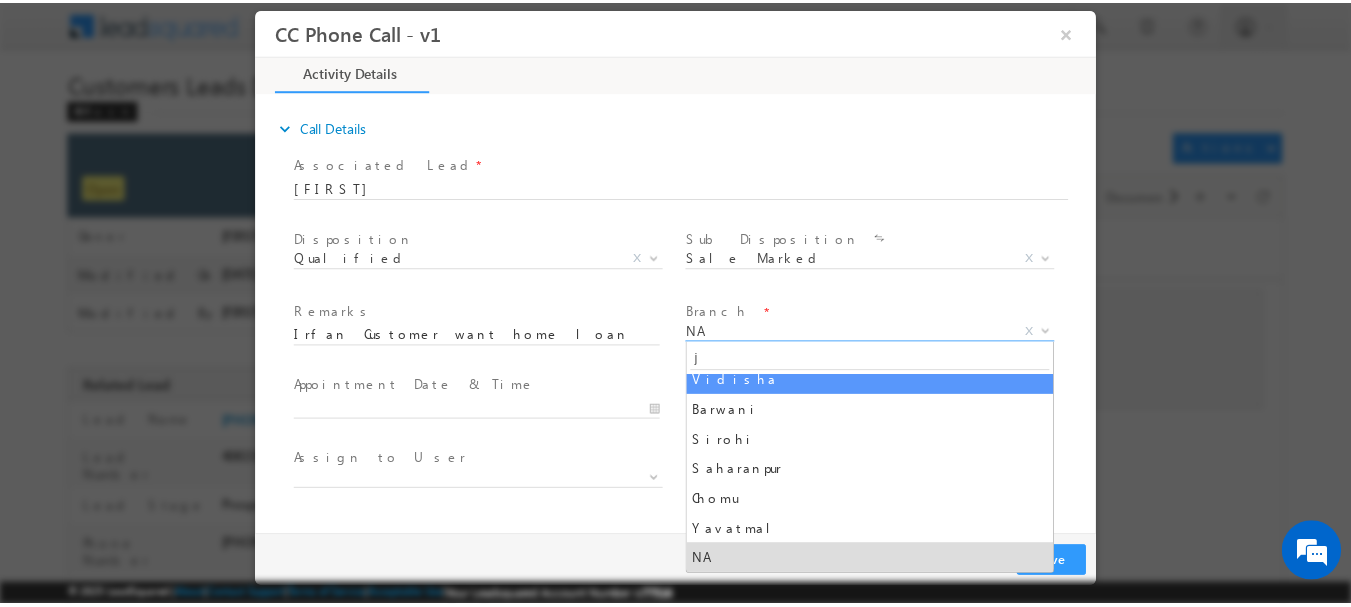 scroll, scrollTop: 0, scrollLeft: 0, axis: both 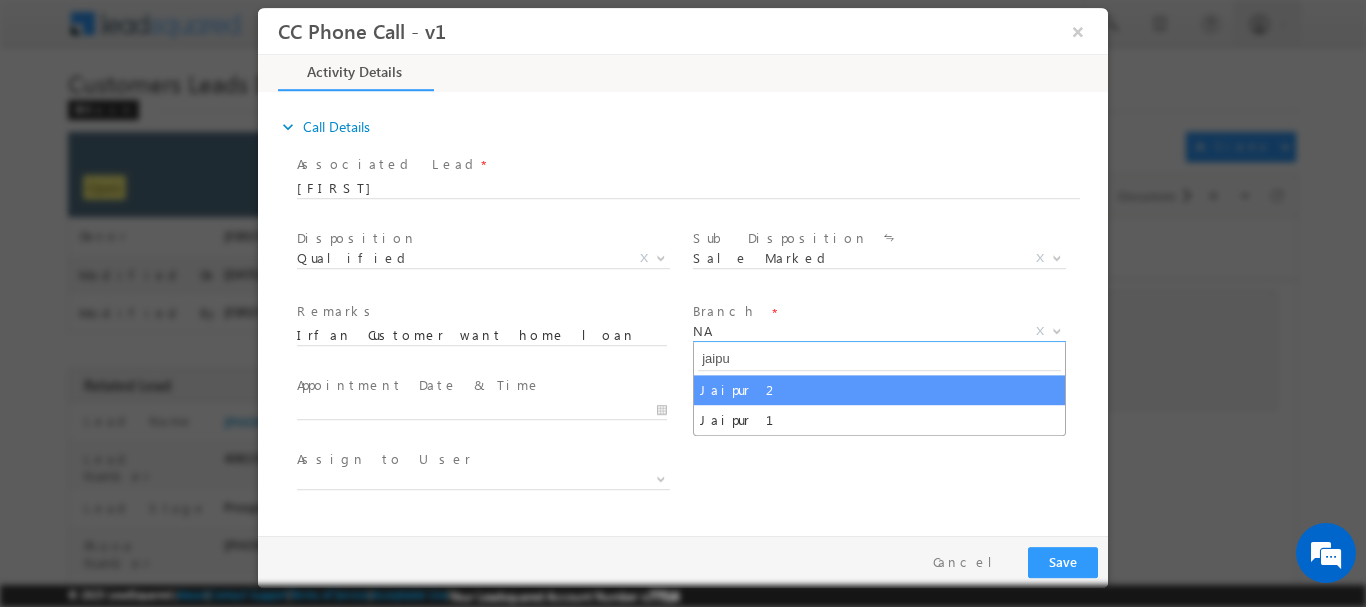 type on "jaipur" 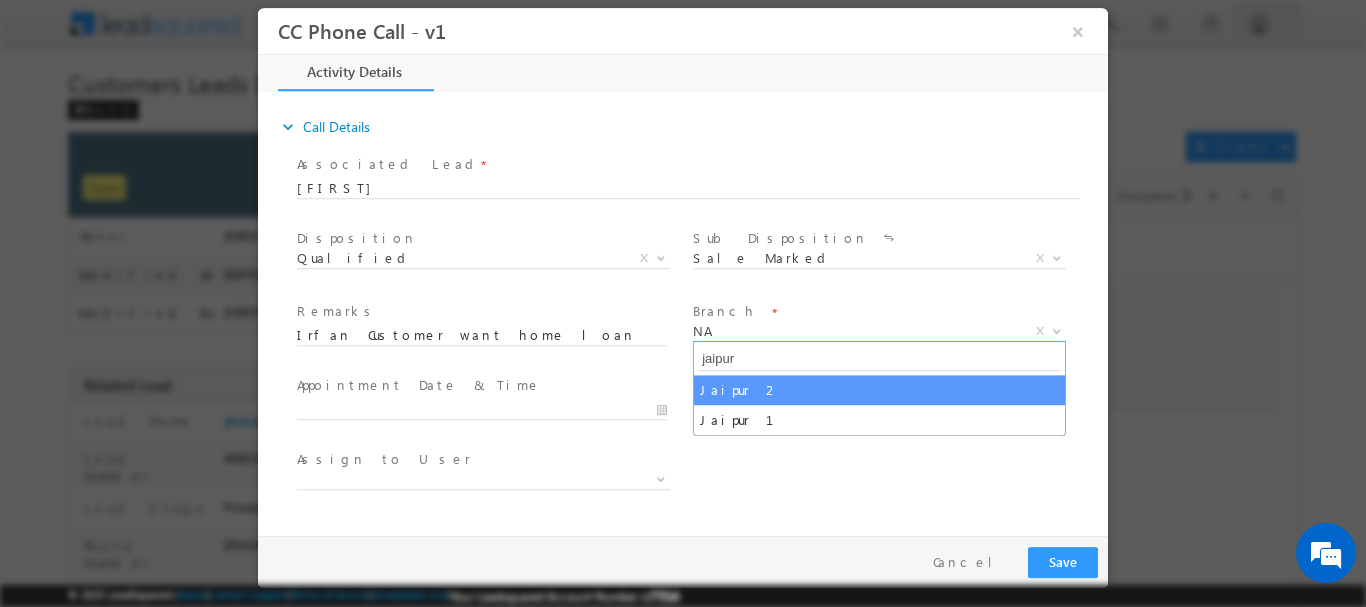 select on "Jaipur 2" 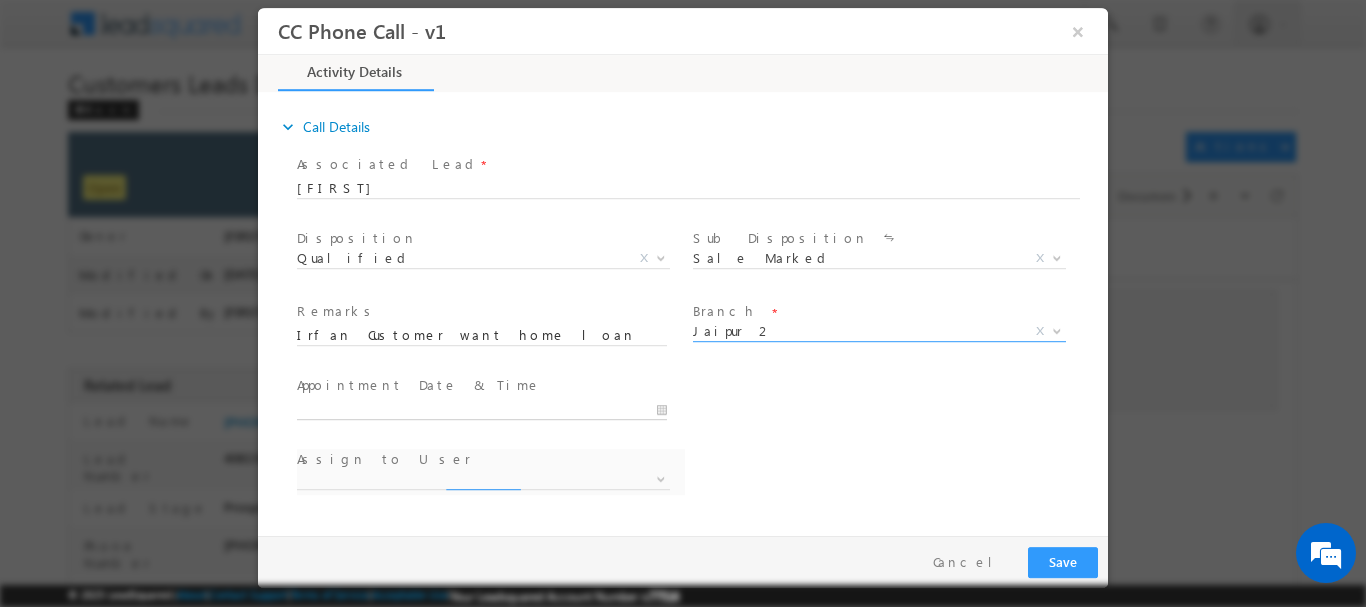 type on "07/21/2025 7:02 PM" 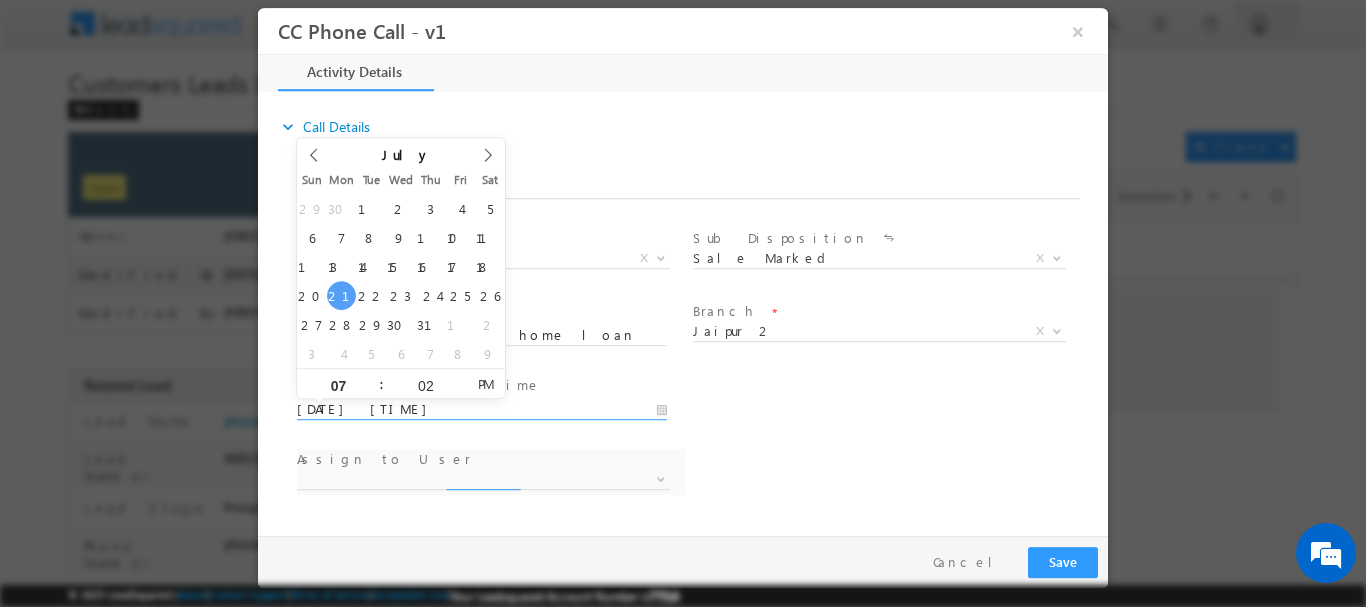 click on "07/21/2025 7:02 PM" at bounding box center (482, 409) 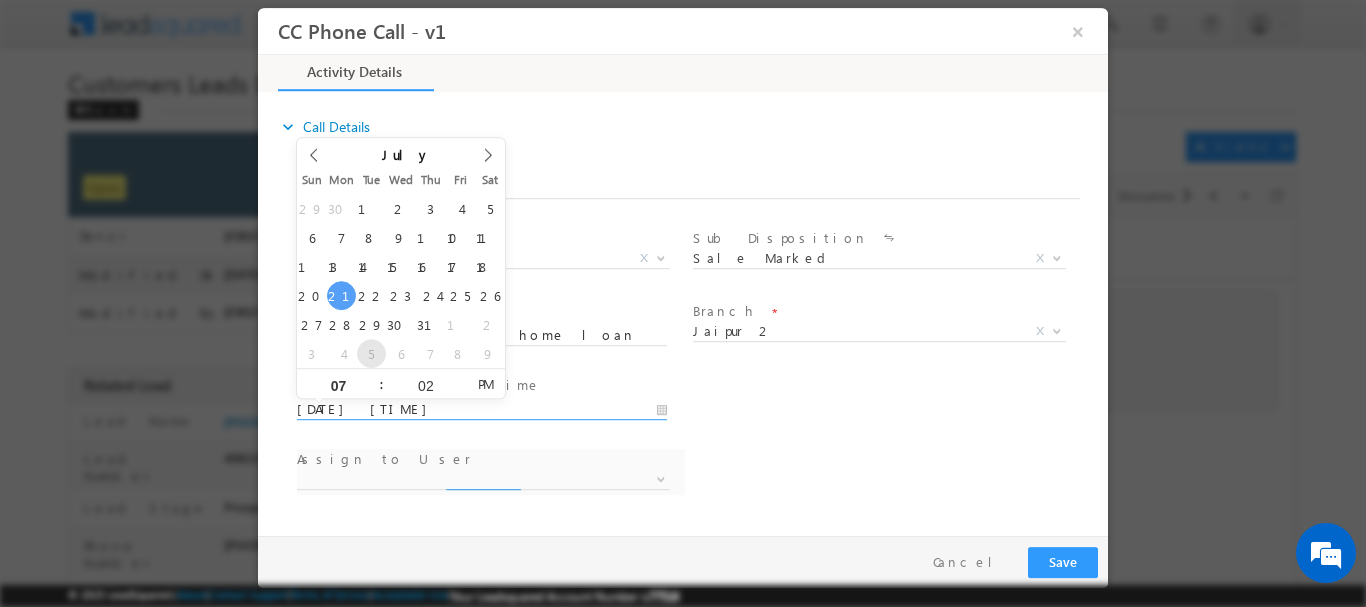 select on "ankit.rajawat@sgrlimited.in" 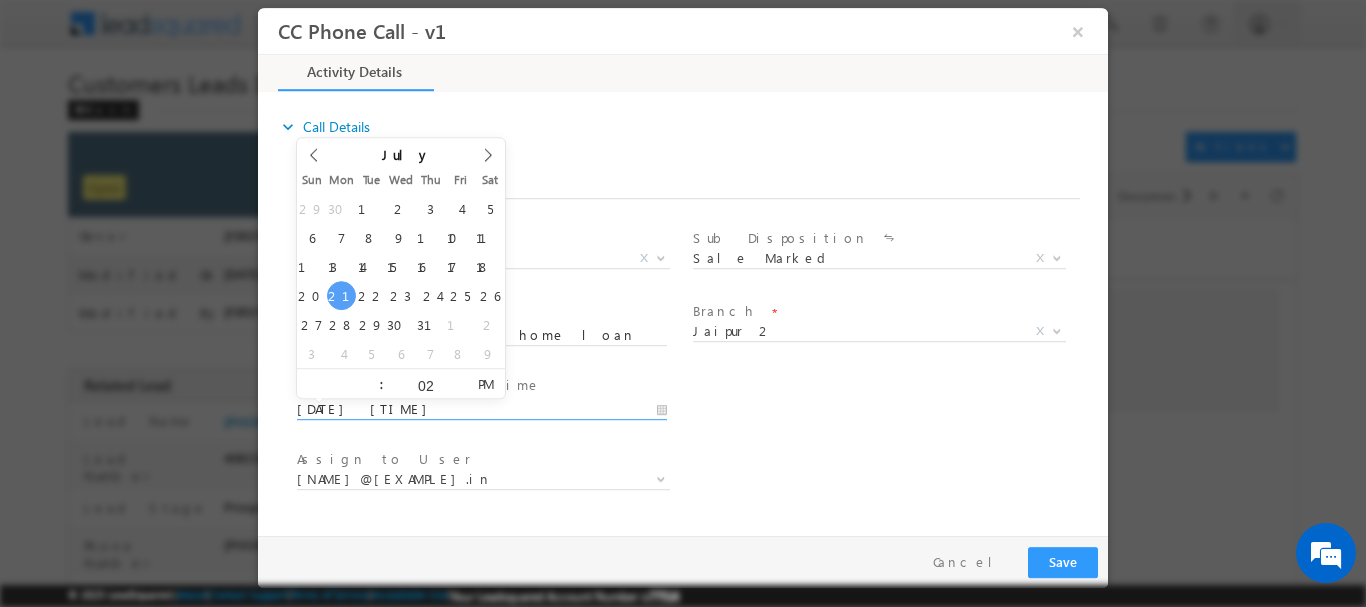 type 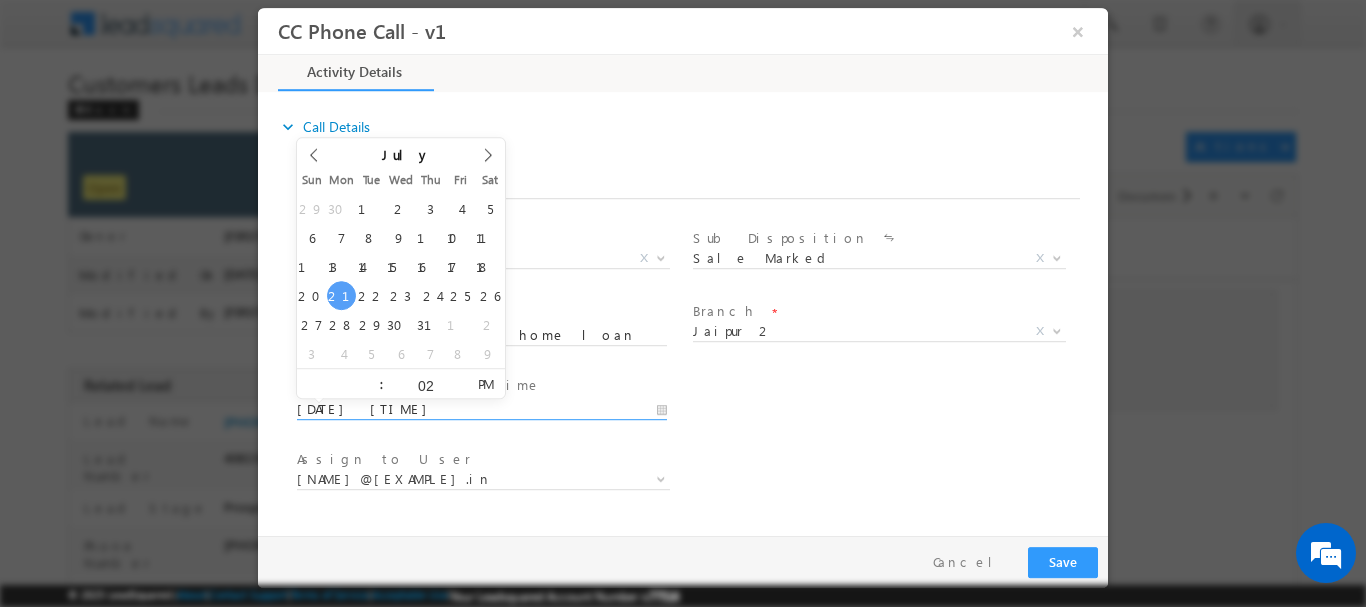 type on "07/21/2025 12:02 PM" 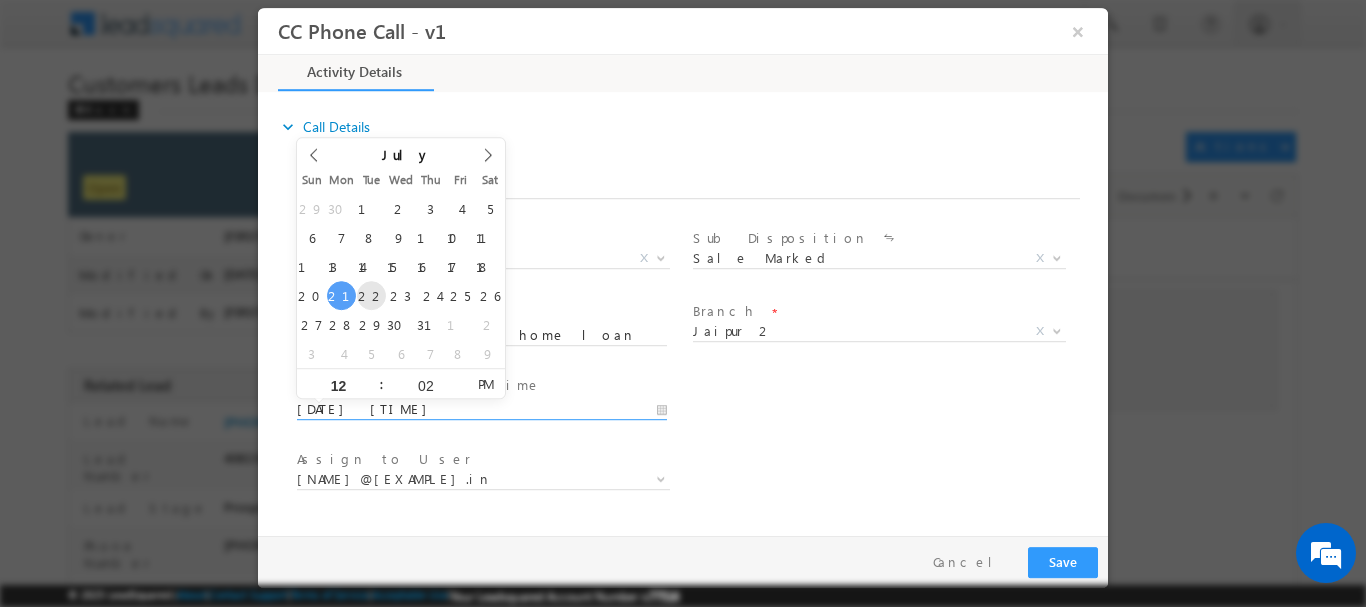 type on "07/22/2025 12:02 PM" 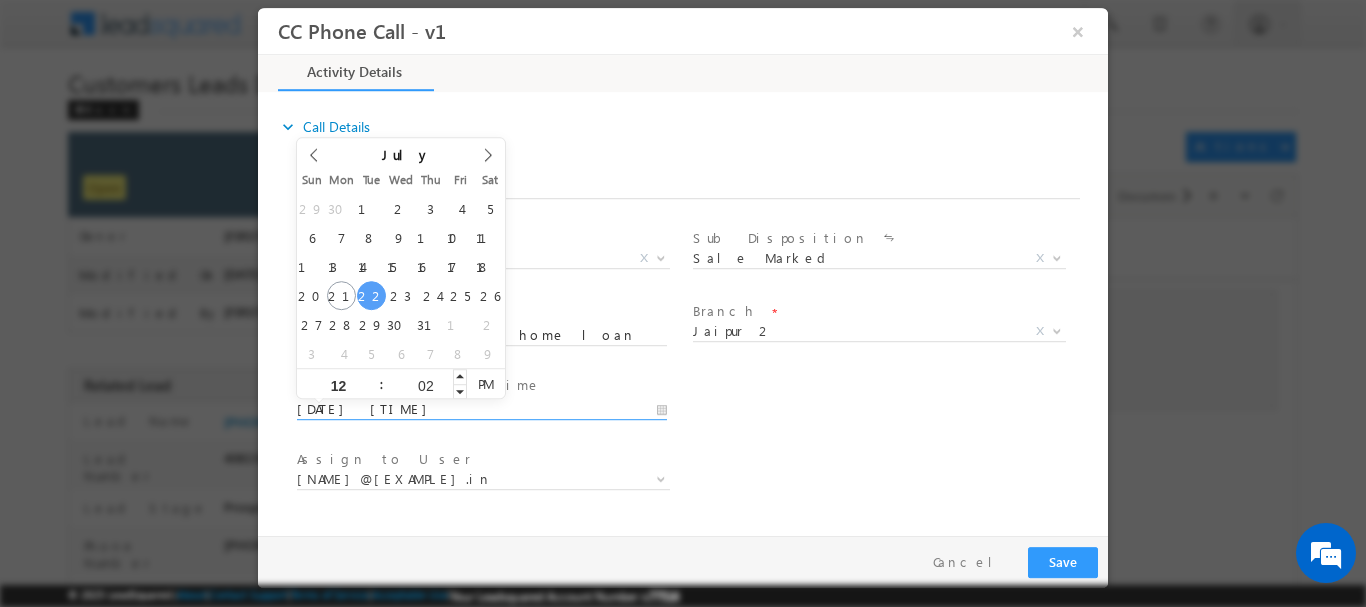 click on "02" at bounding box center [425, 384] 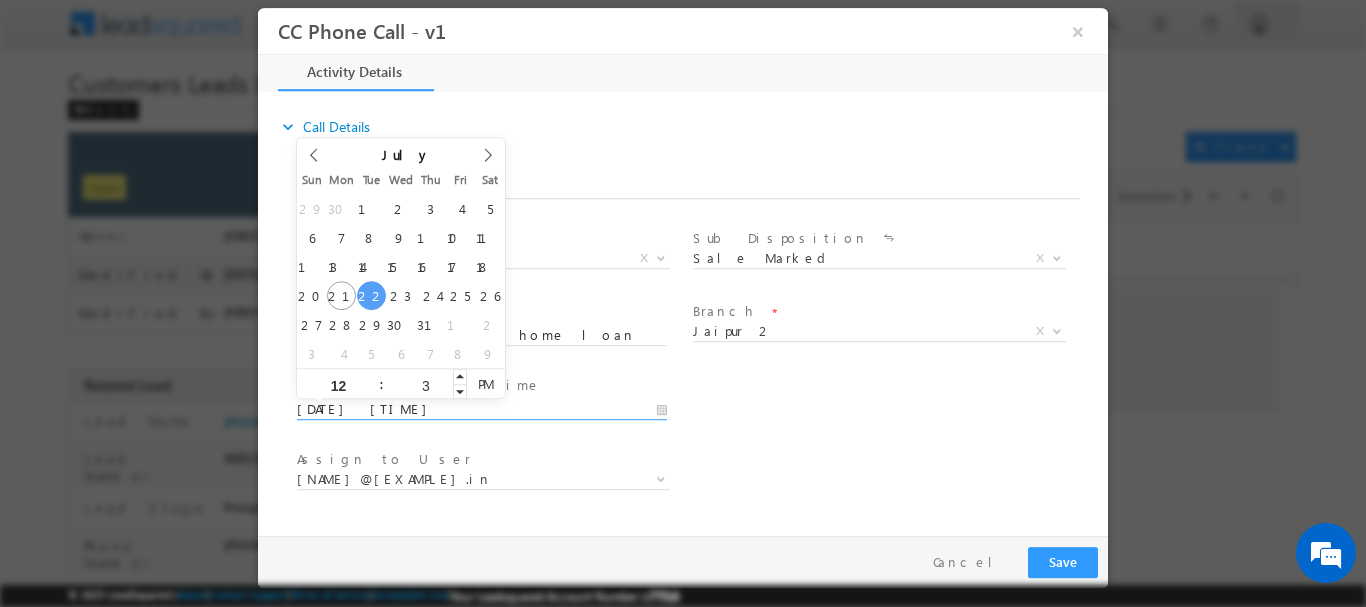 type on "30" 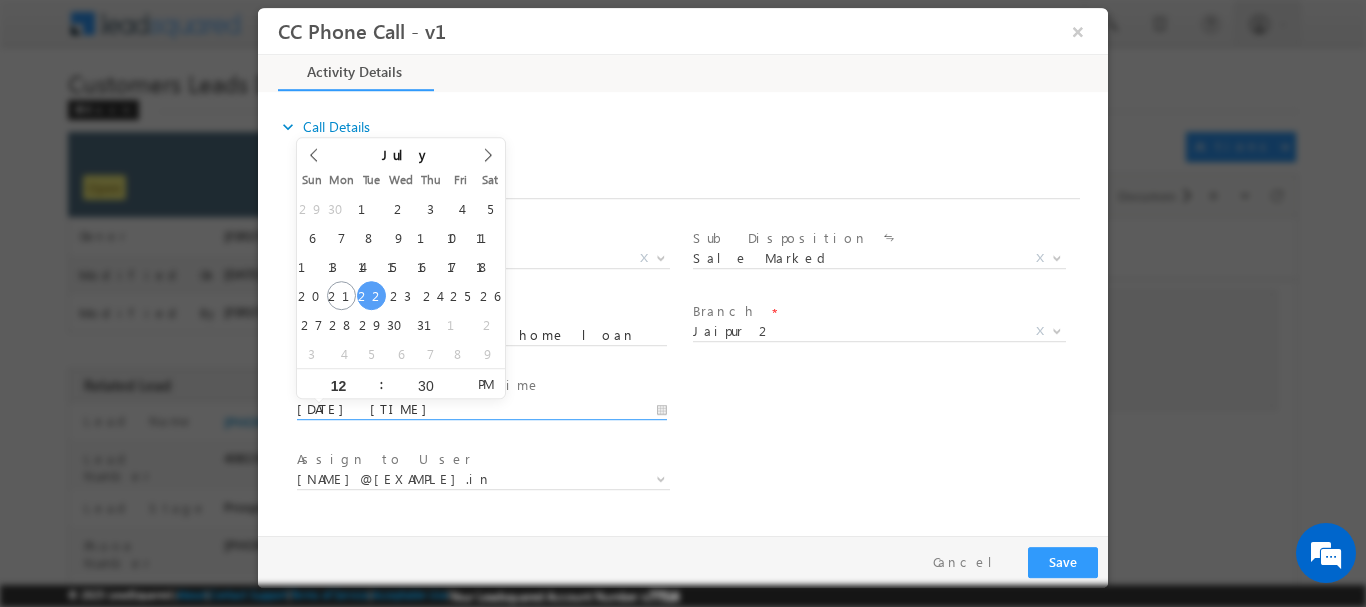 type on "07/22/2025 12:30 PM" 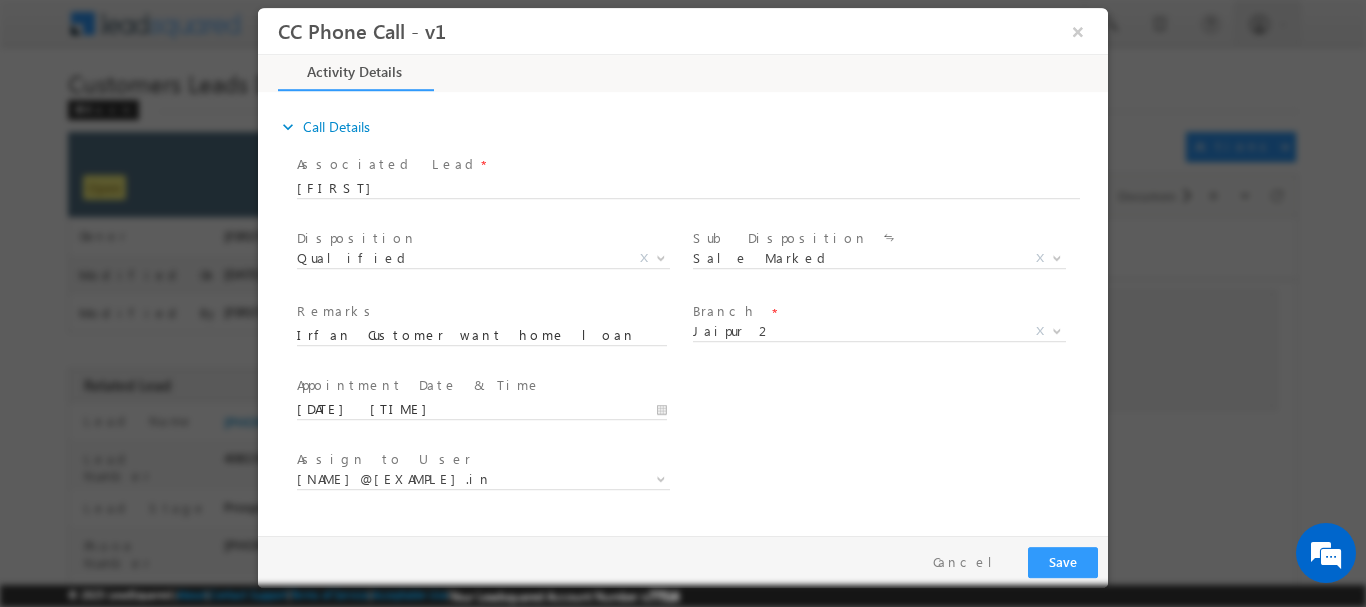 click on "User Branch
*
Appointment Date & Time
*
07/22/2025 12:30 PM" at bounding box center (700, 407) 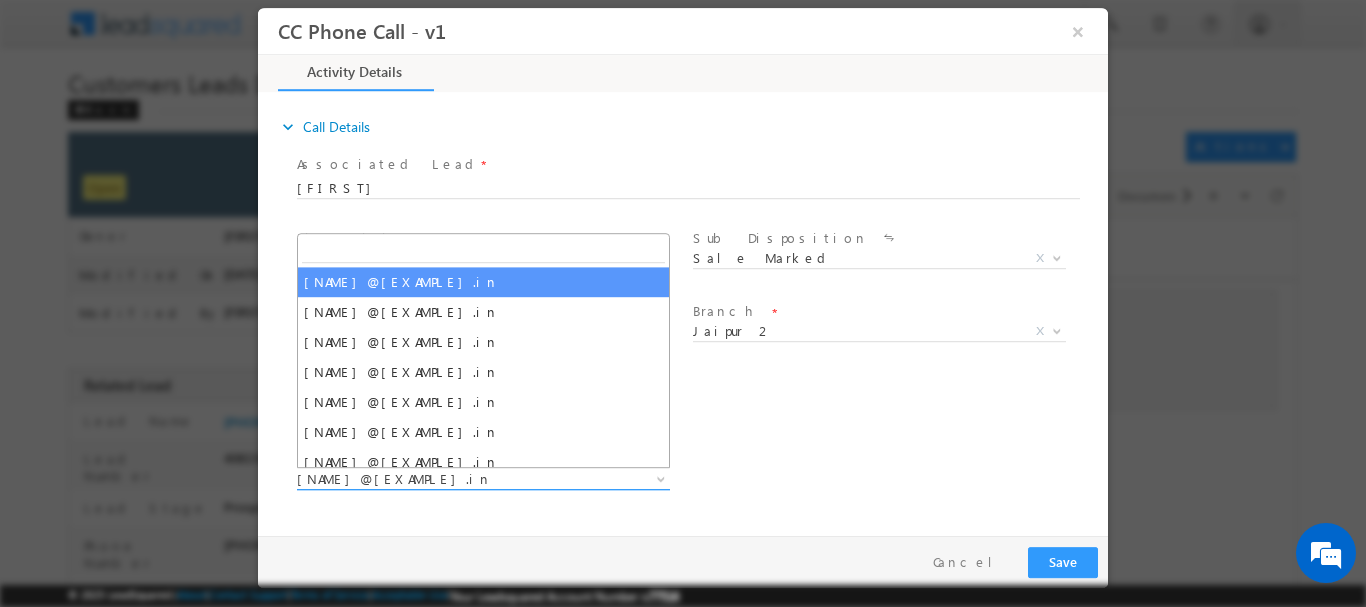 click on "ankit.rajawat@sgrlimited.in" at bounding box center (459, 478) 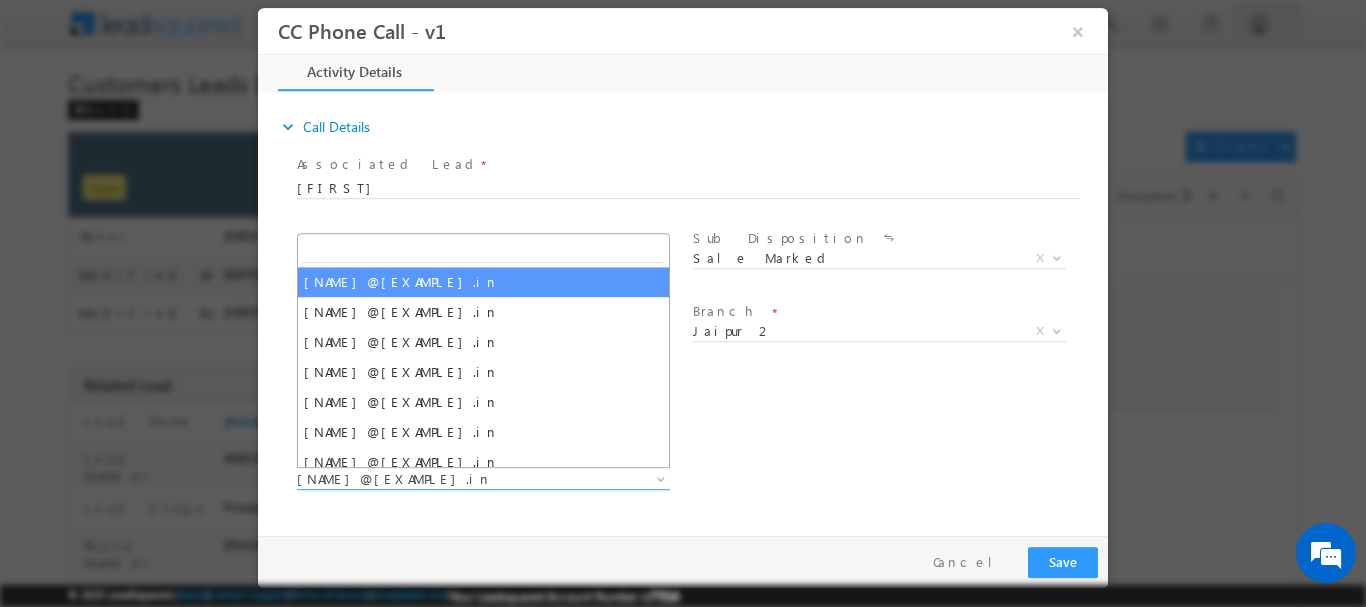 paste on "[FIRST] [LAST]" 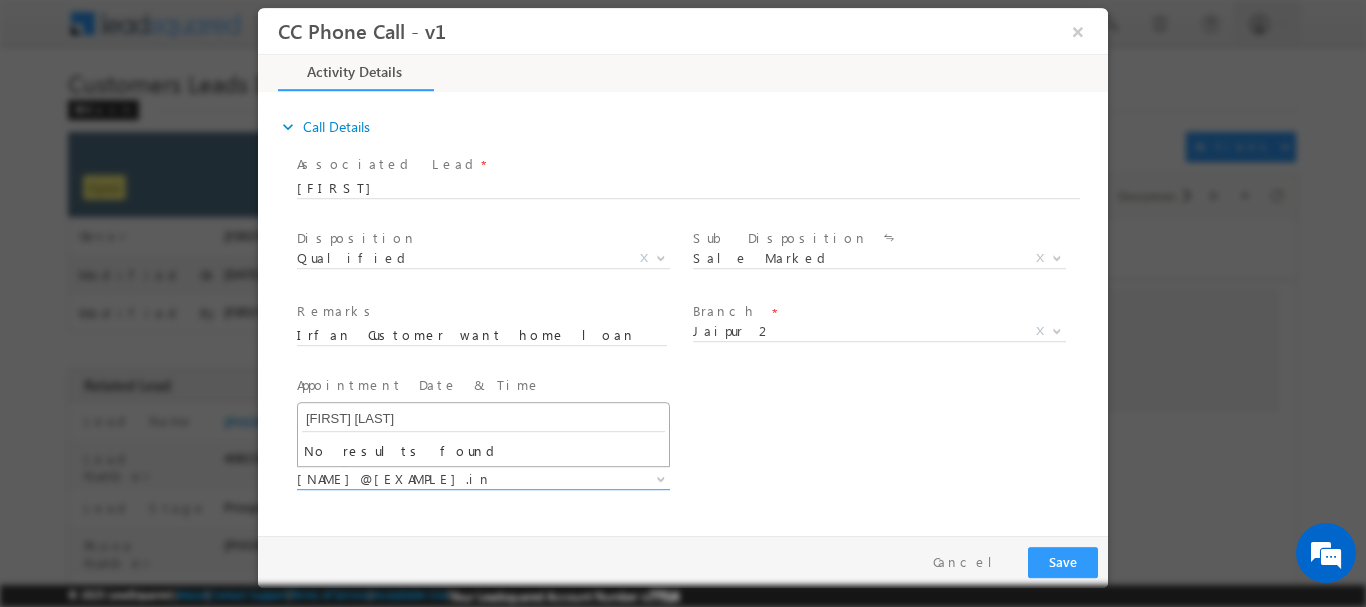click on "[FIRST] [LAST]" at bounding box center [483, 418] 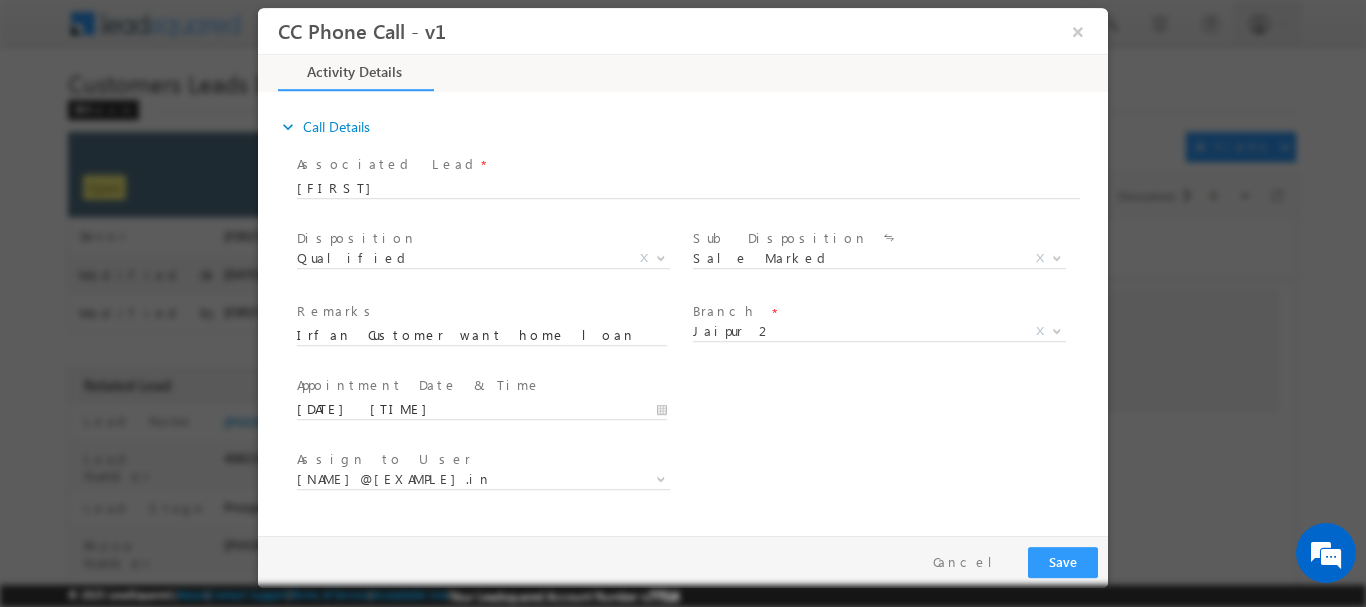 click on "User Branch
*
Appointment Date & Time
*
07/22/2025 12:30 PM" at bounding box center (700, 407) 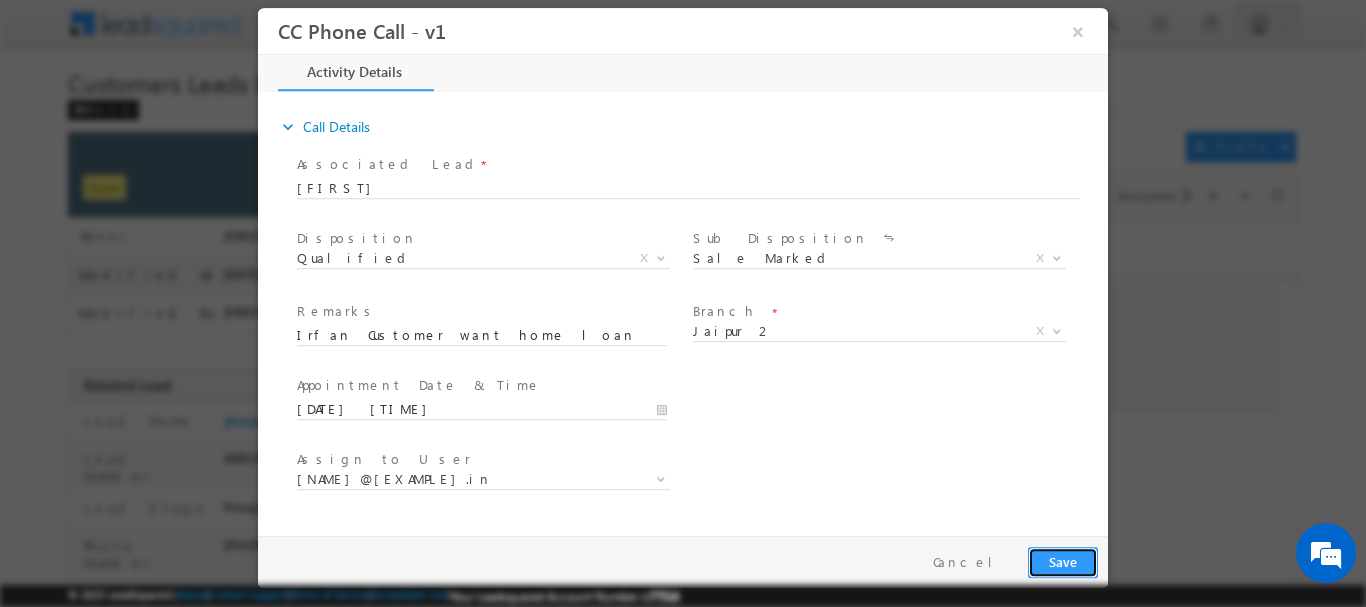 click on "Save" at bounding box center [1063, 561] 